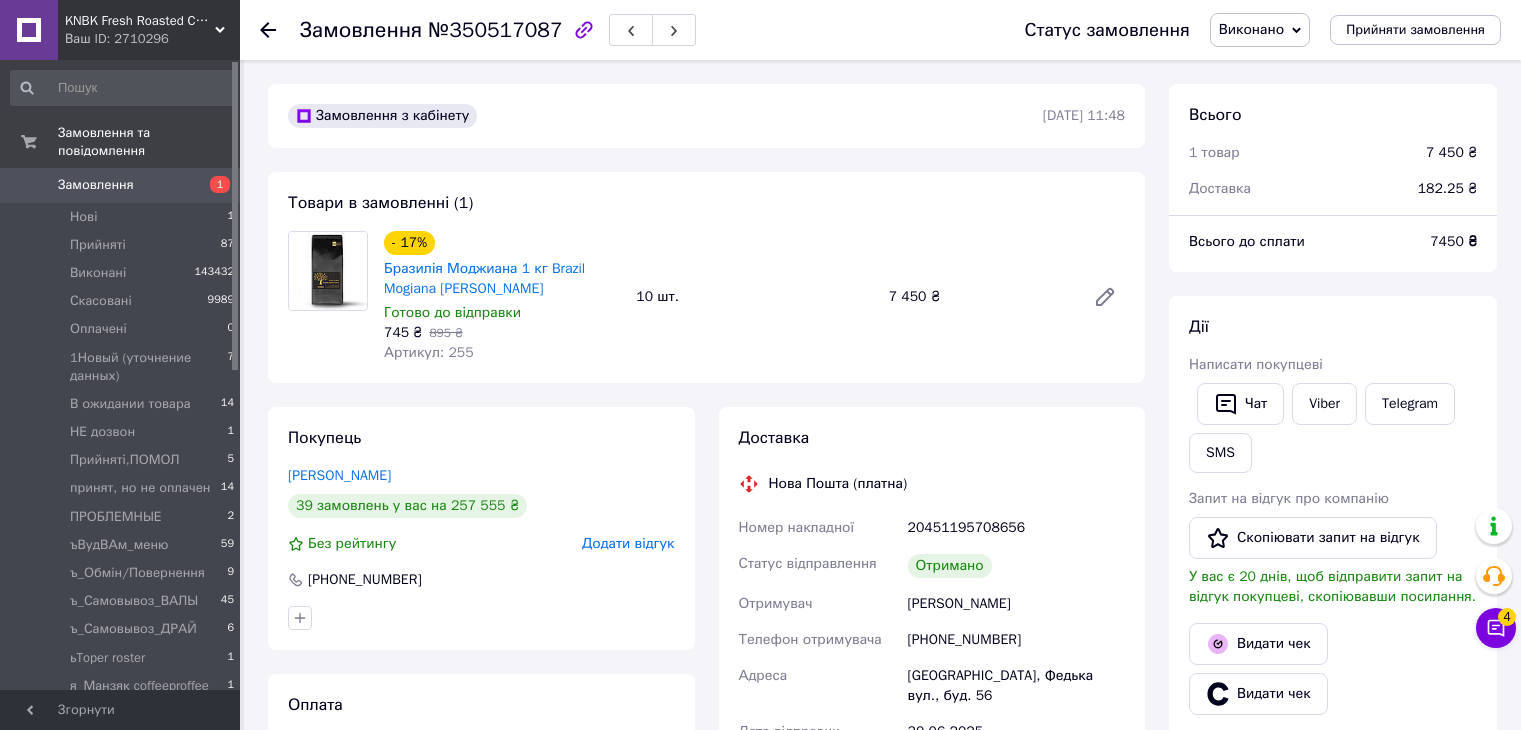 scroll, scrollTop: 0, scrollLeft: 0, axis: both 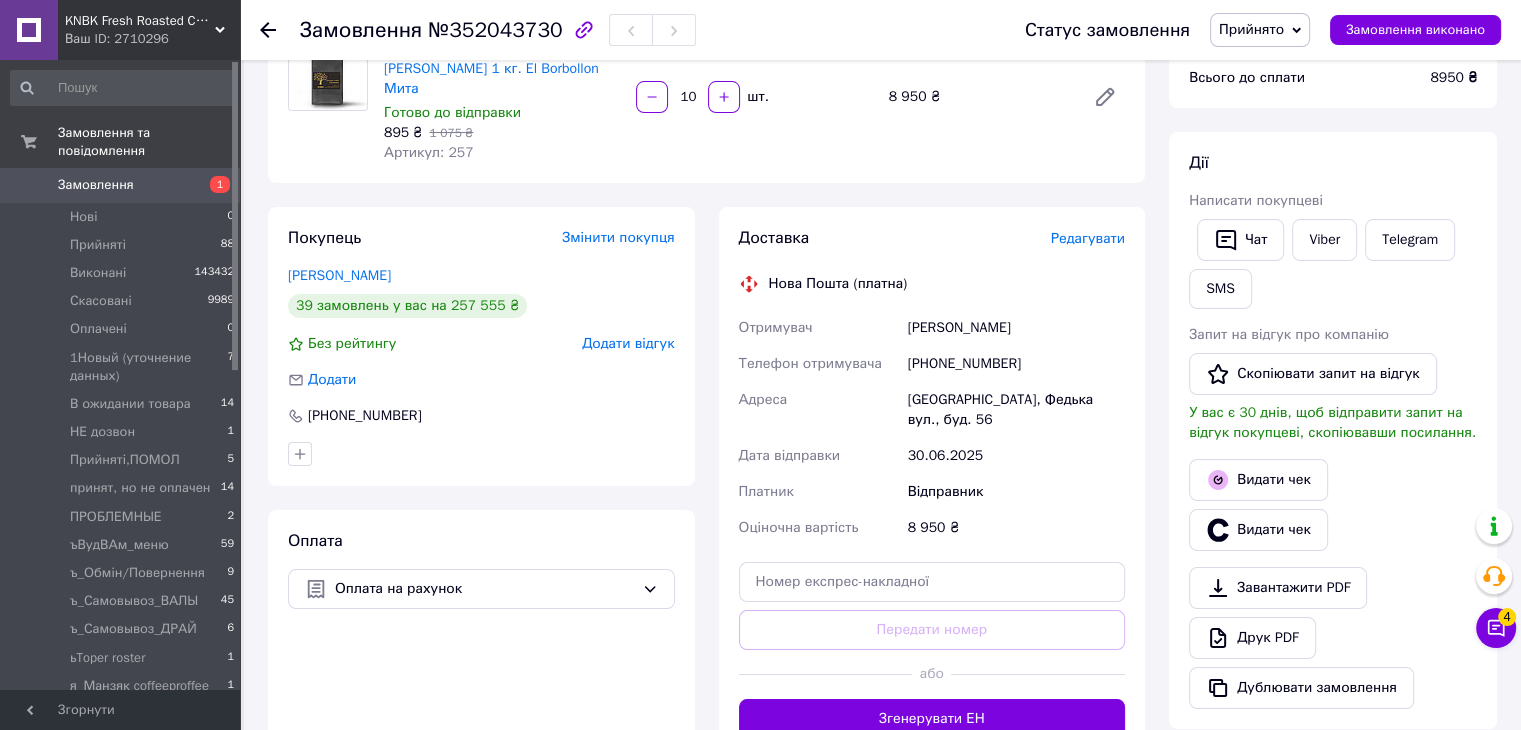 click on "Редагувати" at bounding box center [1088, 238] 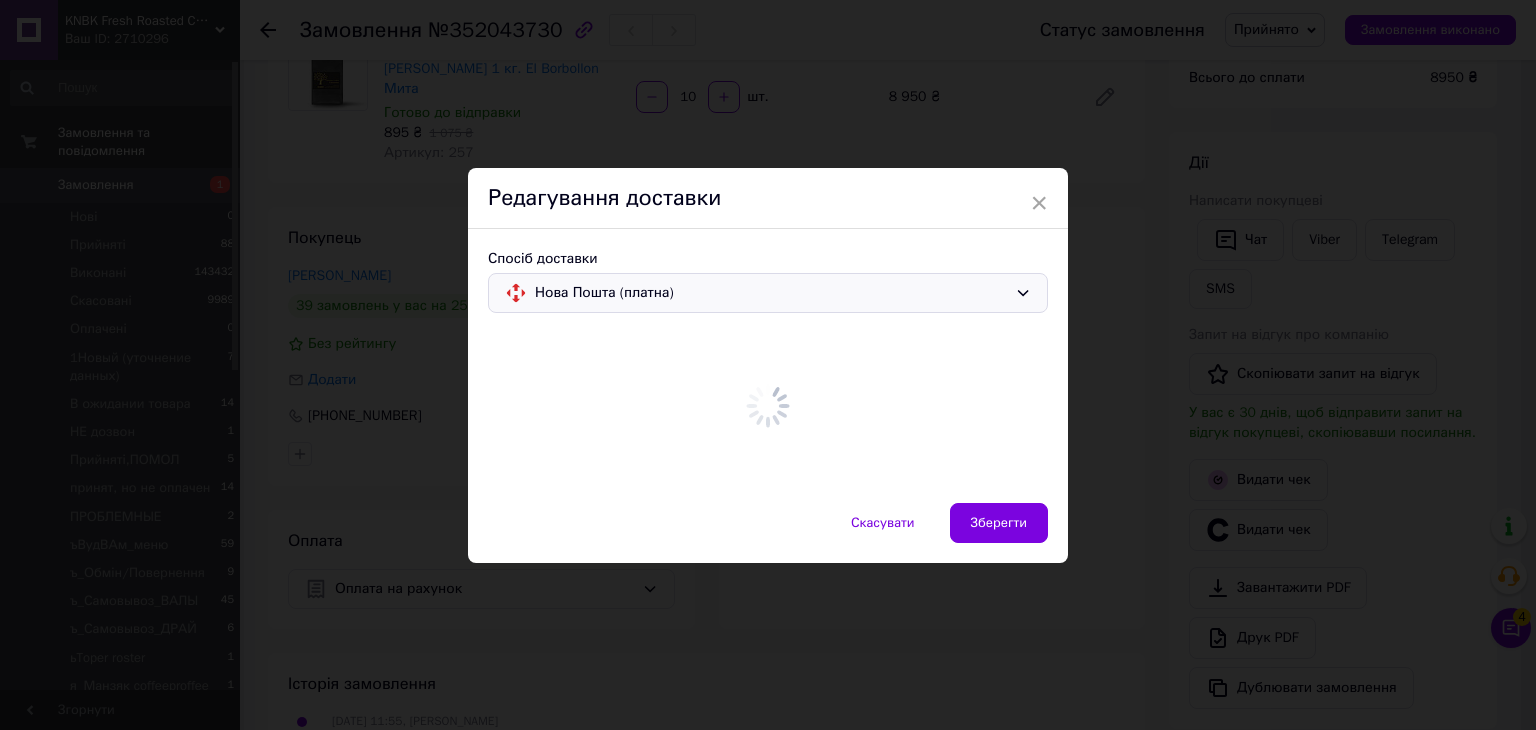 click on "× Редагування доставки Спосіб доставки Нова Пошта (платна) Скасувати   Зберегти" at bounding box center (768, 365) 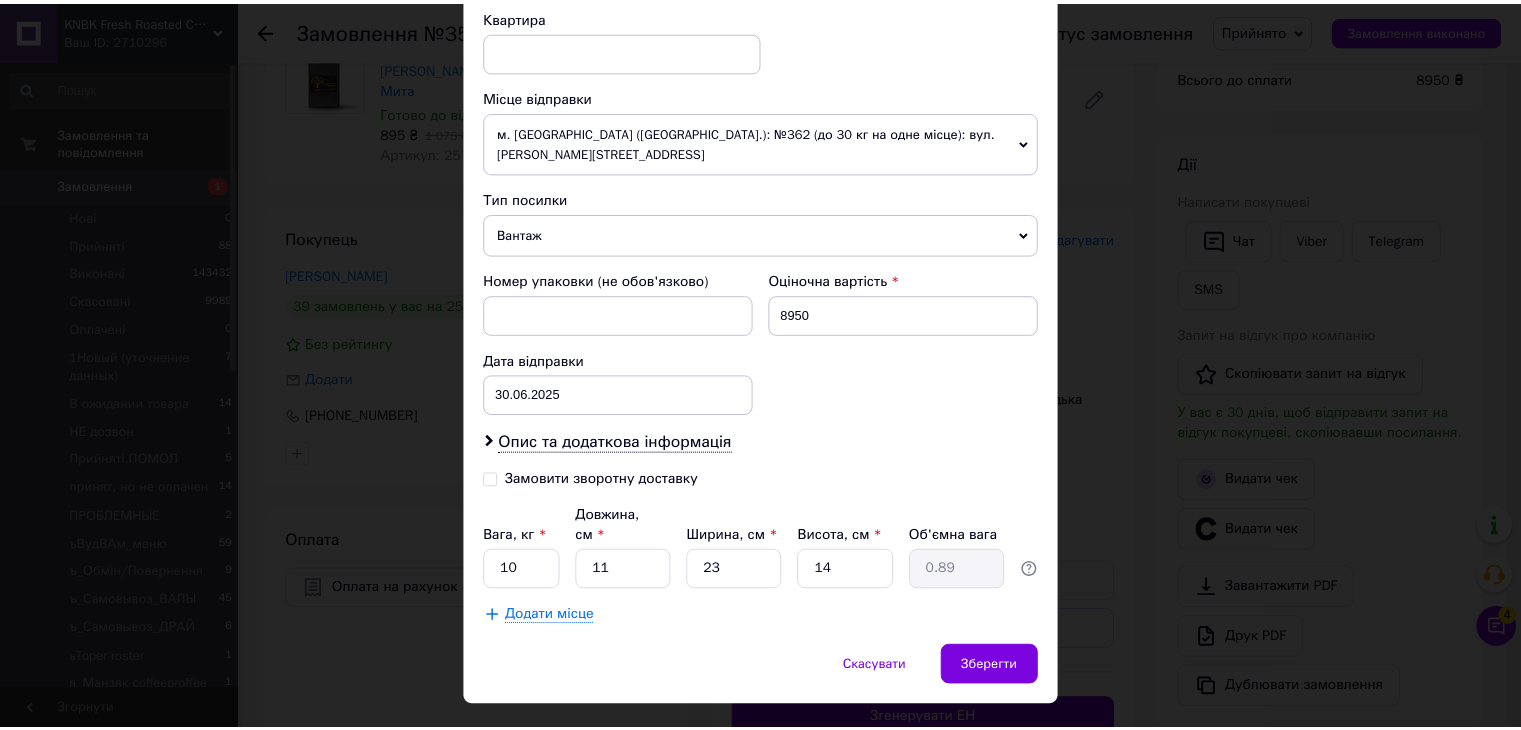 scroll, scrollTop: 708, scrollLeft: 0, axis: vertical 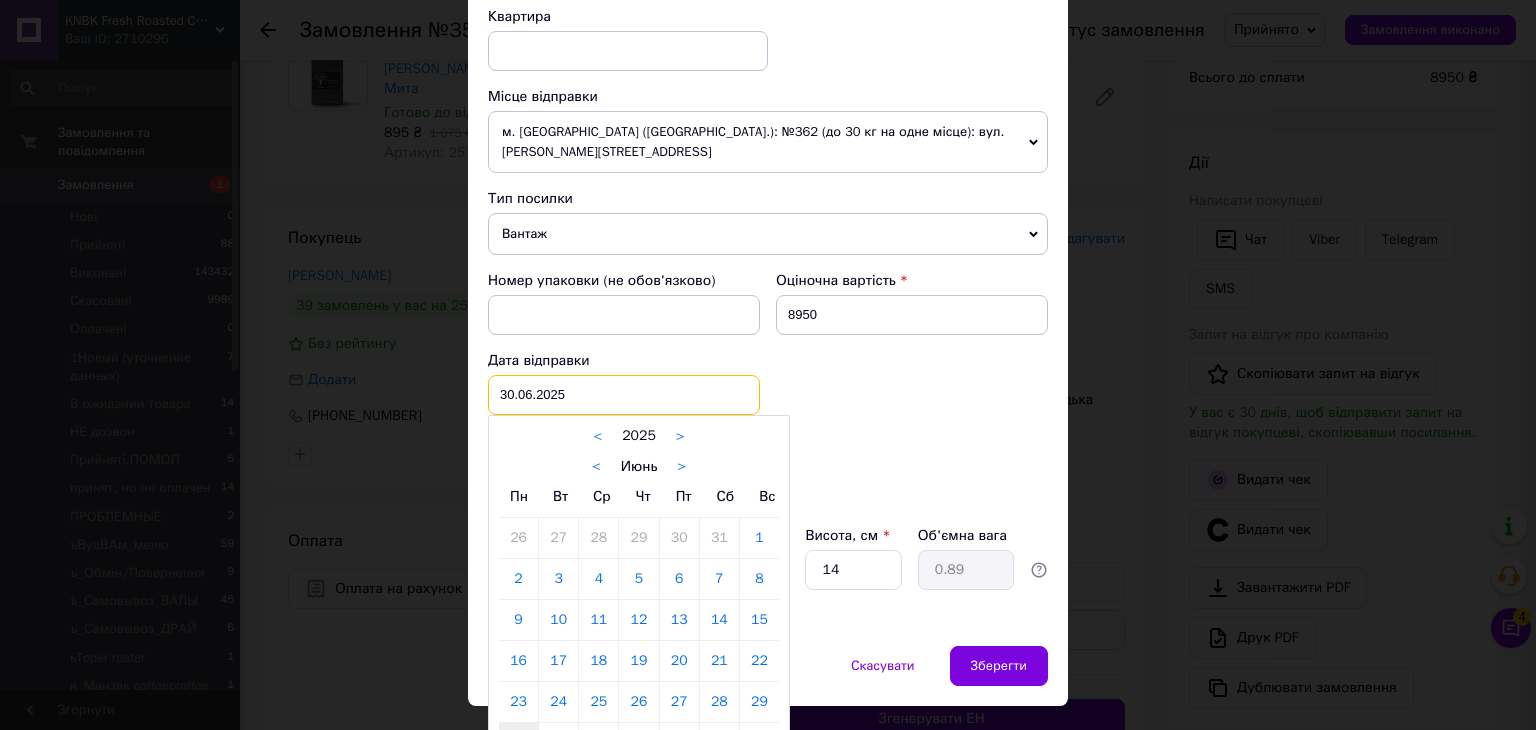 click on "30.06.2025 < 2025 > < Июнь > Пн Вт Ср Чт Пт Сб Вс 26 27 28 29 30 31 1 2 3 4 5 6 7 8 9 10 11 12 13 14 15 16 17 18 19 20 21 22 23 24 25 26 27 28 29 30 1 2 3 4 5 6" at bounding box center (624, 395) 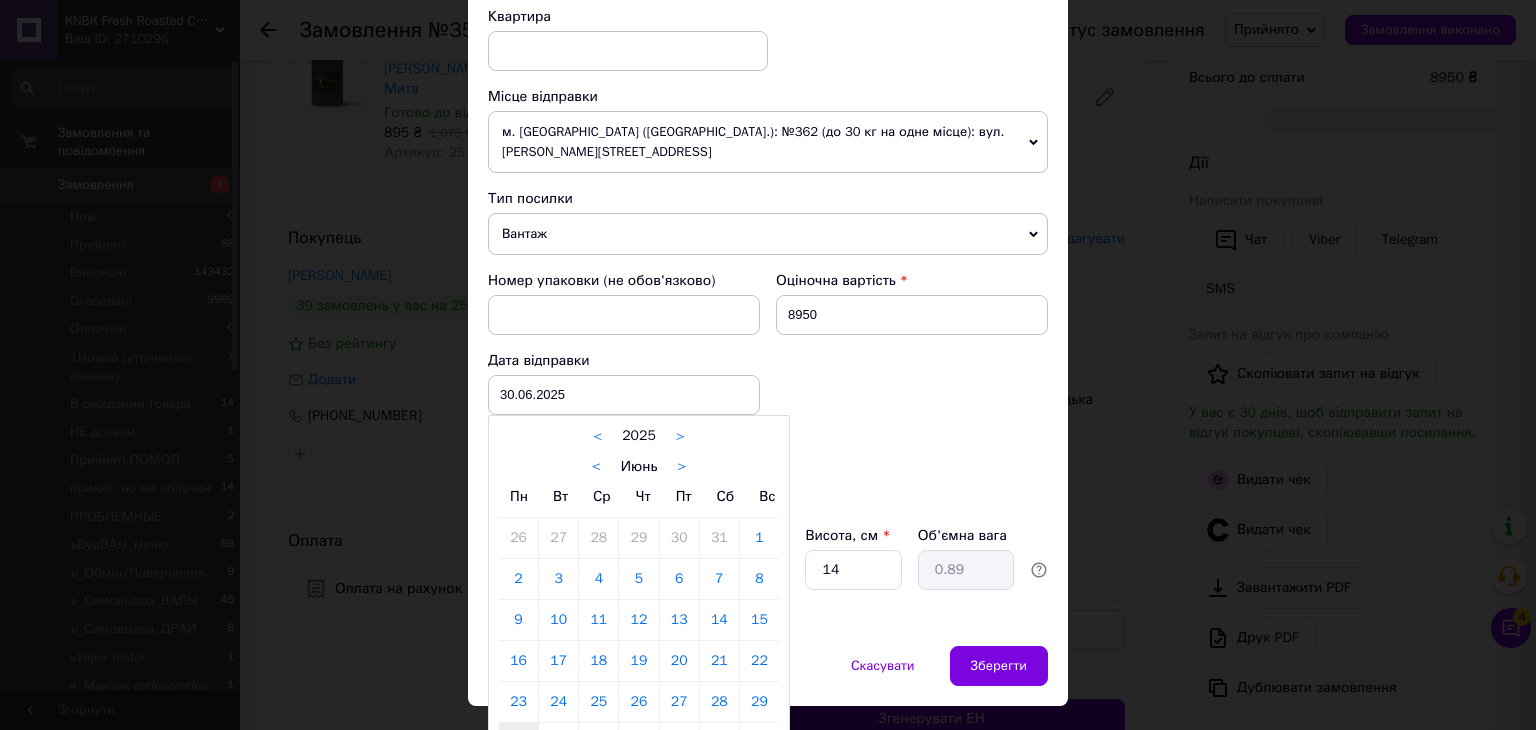 click on ">" at bounding box center (681, 467) 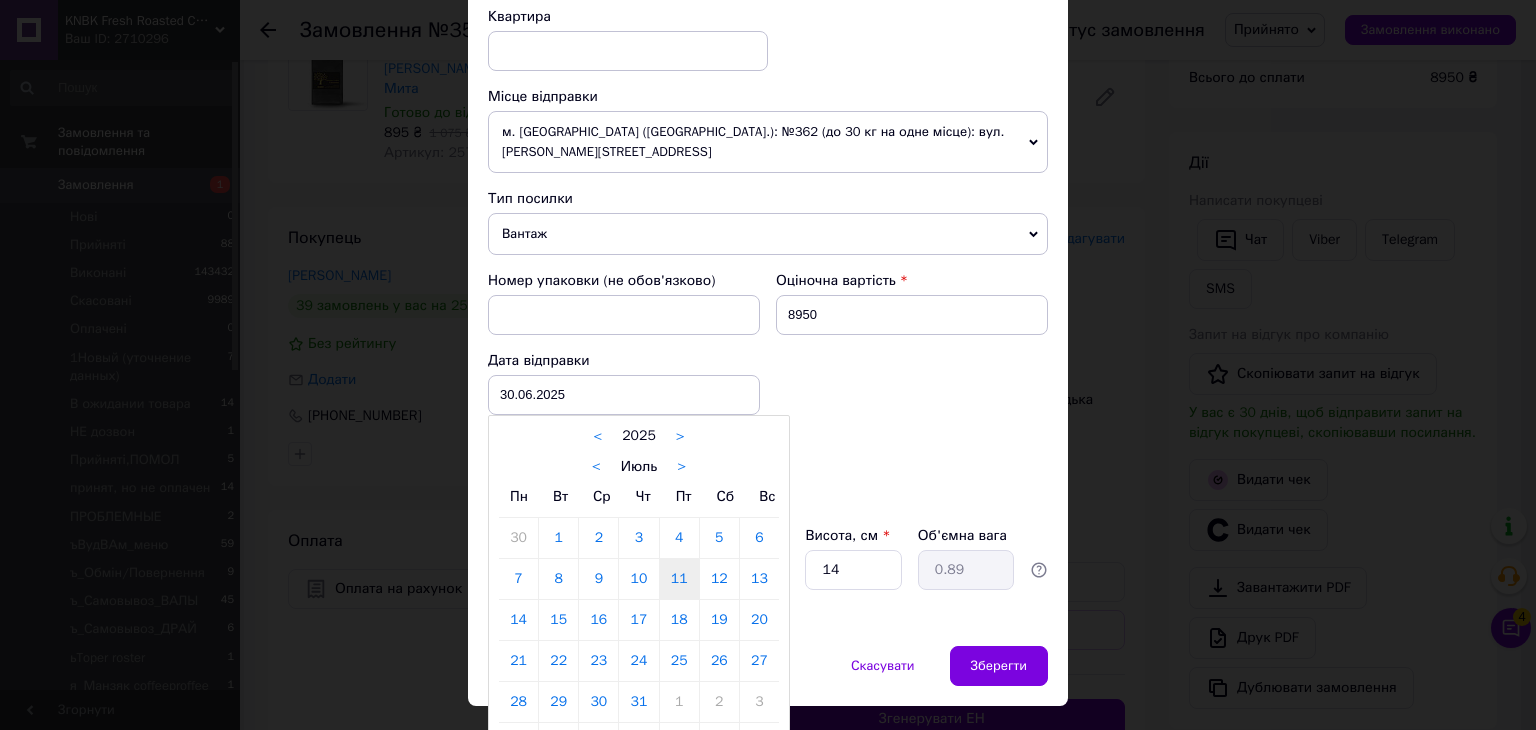 click on "11" at bounding box center [679, 579] 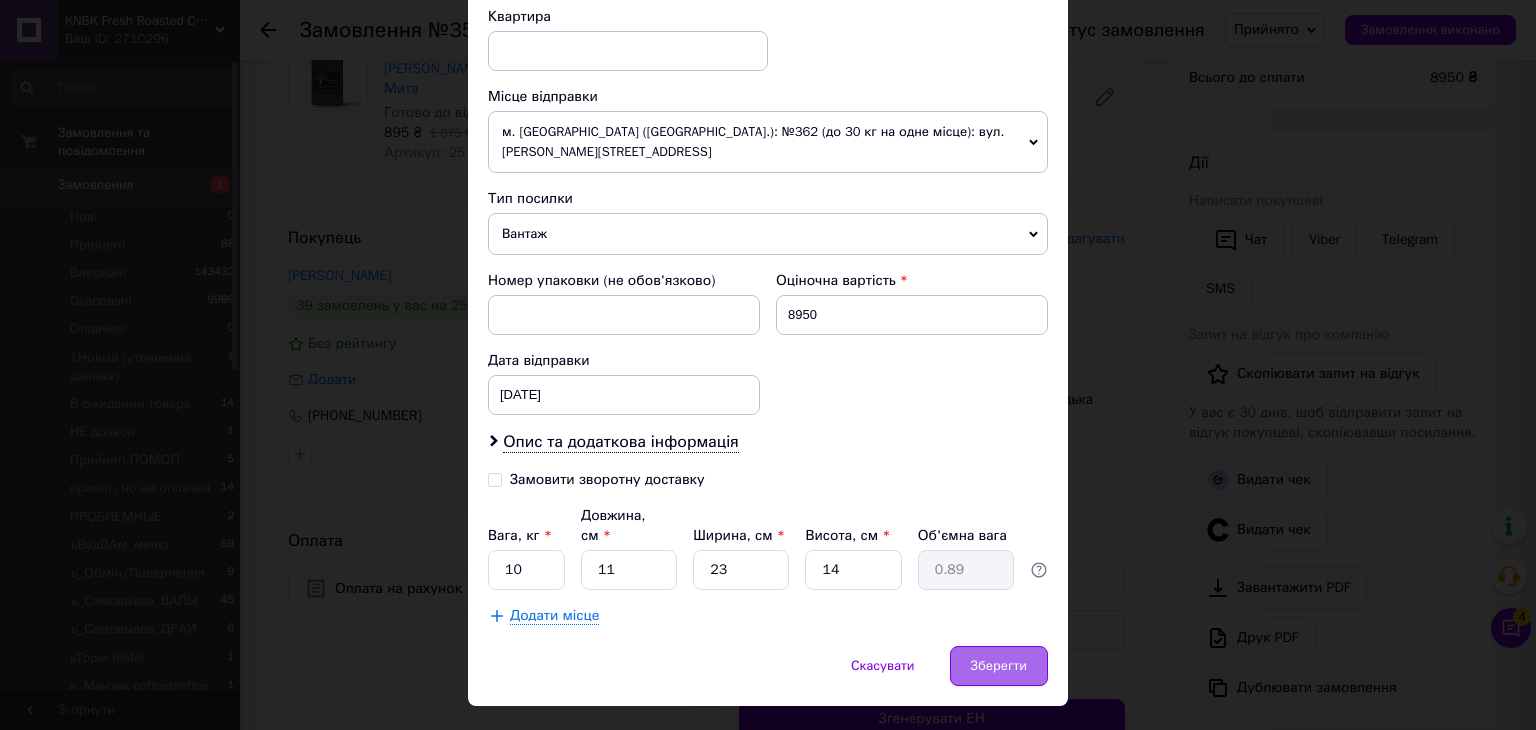 click on "Зберегти" at bounding box center (999, 666) 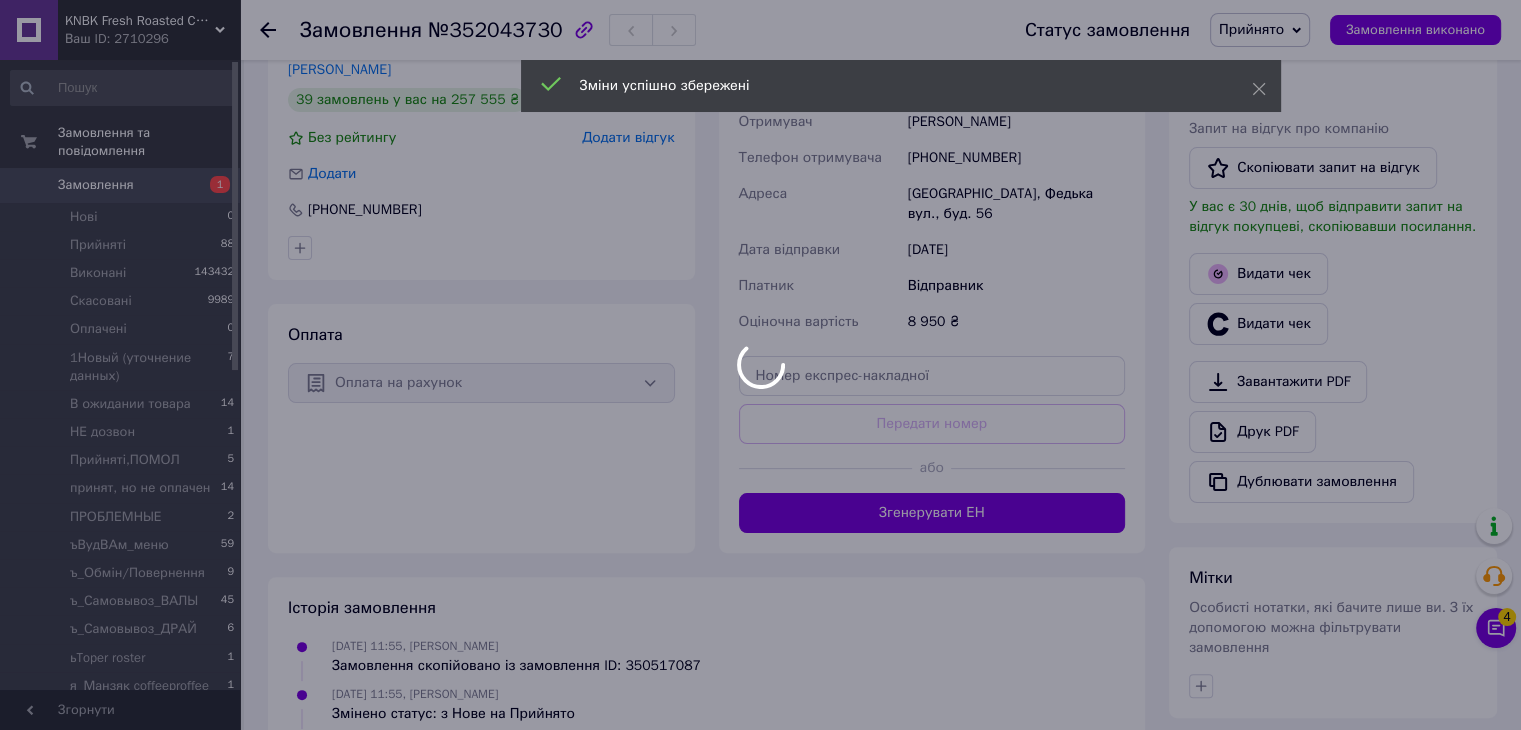 scroll, scrollTop: 500, scrollLeft: 0, axis: vertical 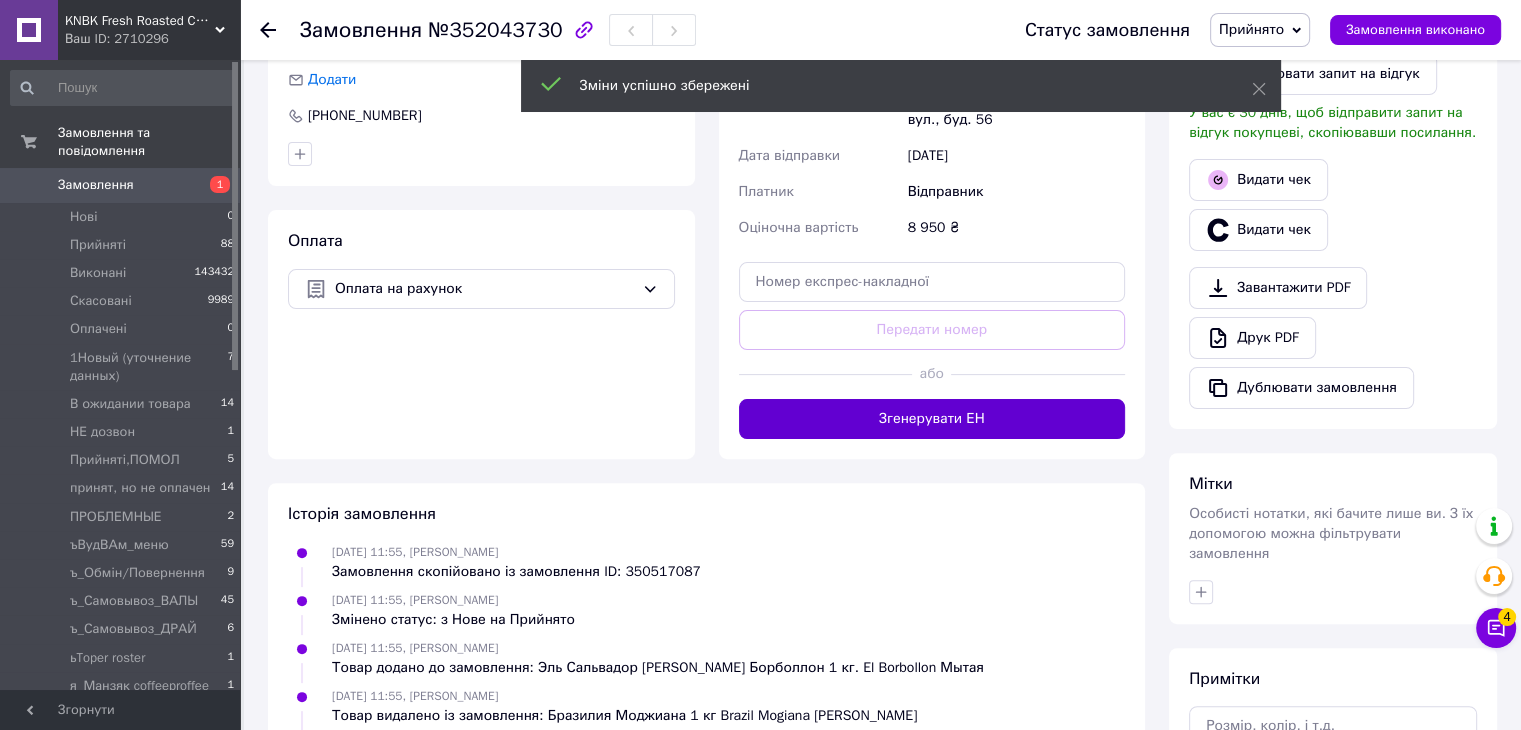 click on "Згенерувати ЕН" at bounding box center [932, 419] 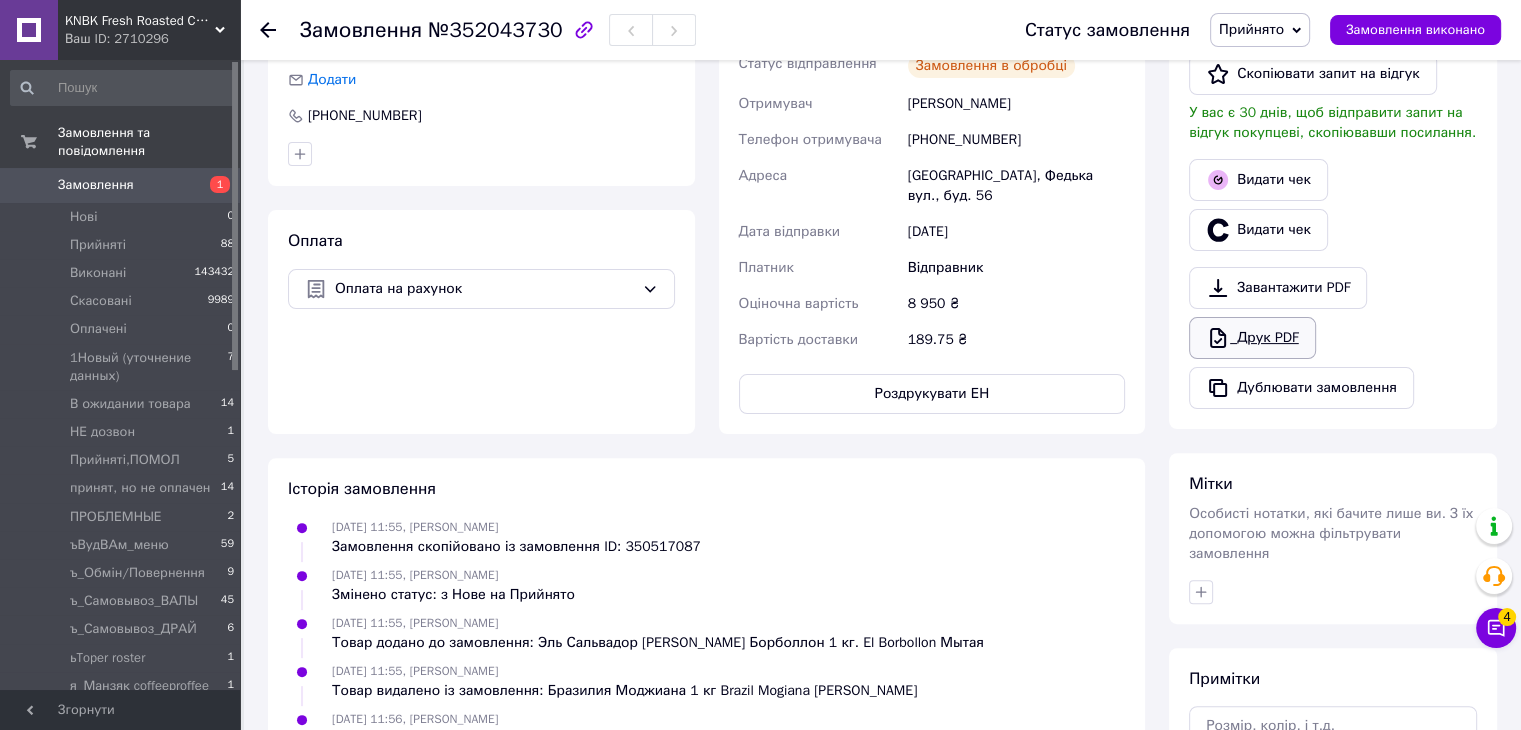 click on "Друк PDF" at bounding box center [1252, 338] 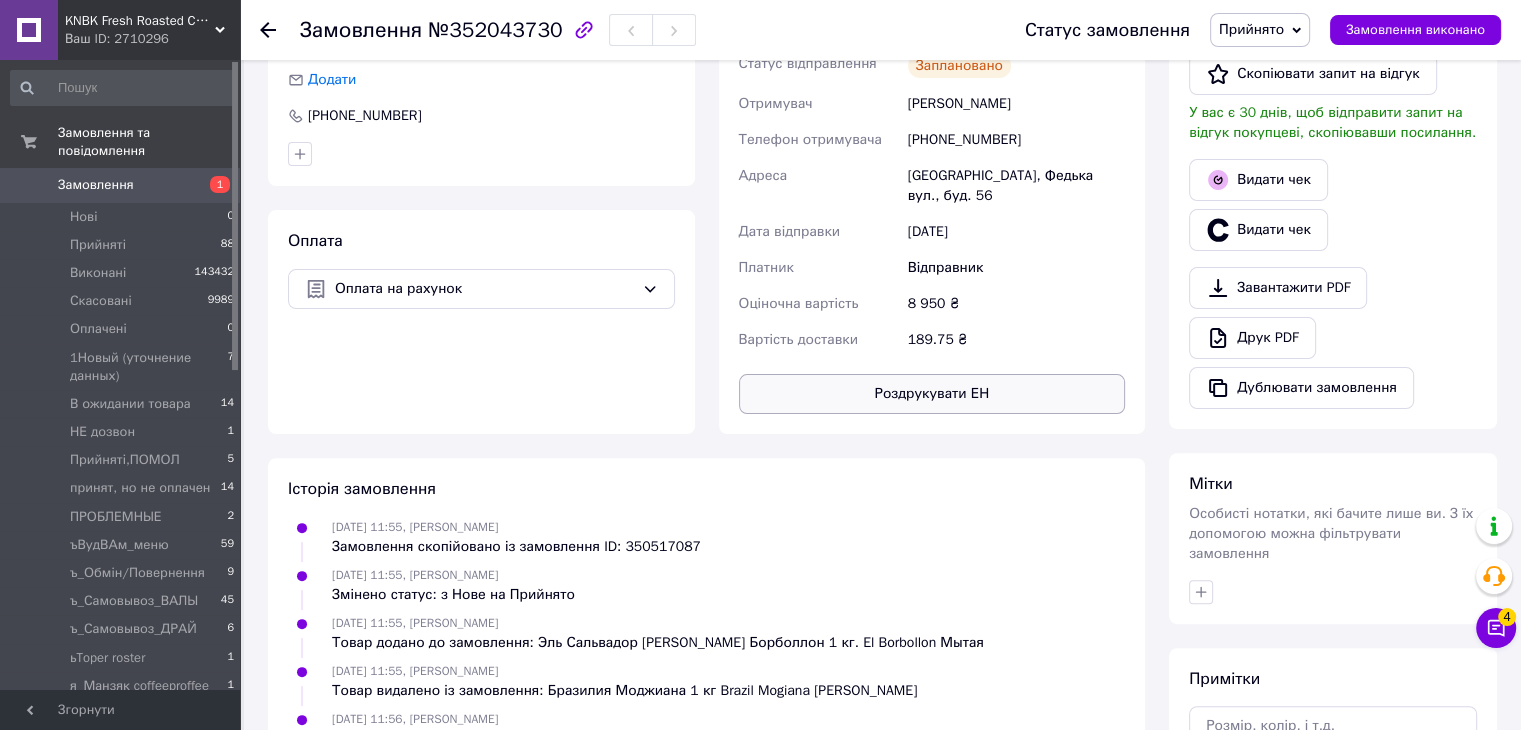 click on "Роздрукувати ЕН" at bounding box center (932, 394) 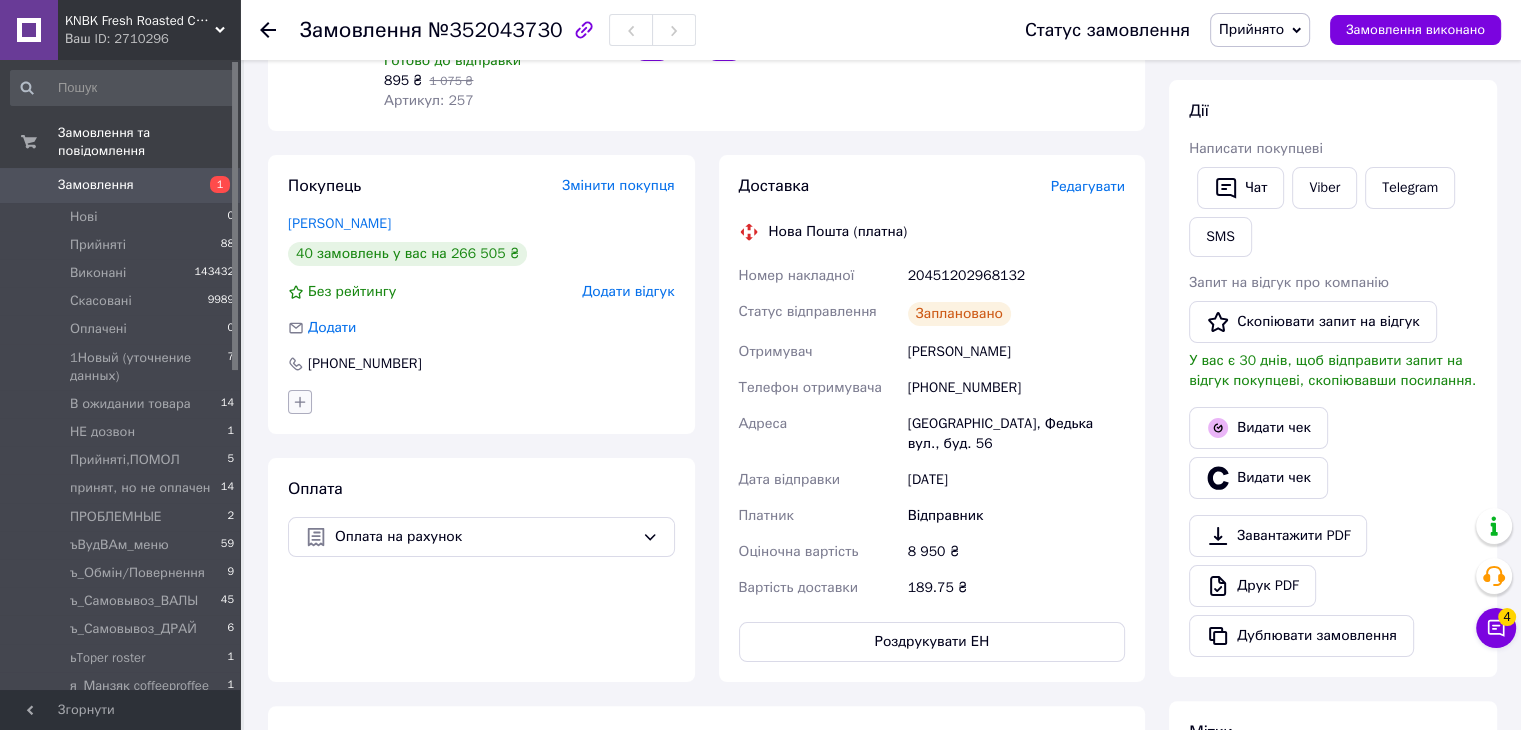 scroll, scrollTop: 0, scrollLeft: 0, axis: both 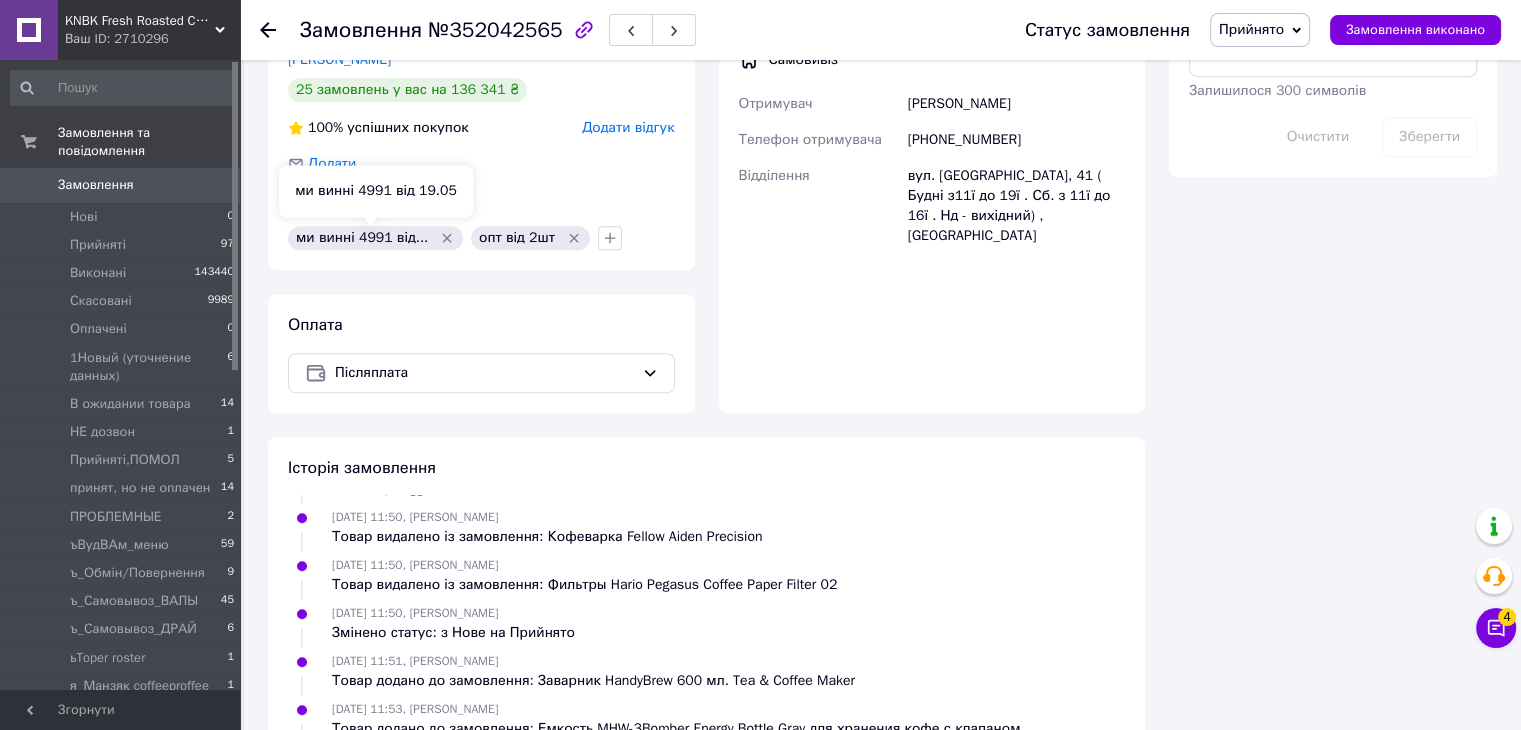 click 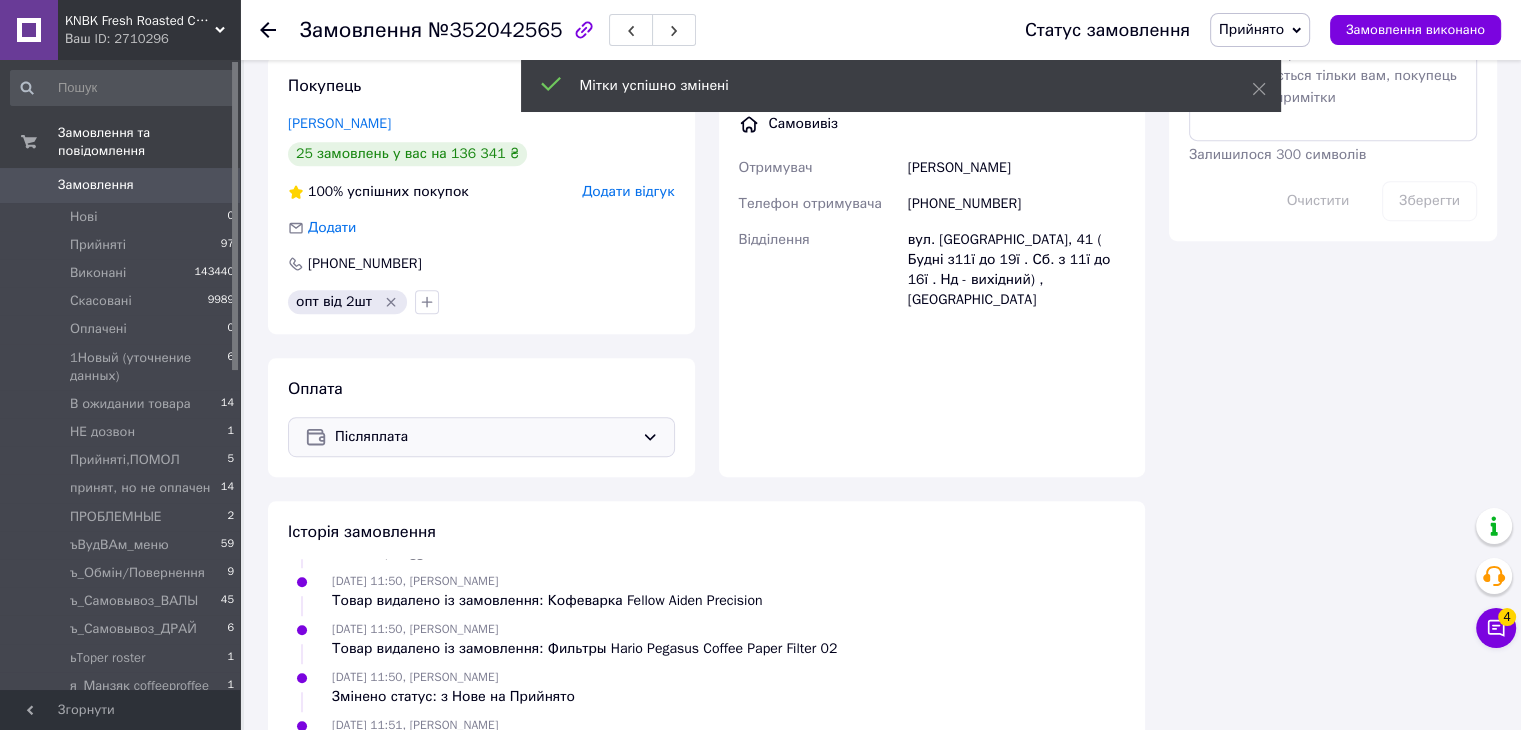 scroll, scrollTop: 1200, scrollLeft: 0, axis: vertical 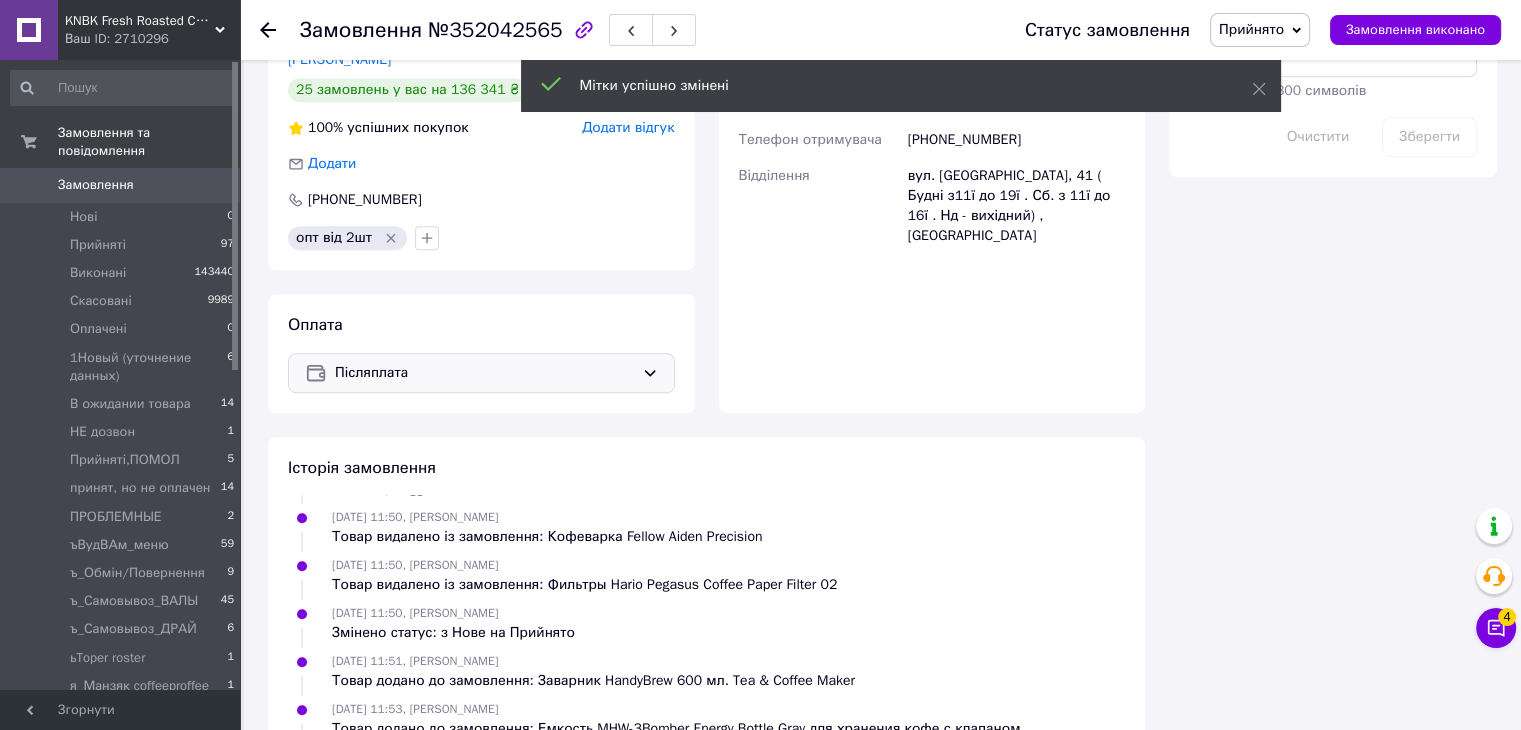 click on "Післяплата" at bounding box center (484, 373) 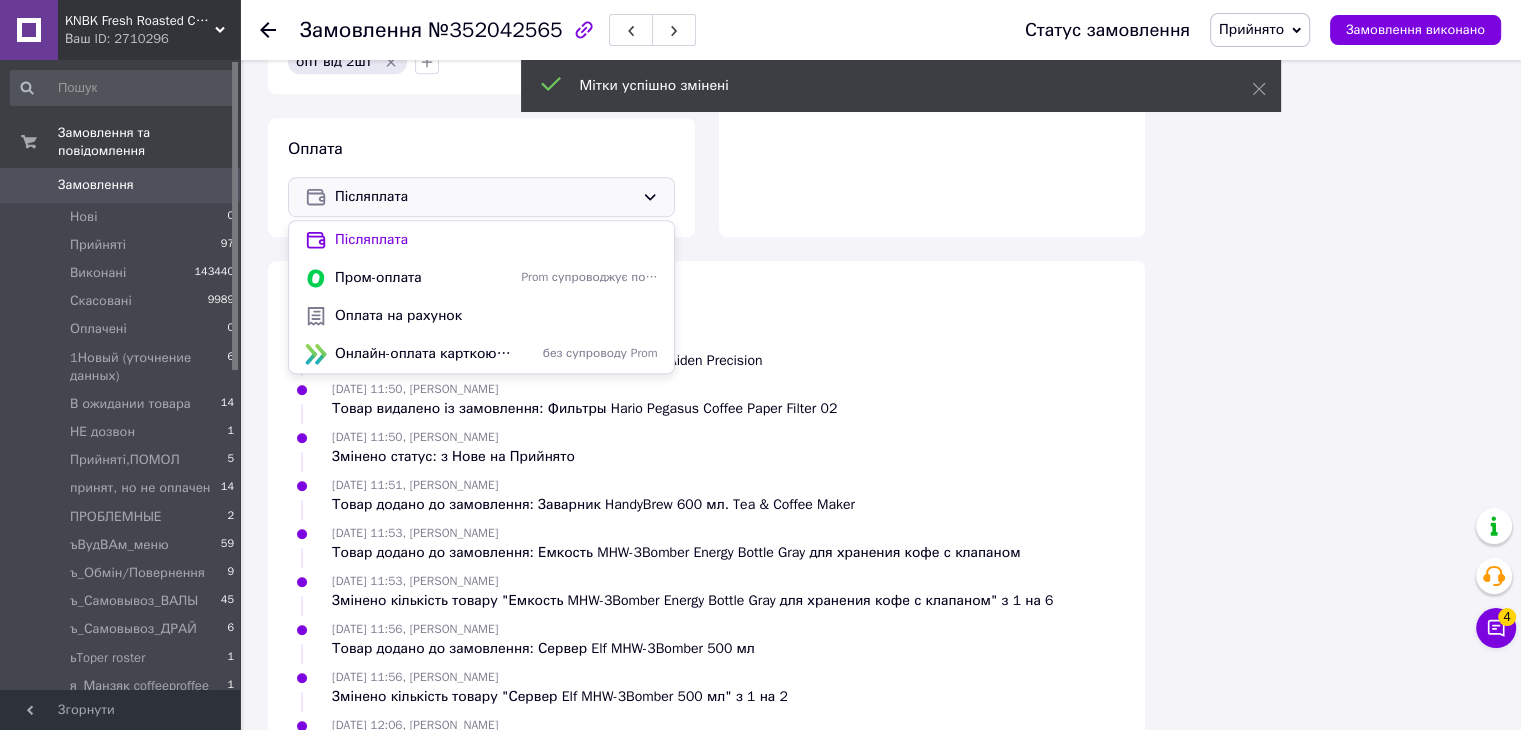 scroll, scrollTop: 1500, scrollLeft: 0, axis: vertical 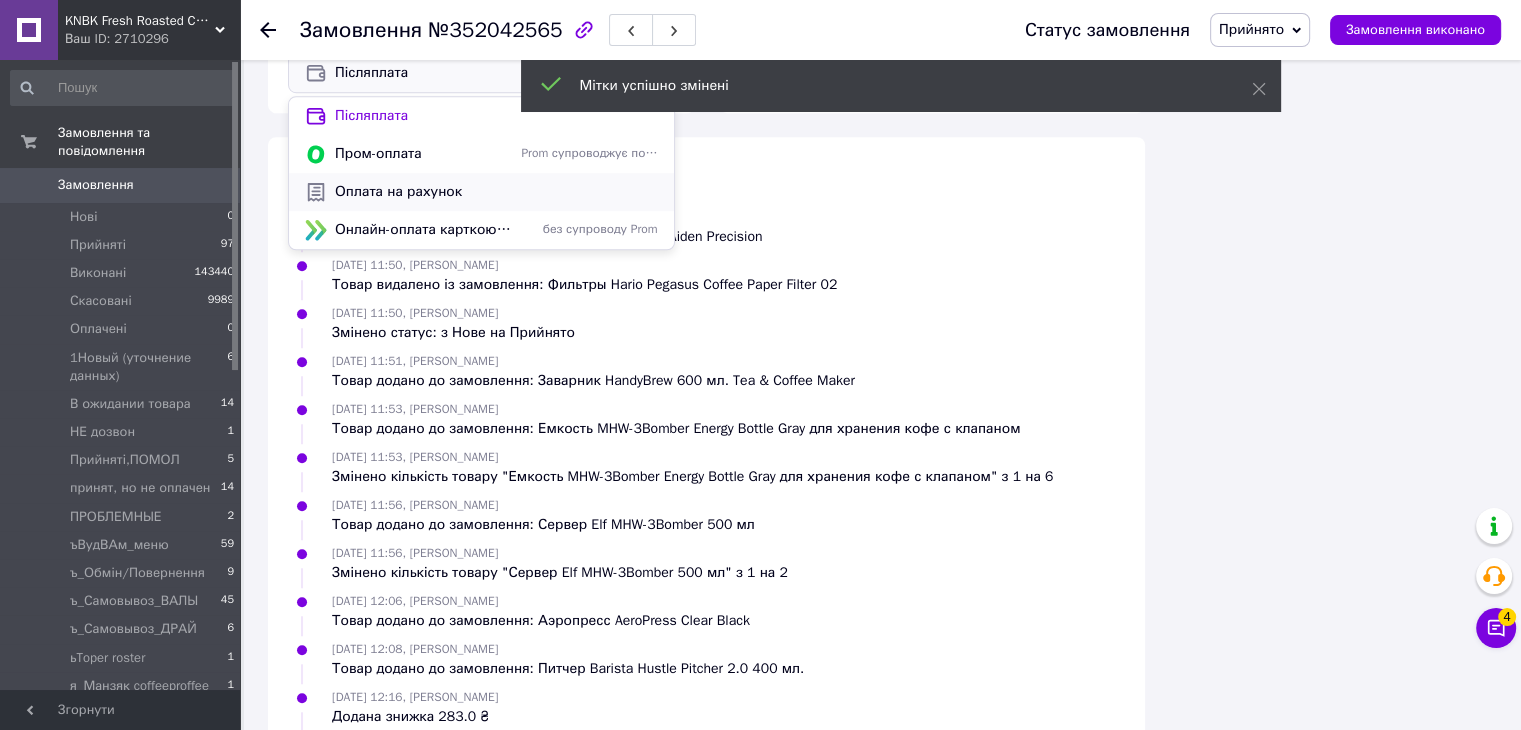 click on "Оплата на рахунок" at bounding box center [496, 192] 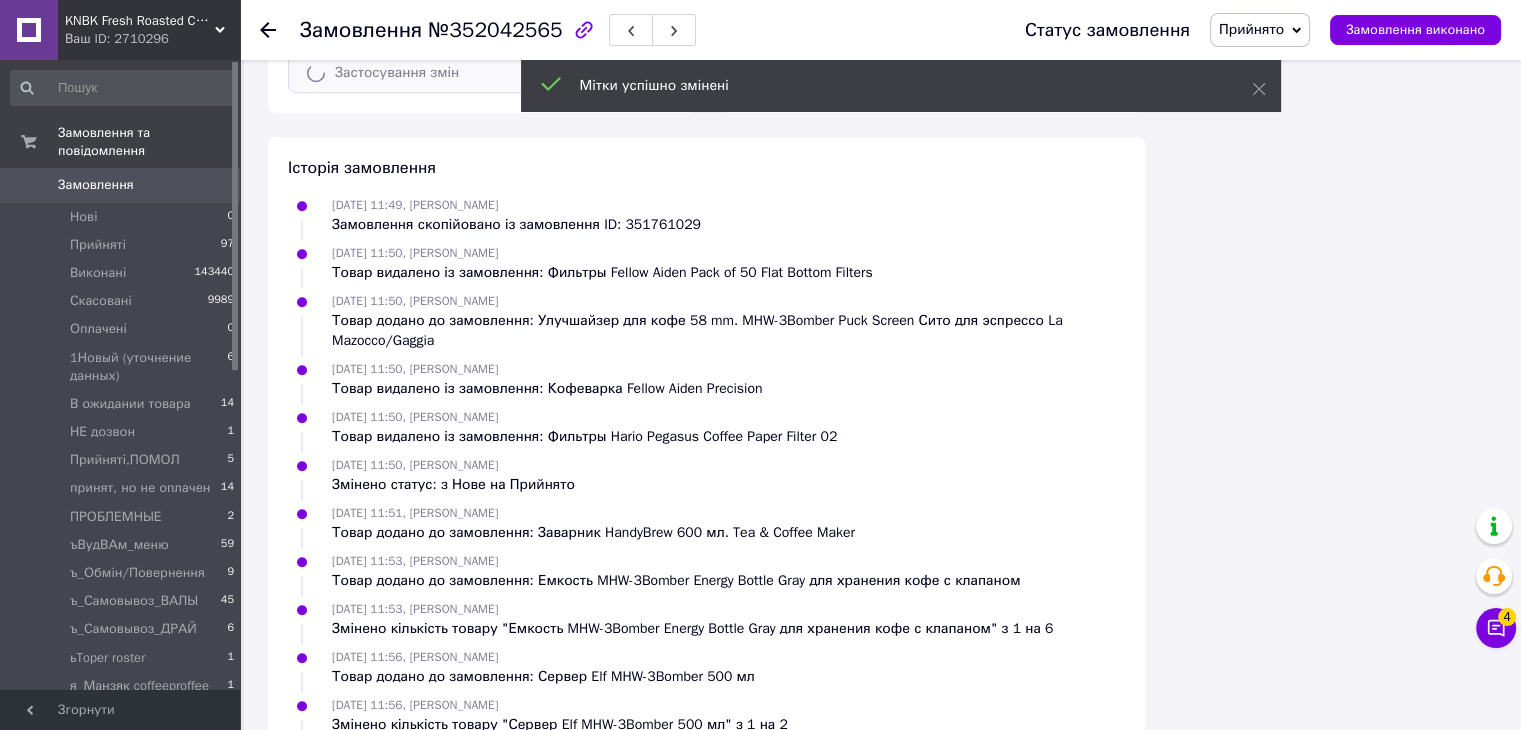 scroll, scrollTop: 0, scrollLeft: 0, axis: both 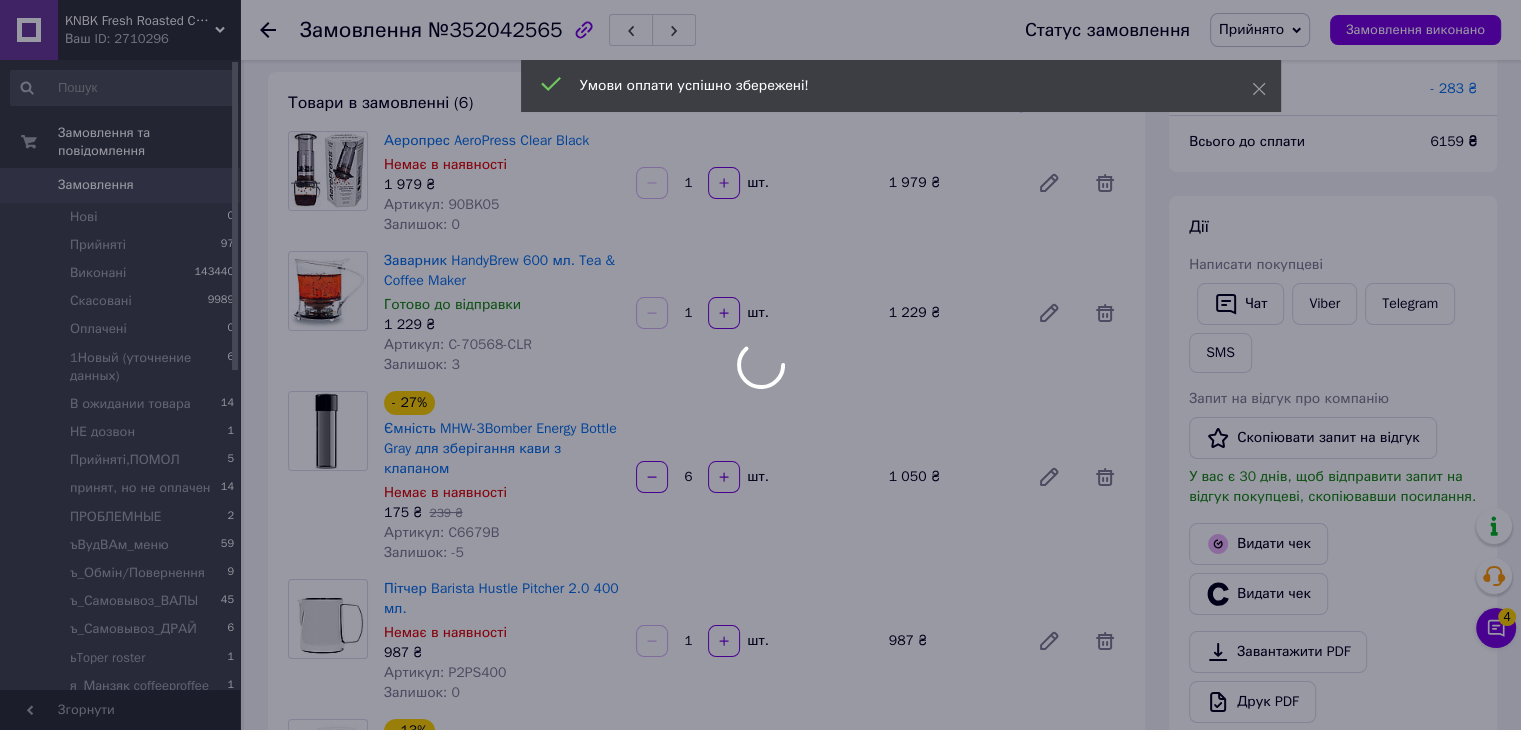 click at bounding box center (760, 365) 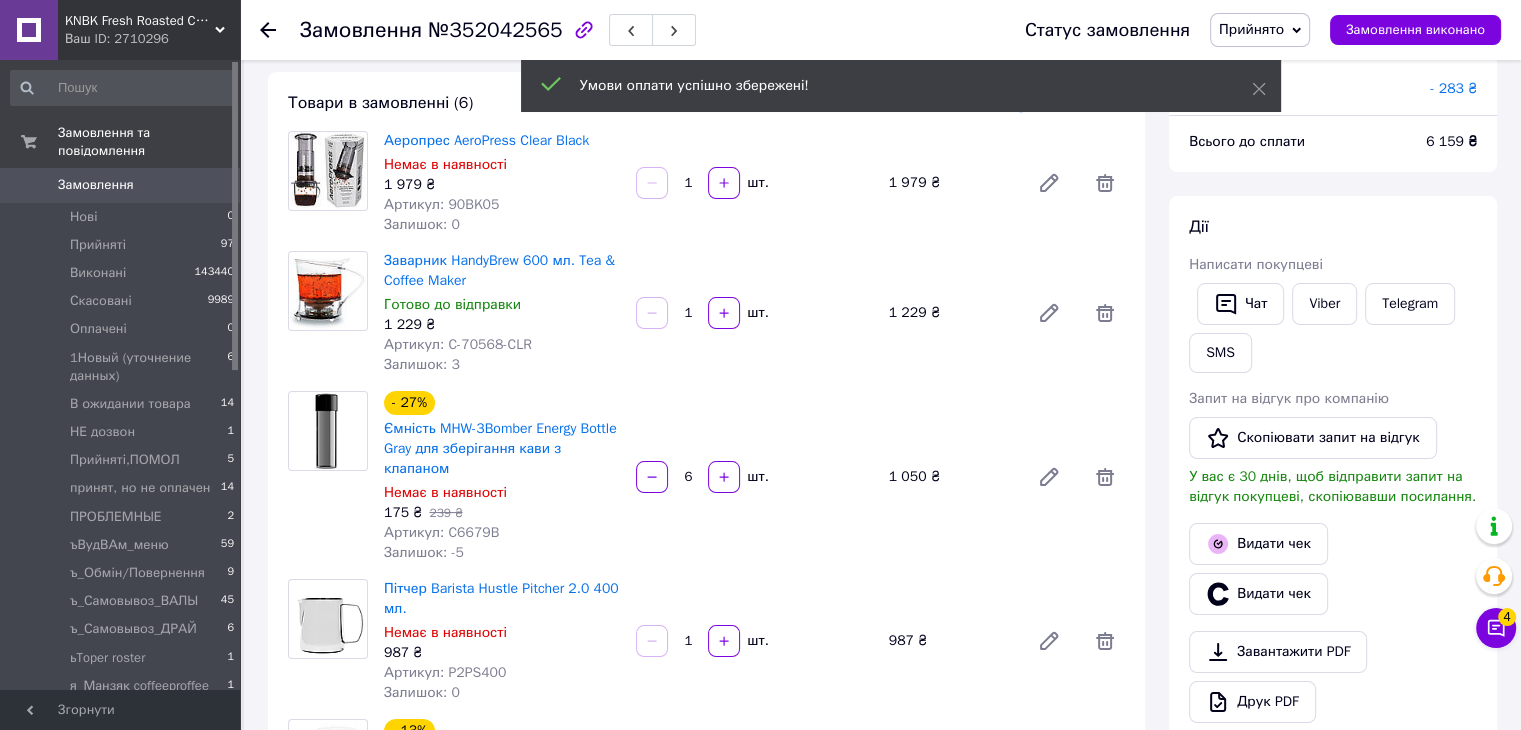 scroll, scrollTop: 205, scrollLeft: 0, axis: vertical 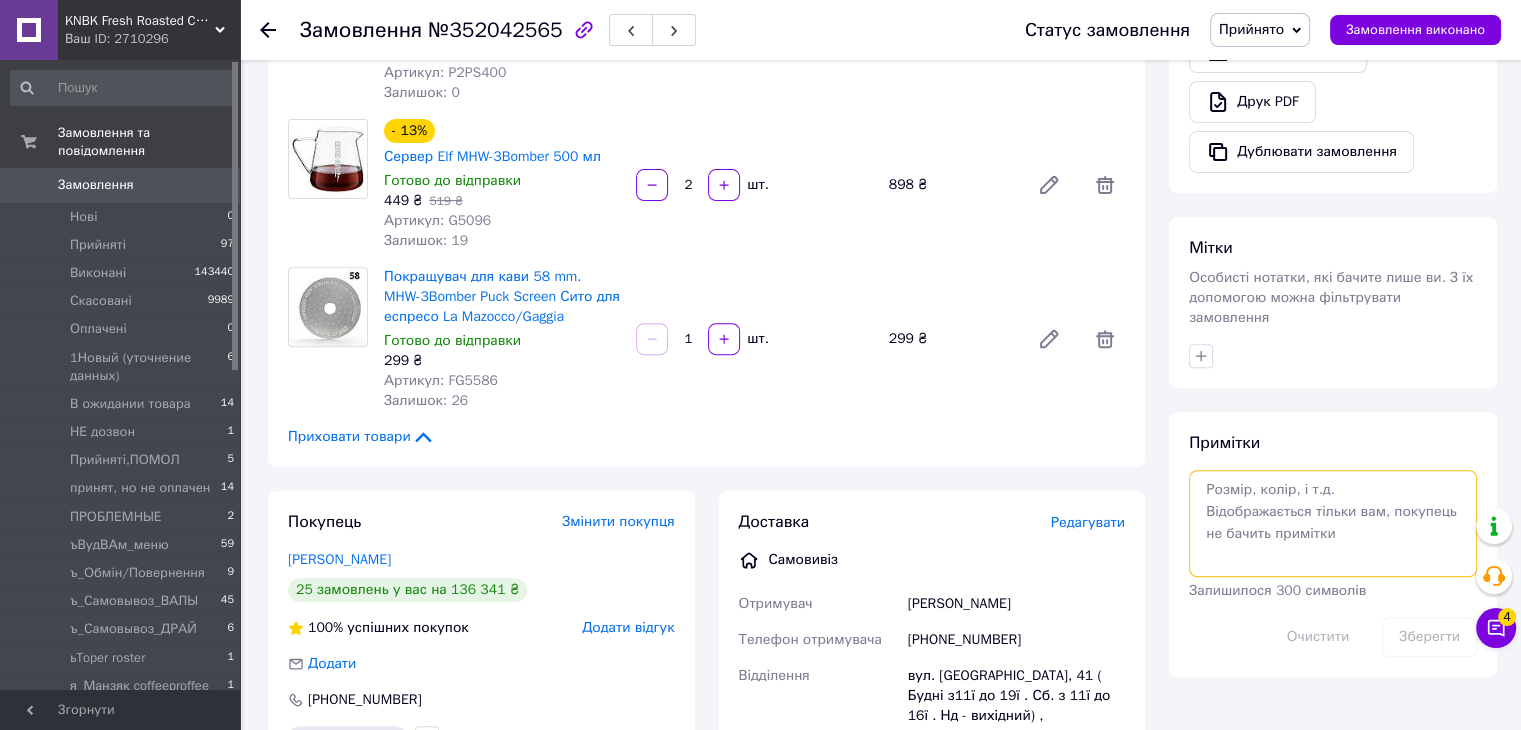 click at bounding box center [1333, 523] 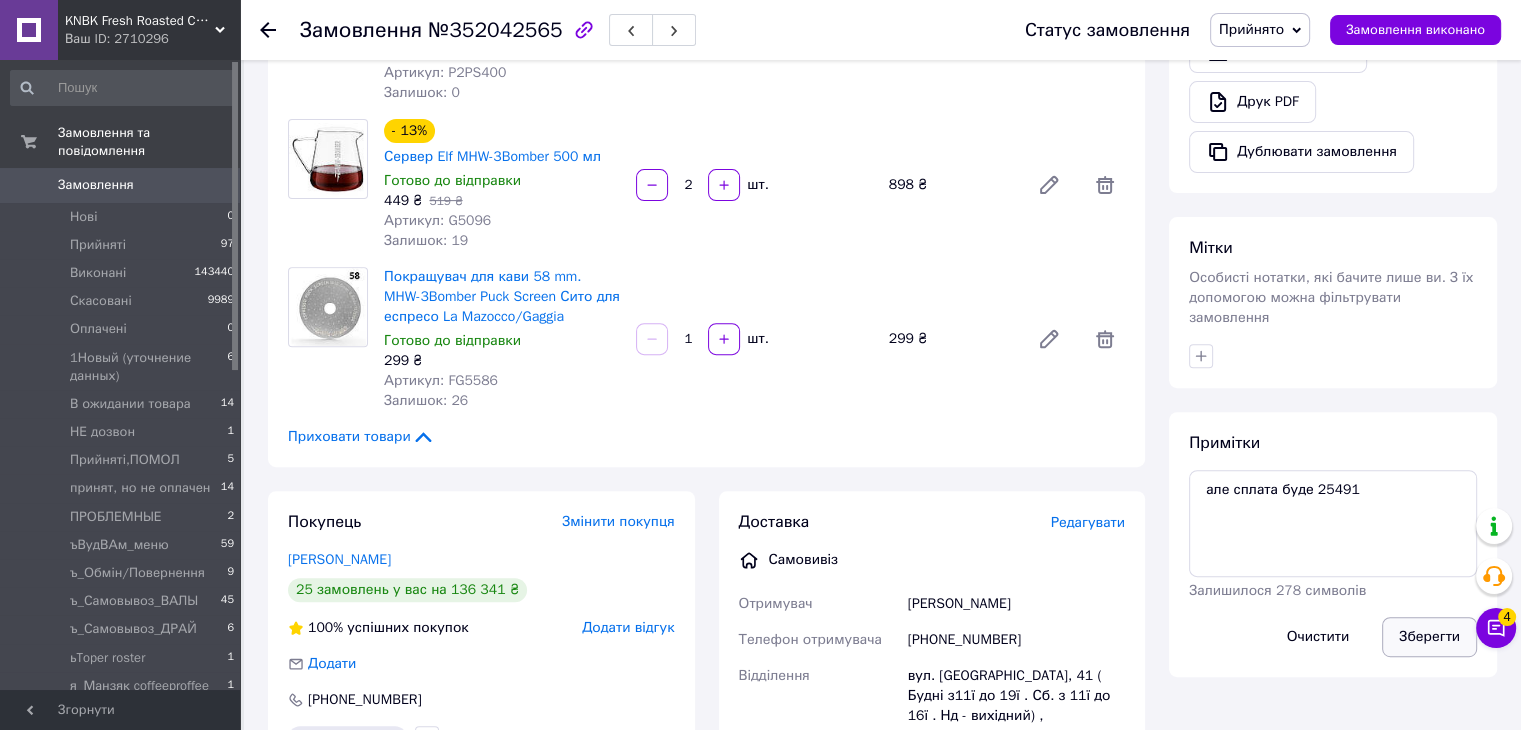 click on "Зберегти" at bounding box center (1429, 637) 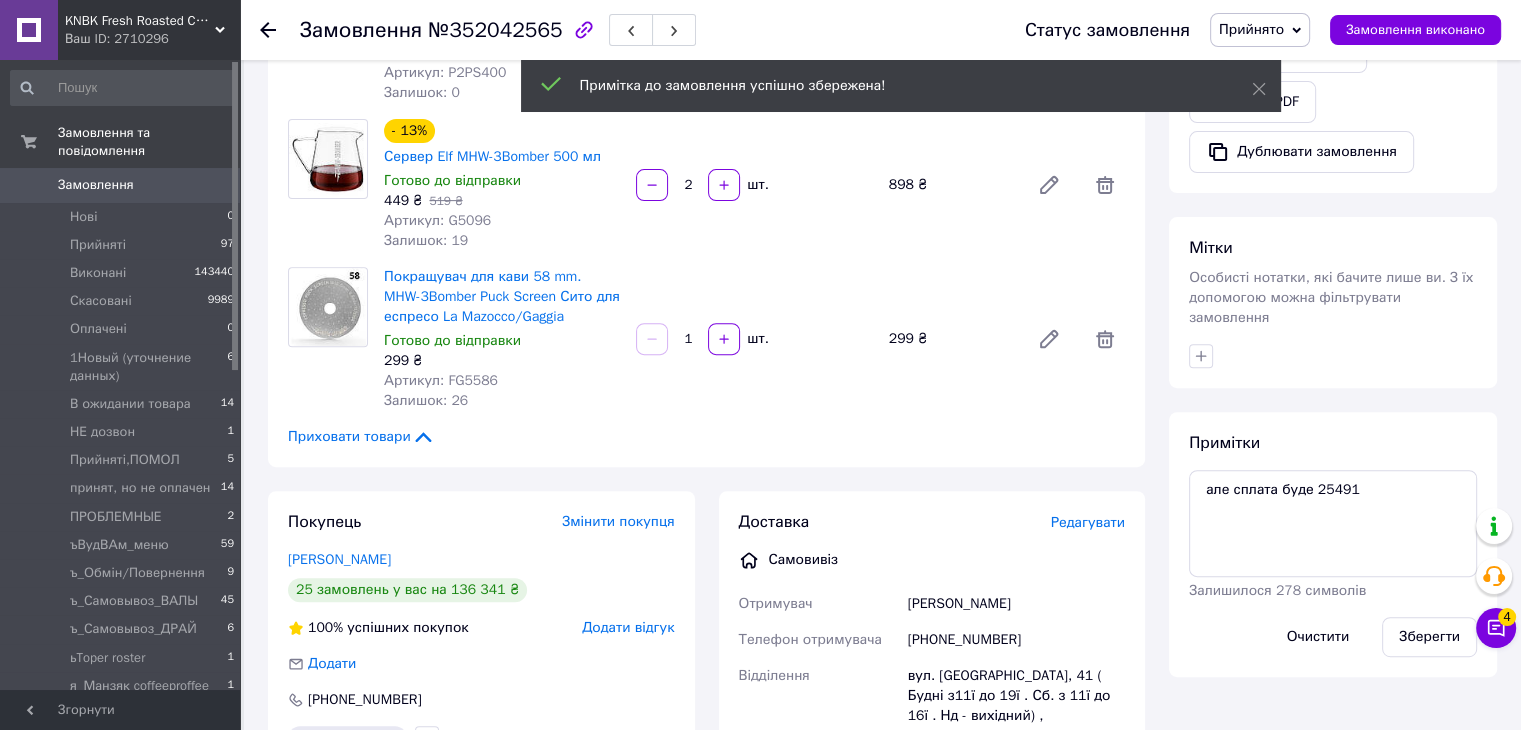 scroll, scrollTop: 253, scrollLeft: 0, axis: vertical 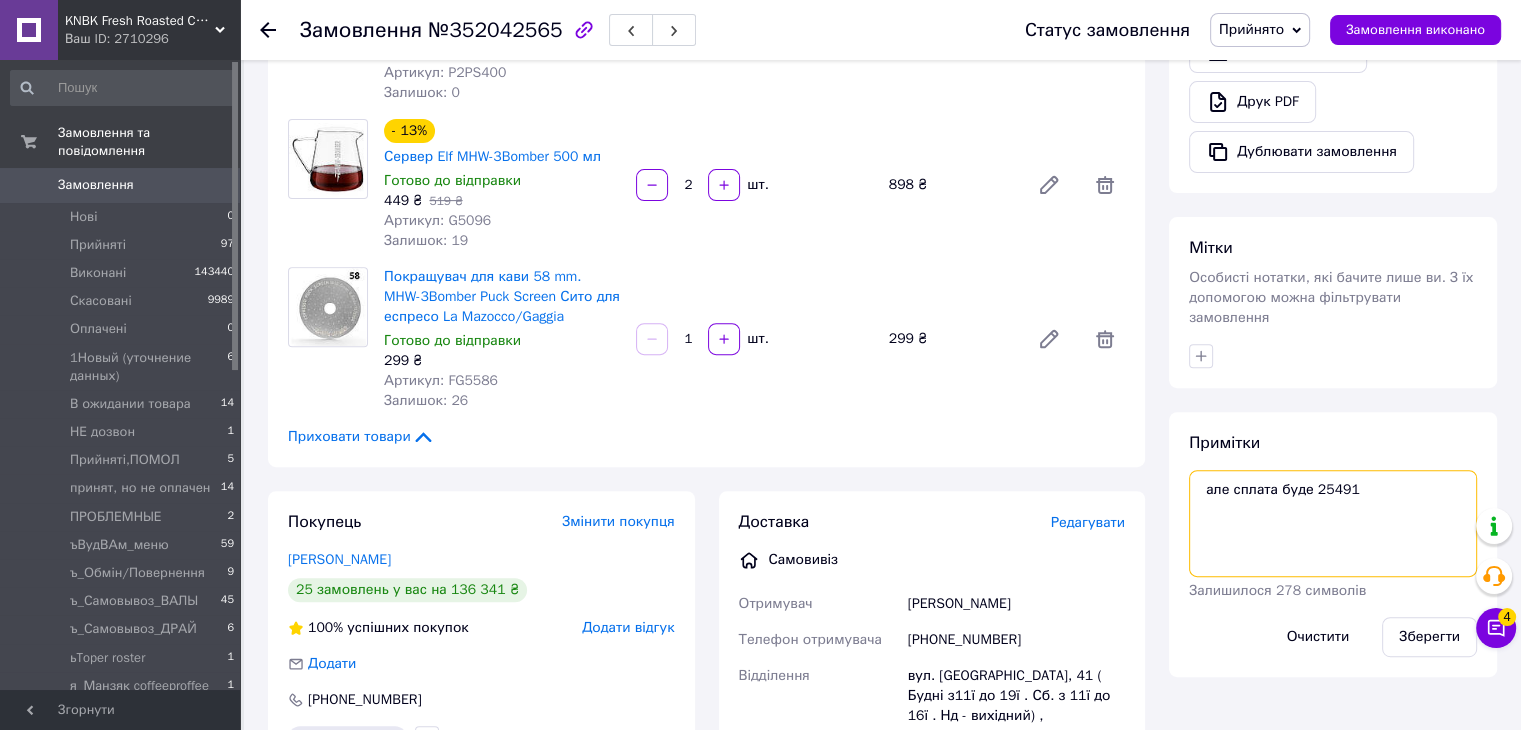 click on "але сплата буде 25491" at bounding box center [1333, 523] 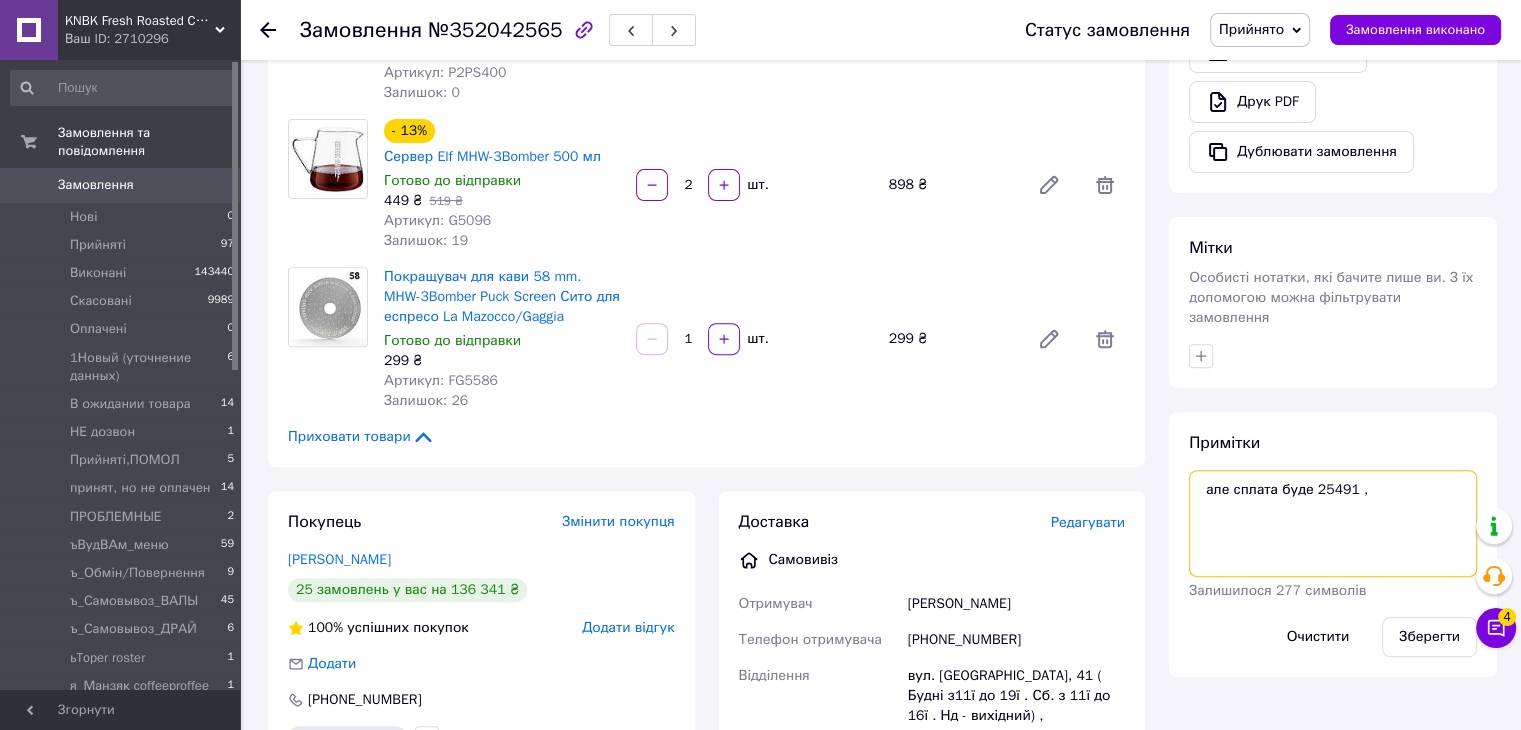 paste on "352042565" 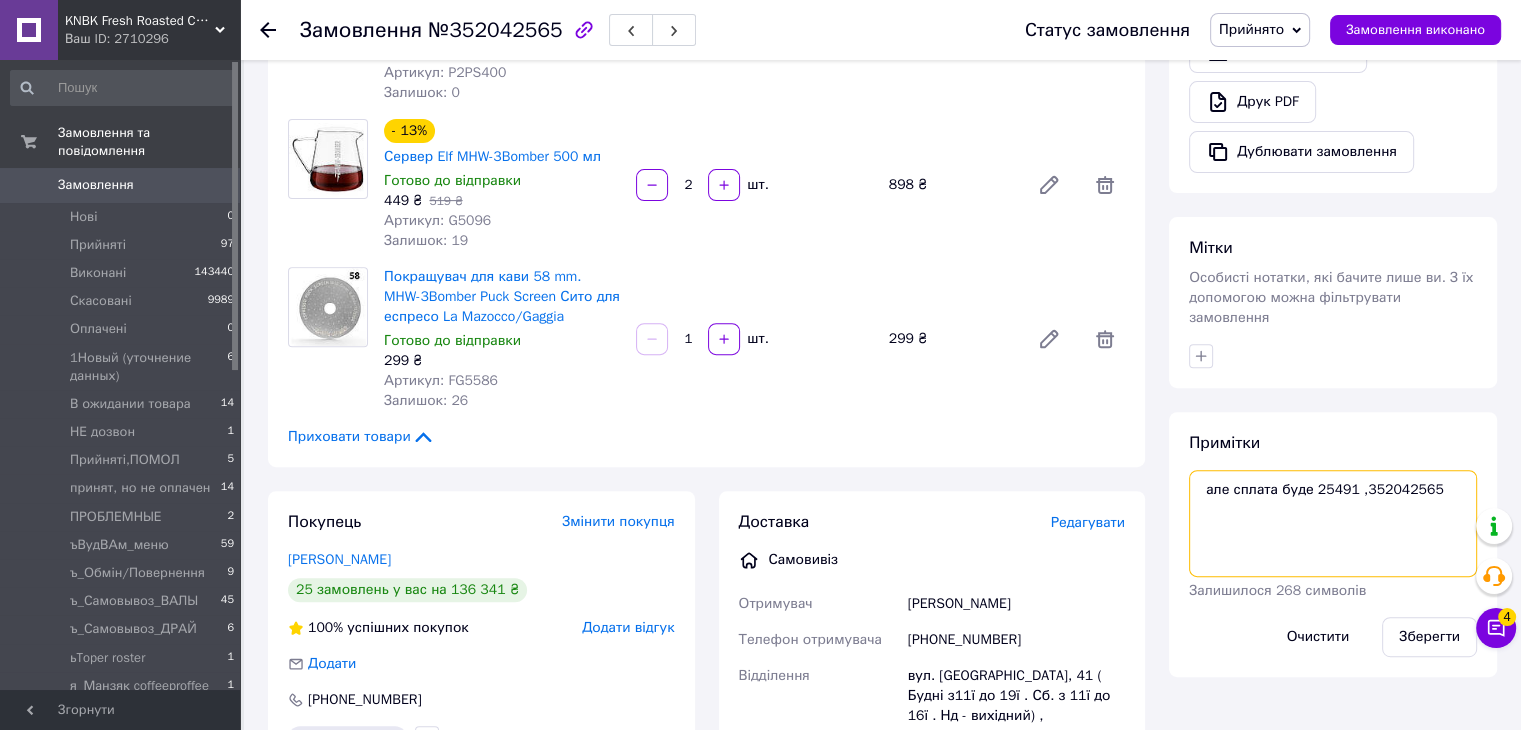 paste on "351761251" 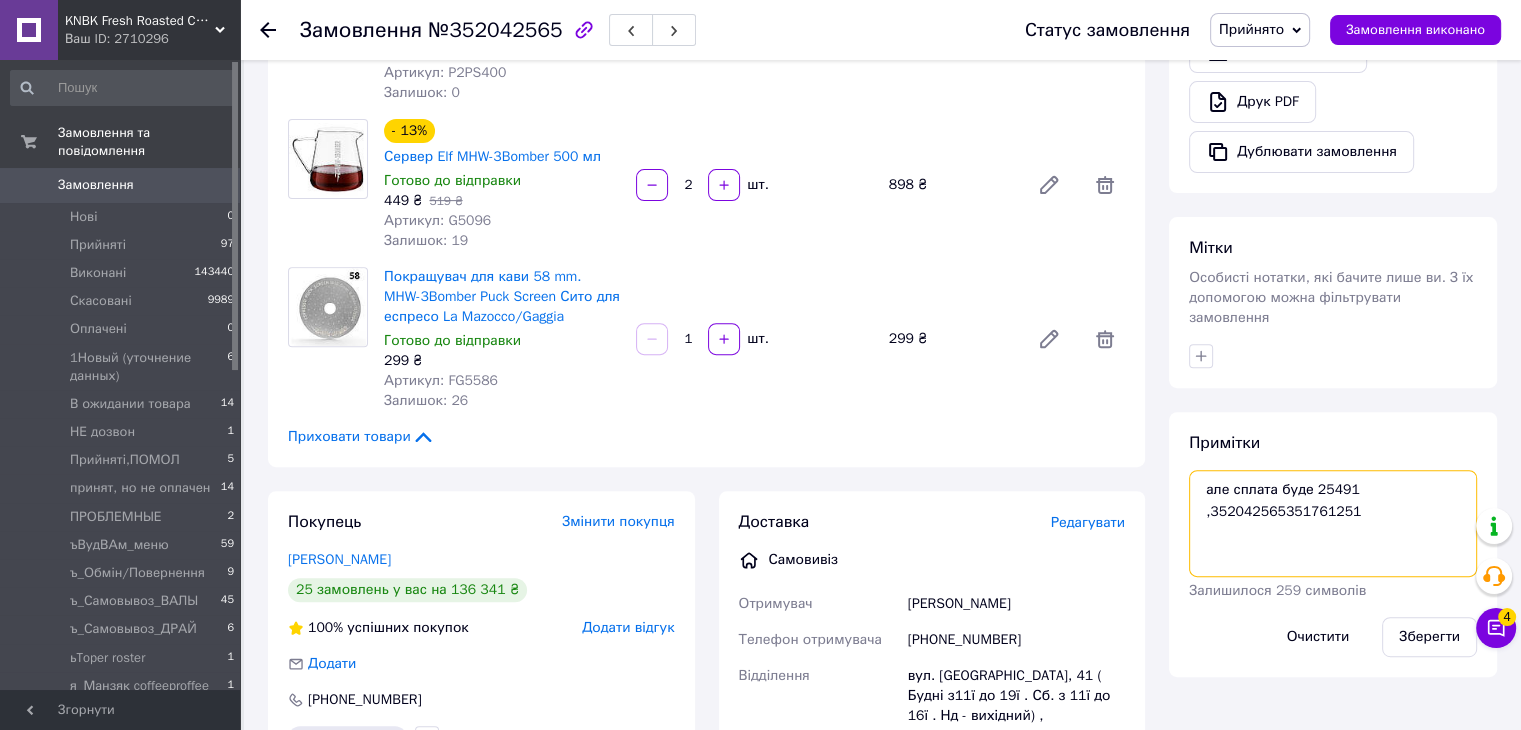 drag, startPoint x: 1269, startPoint y: 487, endPoint x: 1282, endPoint y: 507, distance: 23.853722 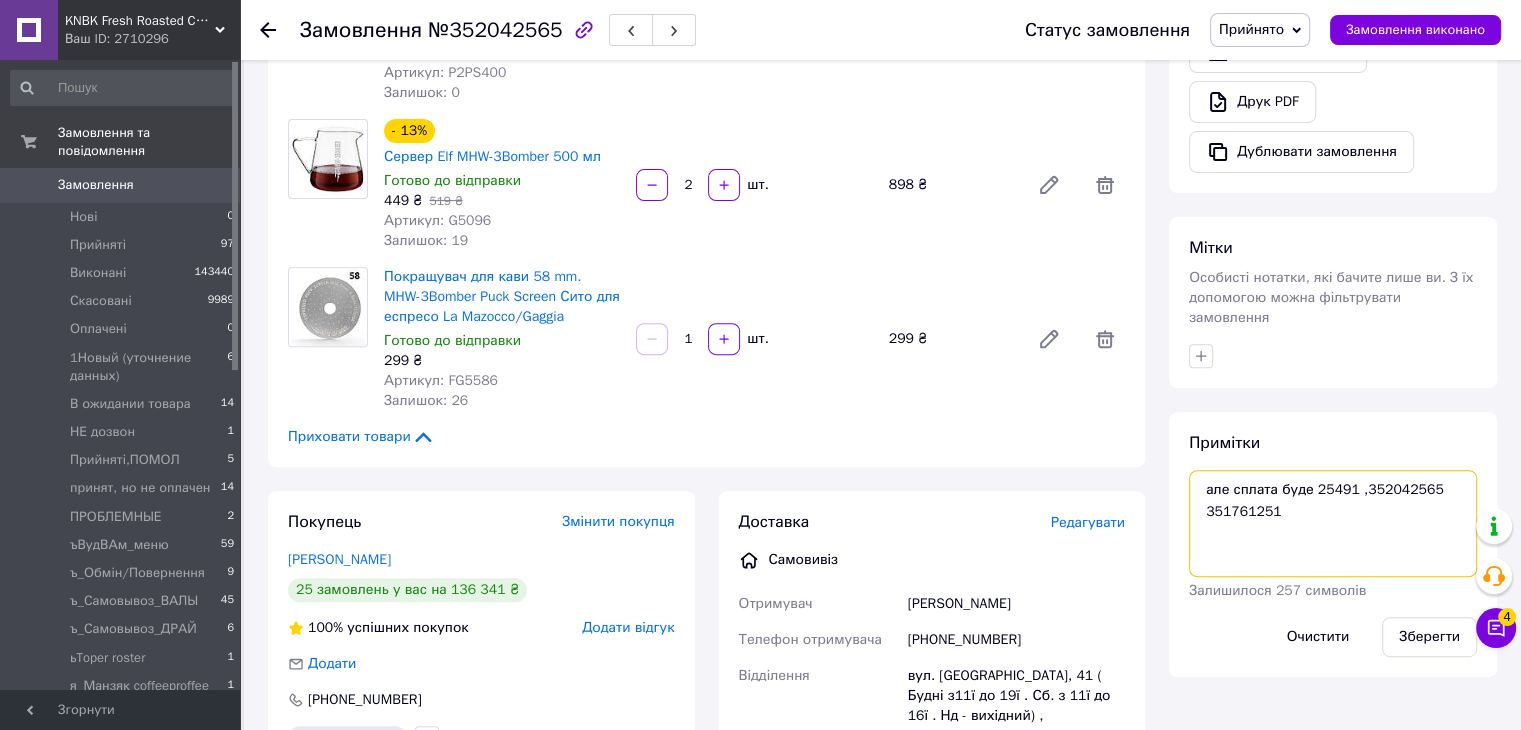 click on "але сплата буде 25491 ,352042565  351761251" at bounding box center (1333, 523) 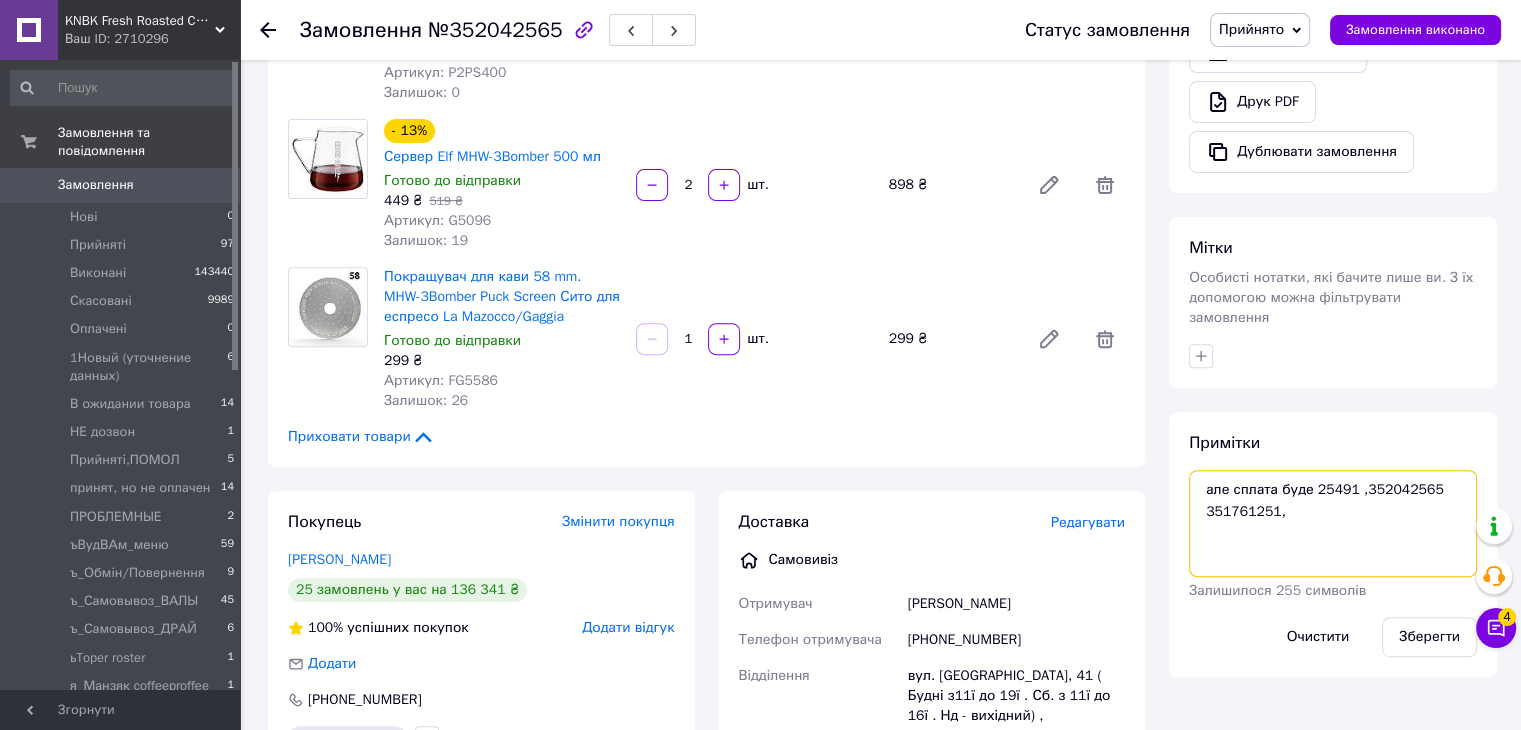 paste on "351761029" 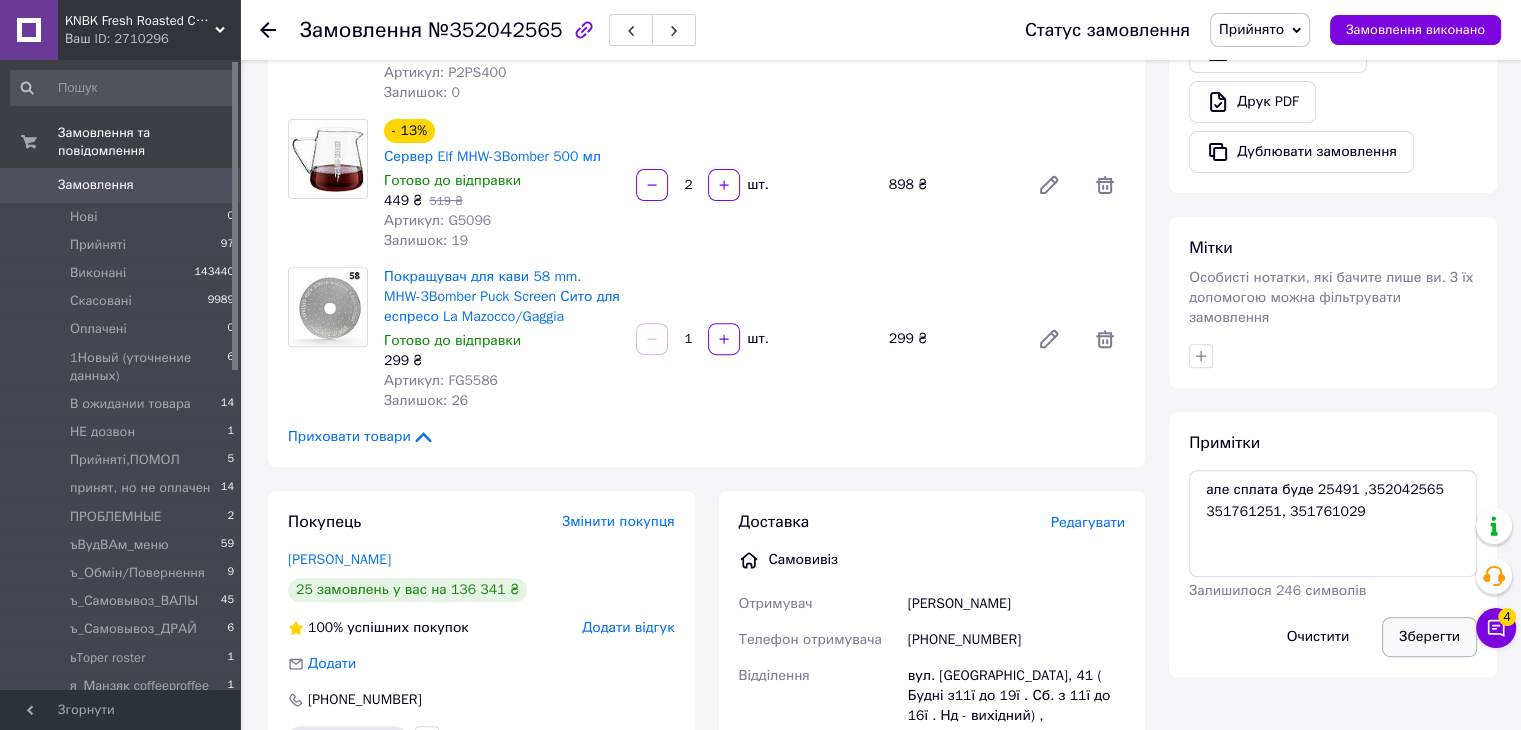 click on "Зберегти" at bounding box center (1429, 637) 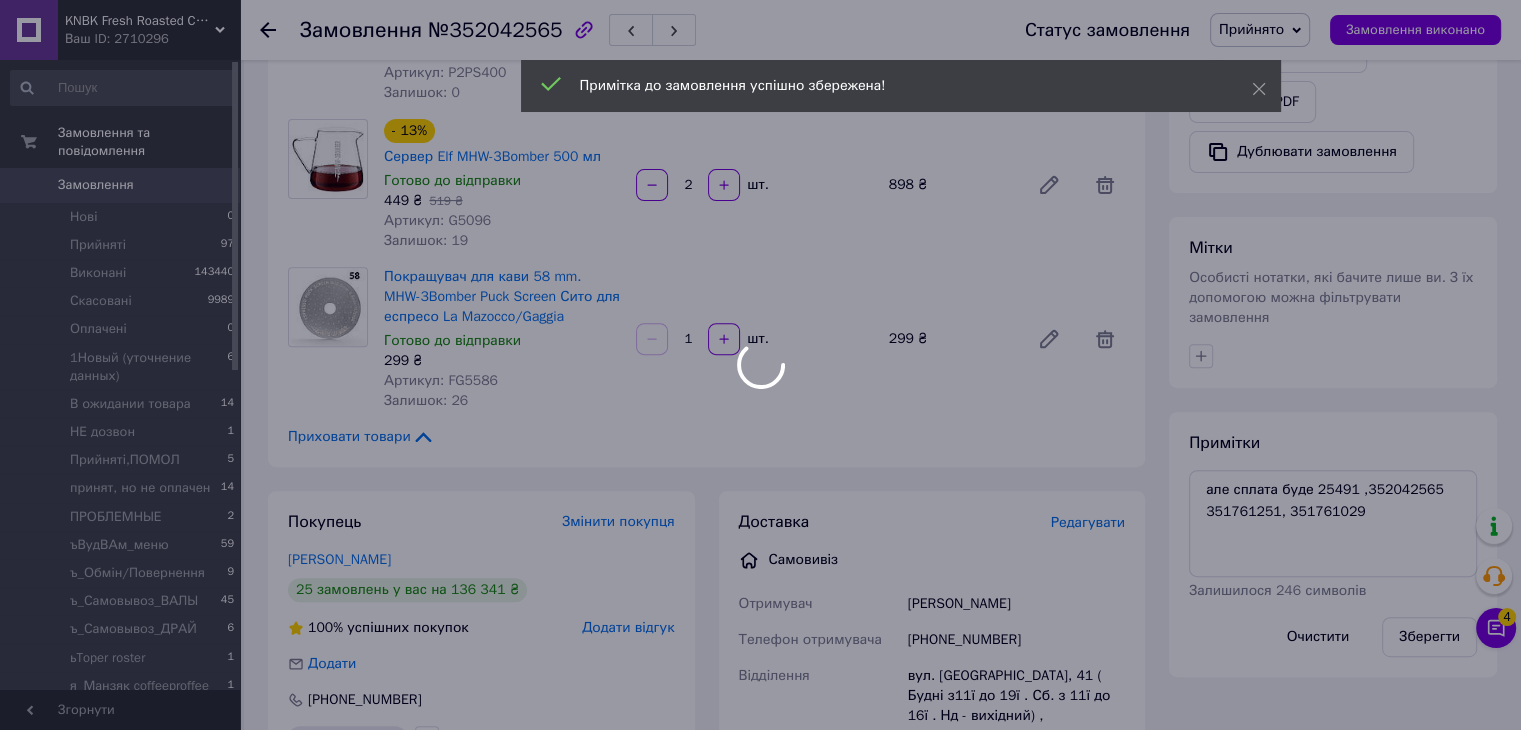 scroll, scrollTop: 302, scrollLeft: 0, axis: vertical 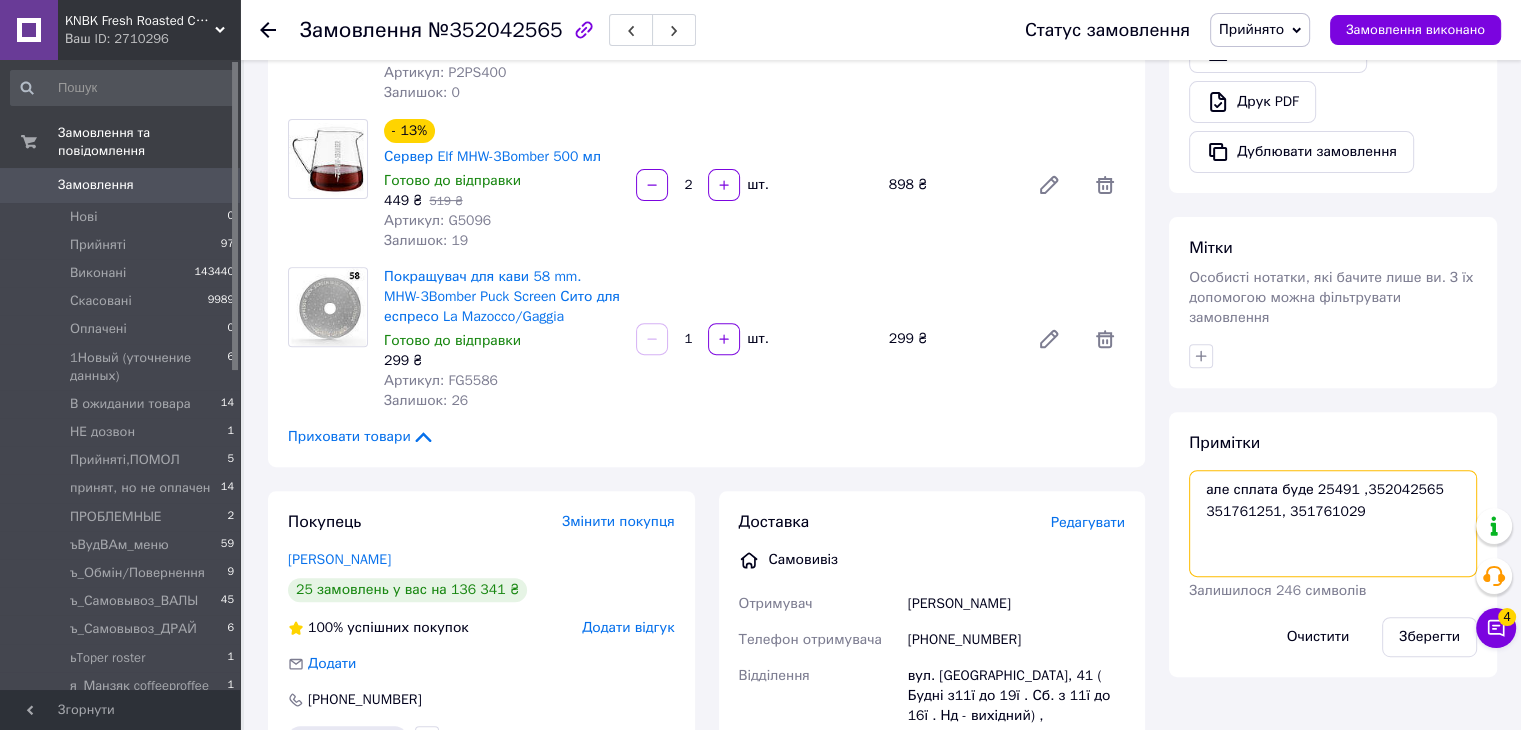 click on "але сплата буде 25491 ,352042565  351761251, 351761029" at bounding box center (1333, 523) 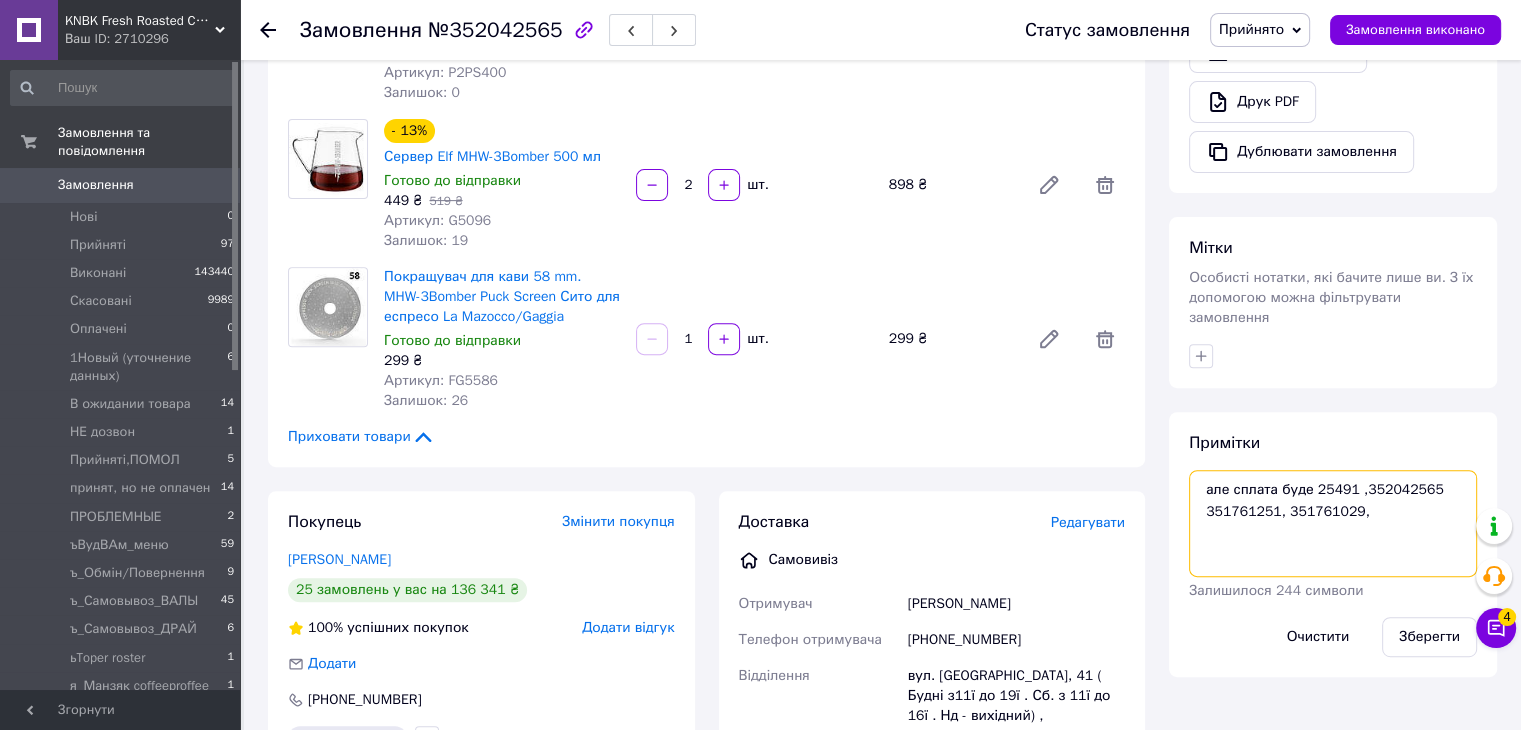 paste on "351761029" 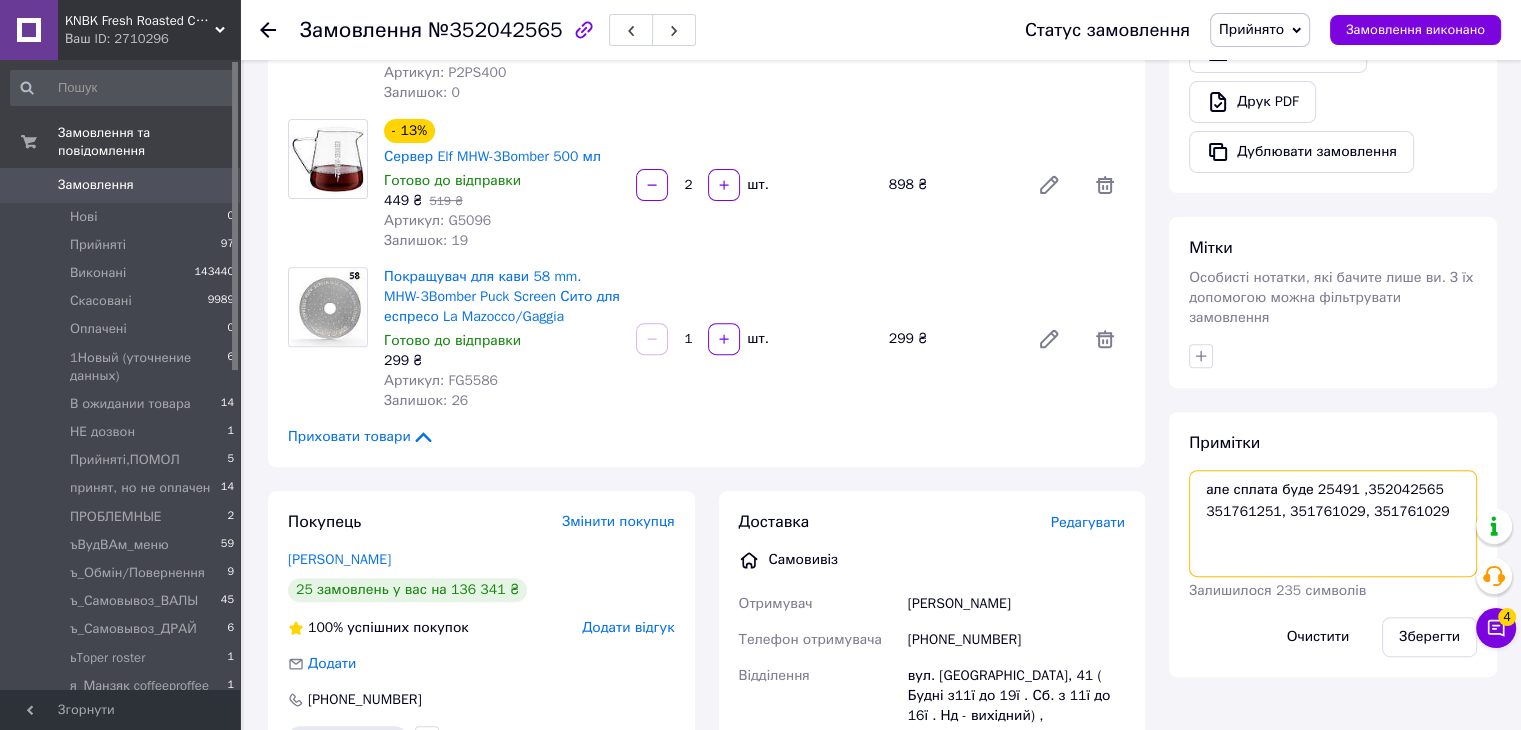 type on "але сплата буде 25491 ,352042565  351761251, 351761029, 351761029" 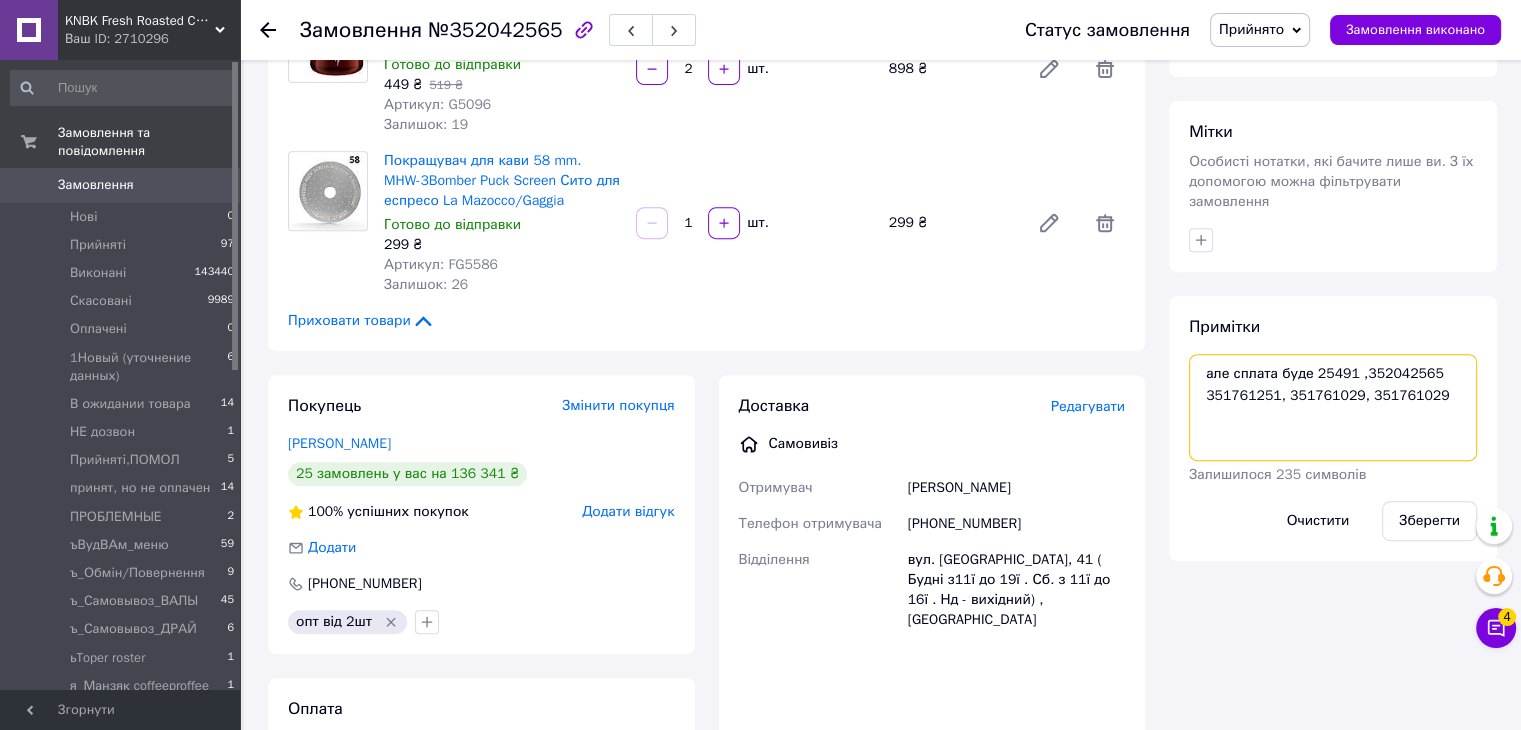 scroll, scrollTop: 900, scrollLeft: 0, axis: vertical 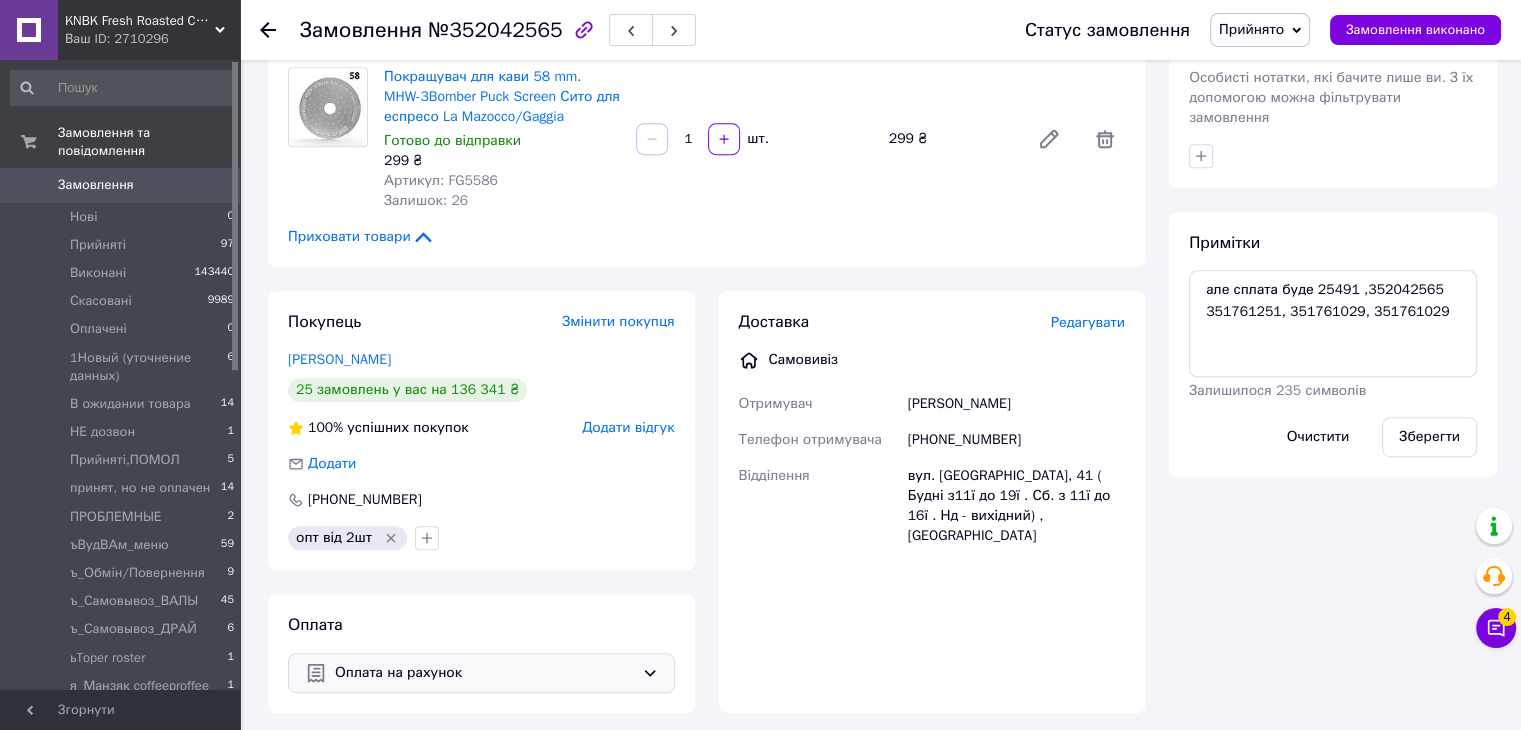 click 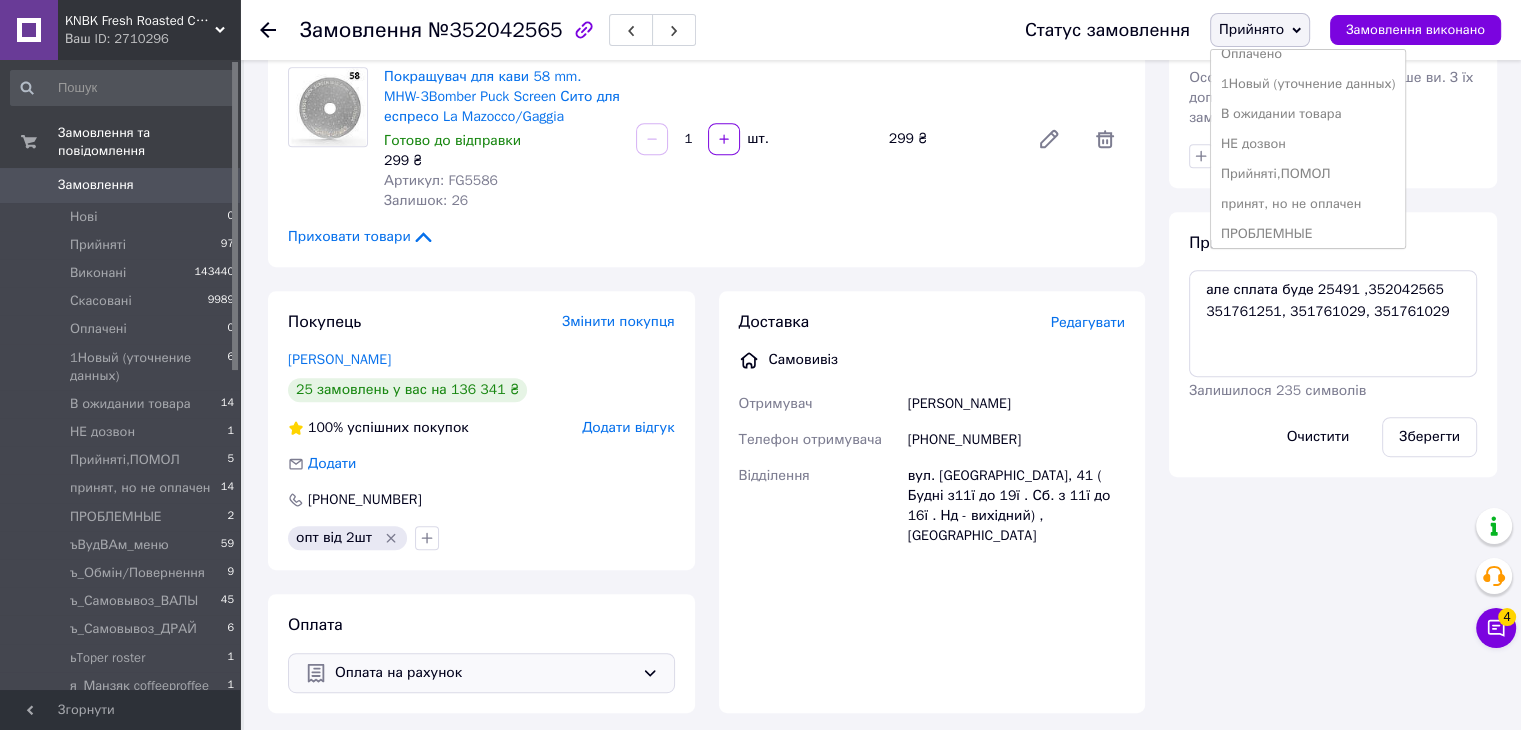 scroll, scrollTop: 200, scrollLeft: 0, axis: vertical 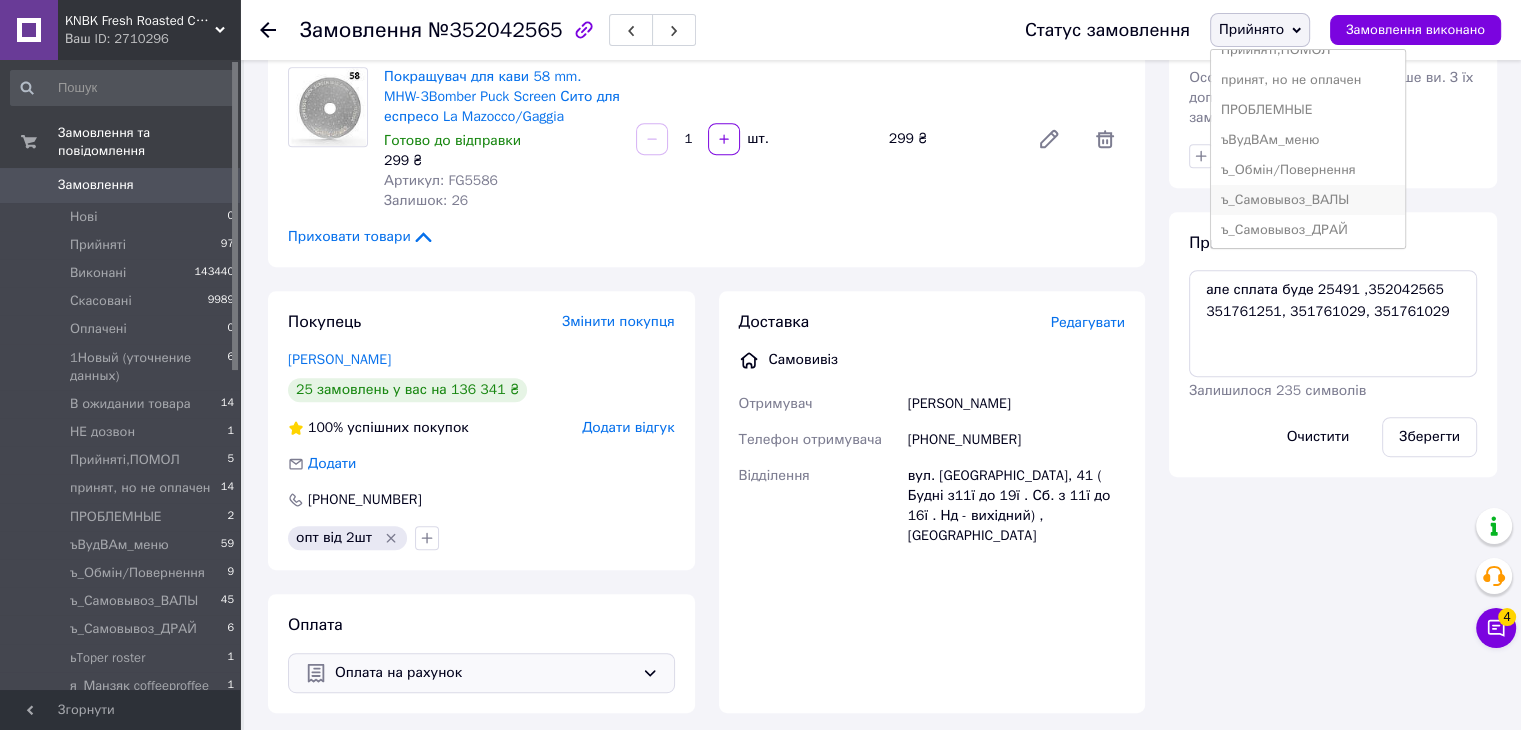 click on "ъ_Самовывоз_ВАЛЫ" at bounding box center [1308, 200] 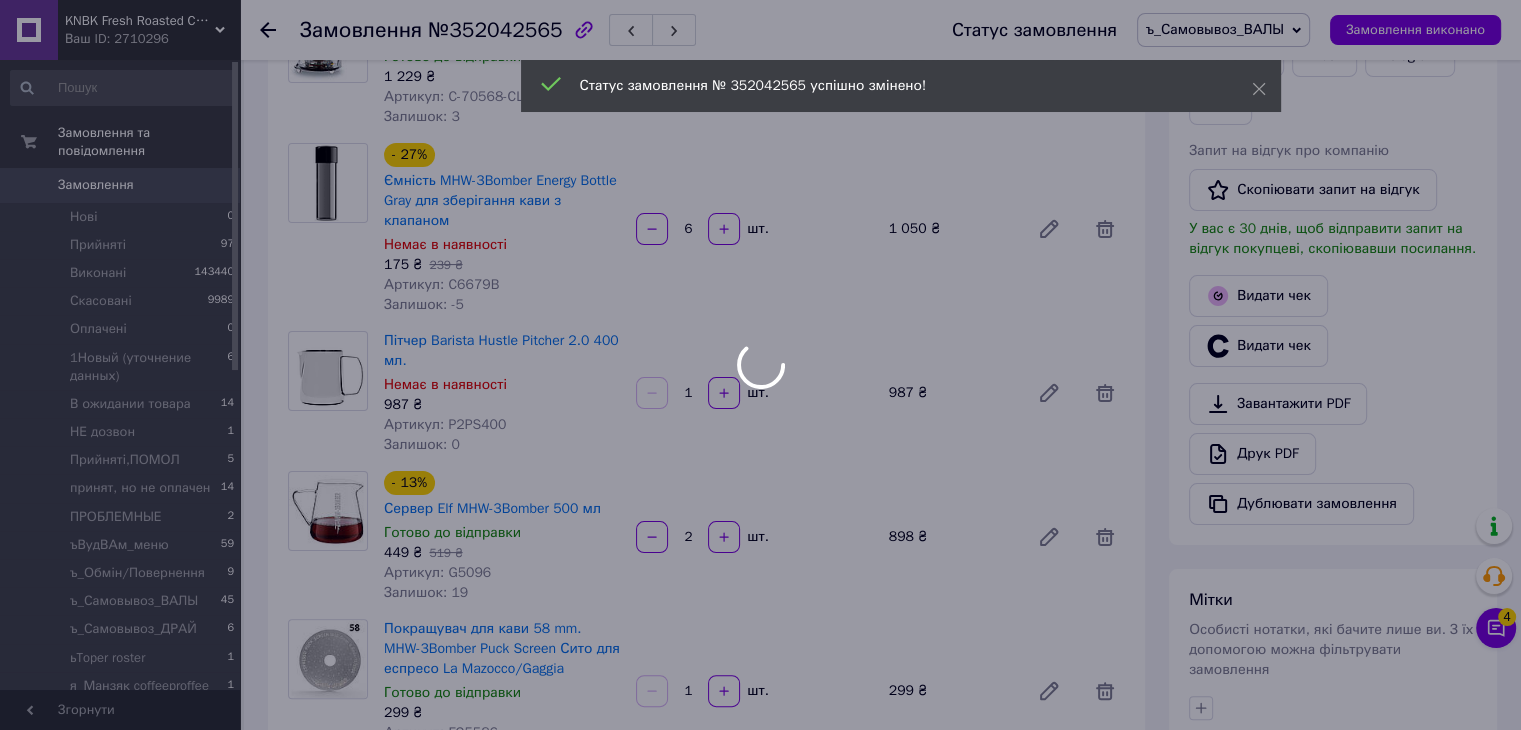 scroll, scrollTop: 200, scrollLeft: 0, axis: vertical 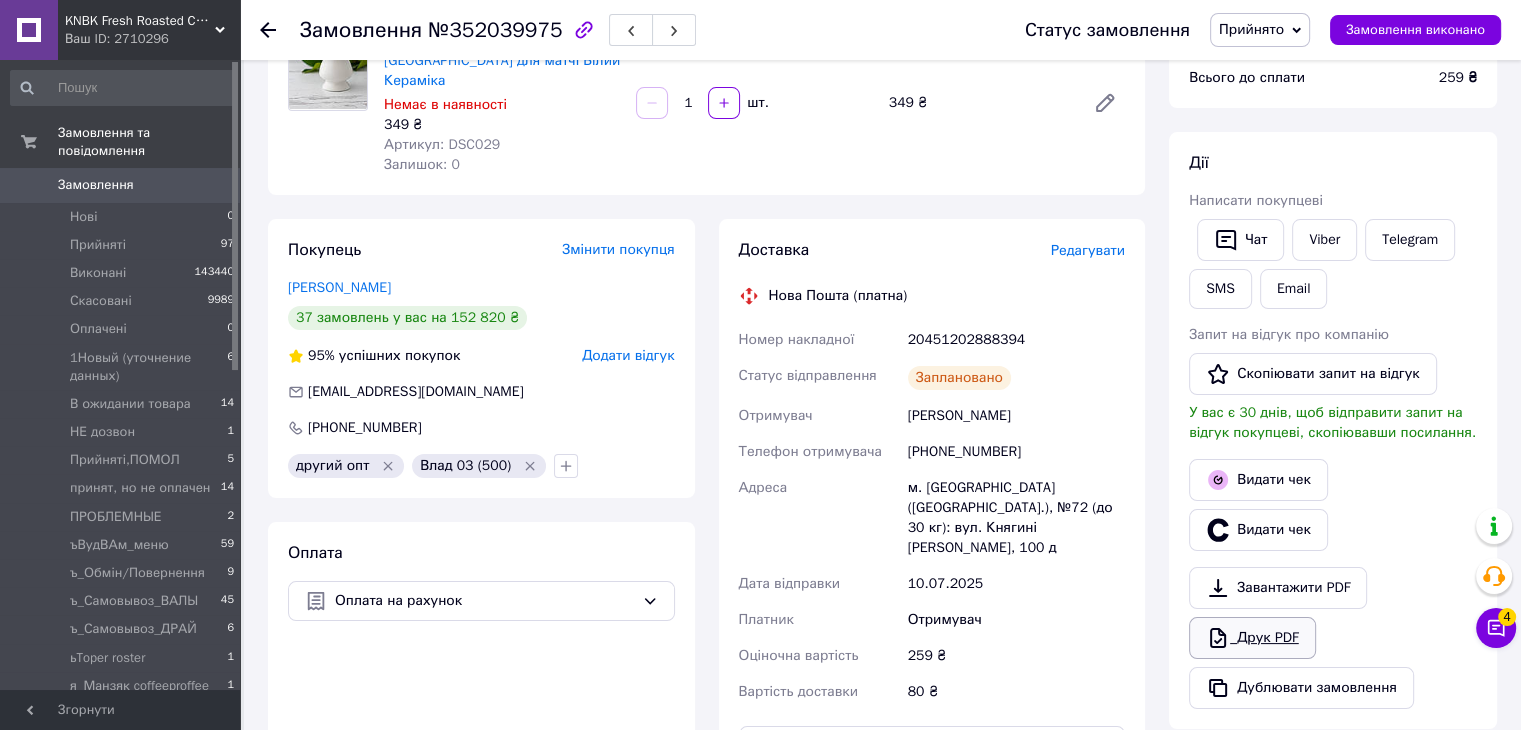 click on "Друк PDF" at bounding box center [1252, 638] 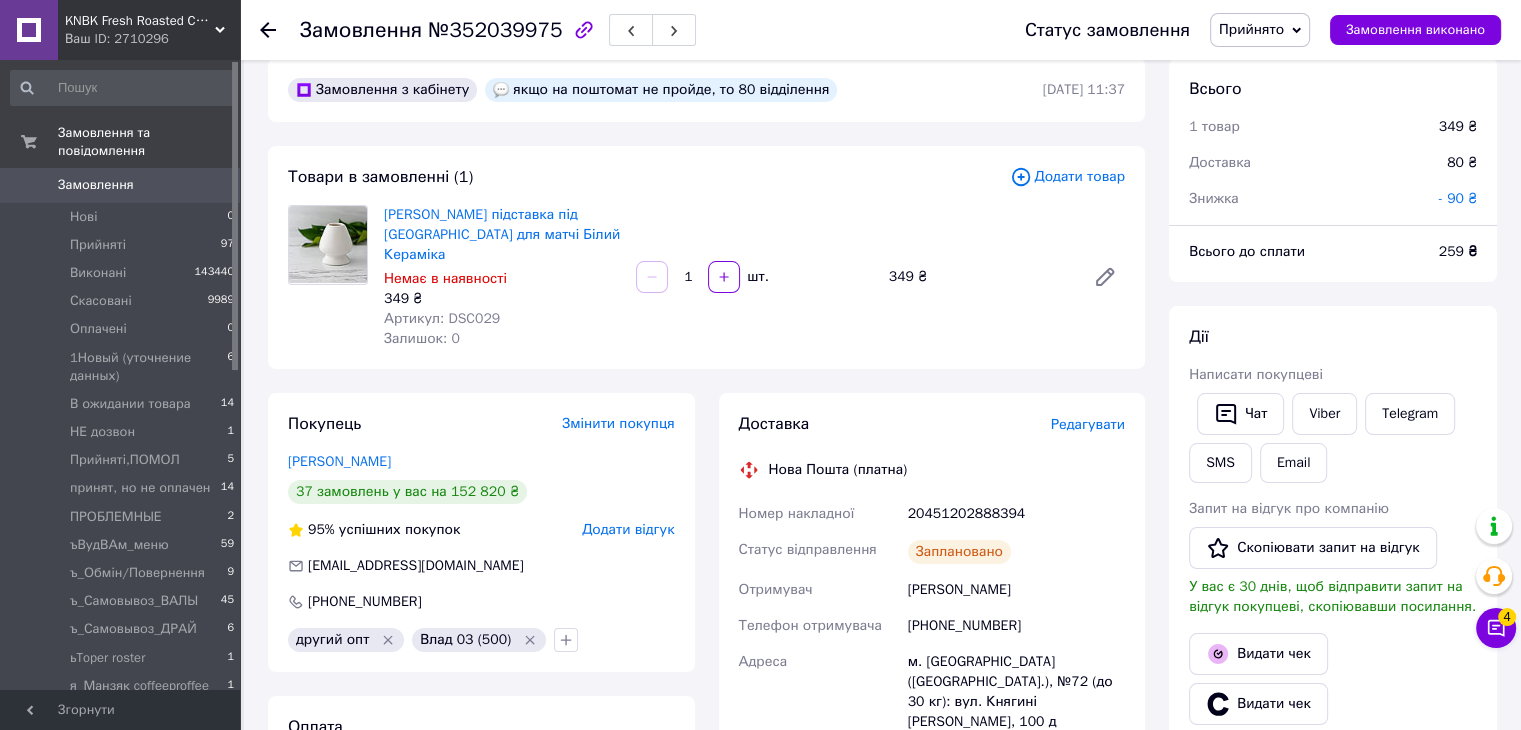 scroll, scrollTop: 0, scrollLeft: 0, axis: both 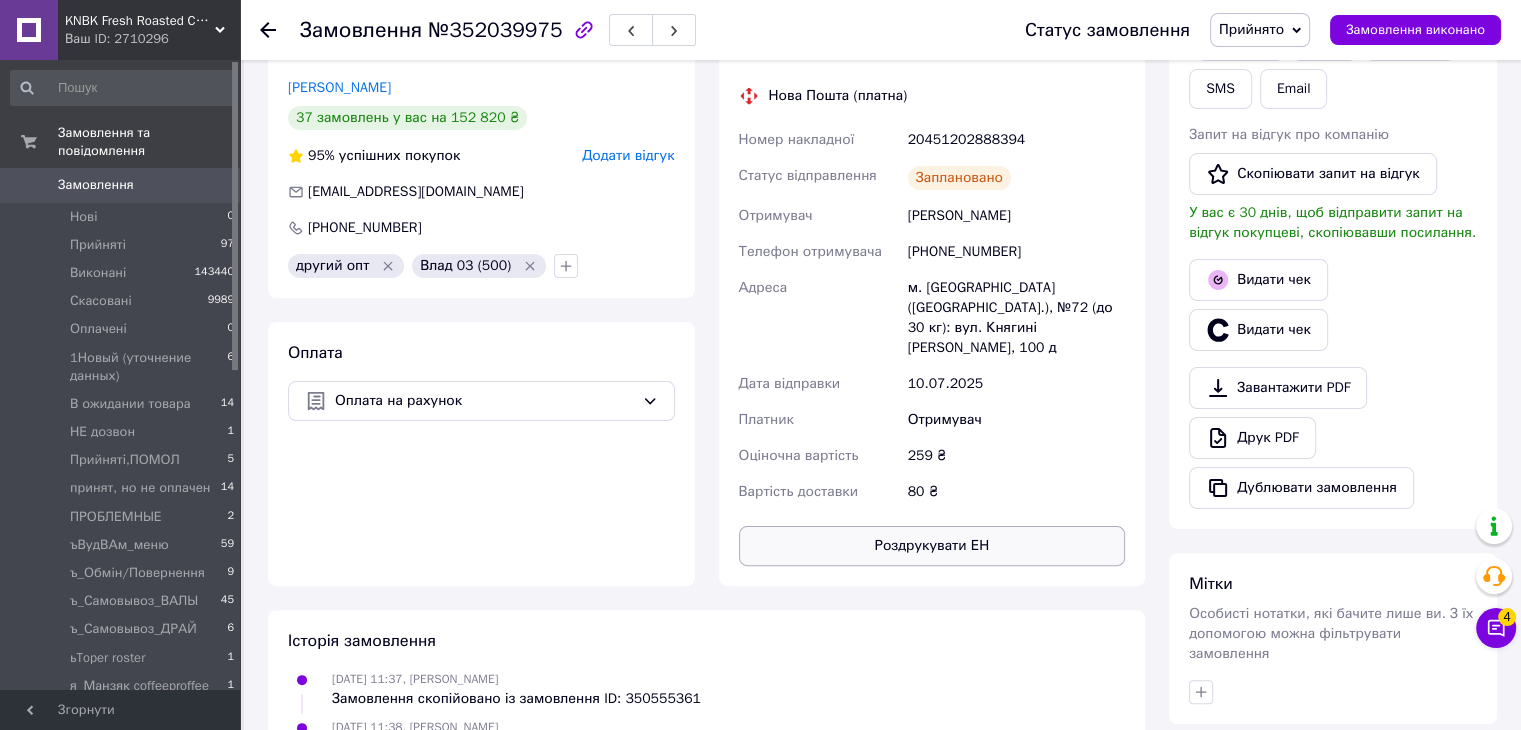 click on "Роздрукувати ЕН" at bounding box center (932, 546) 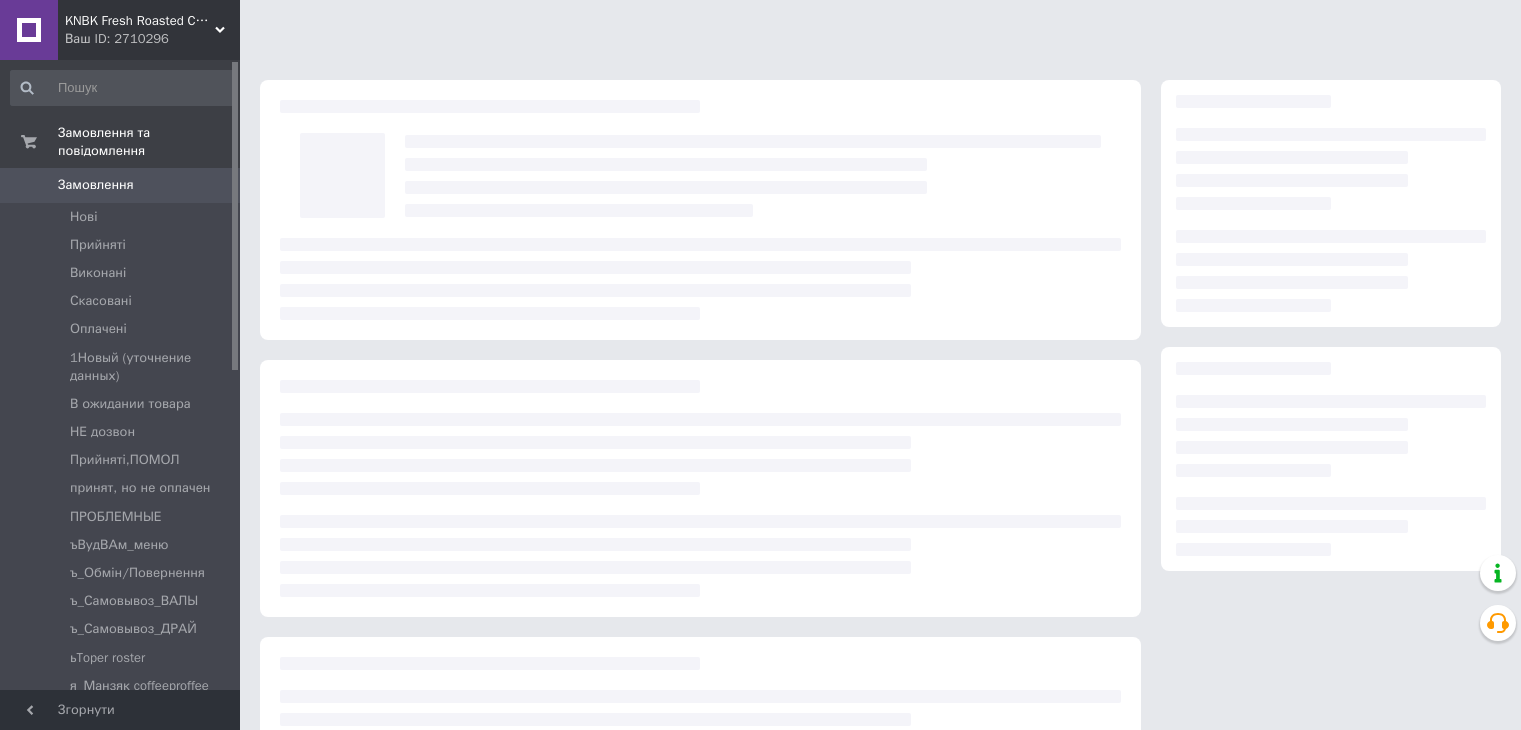 scroll, scrollTop: 0, scrollLeft: 0, axis: both 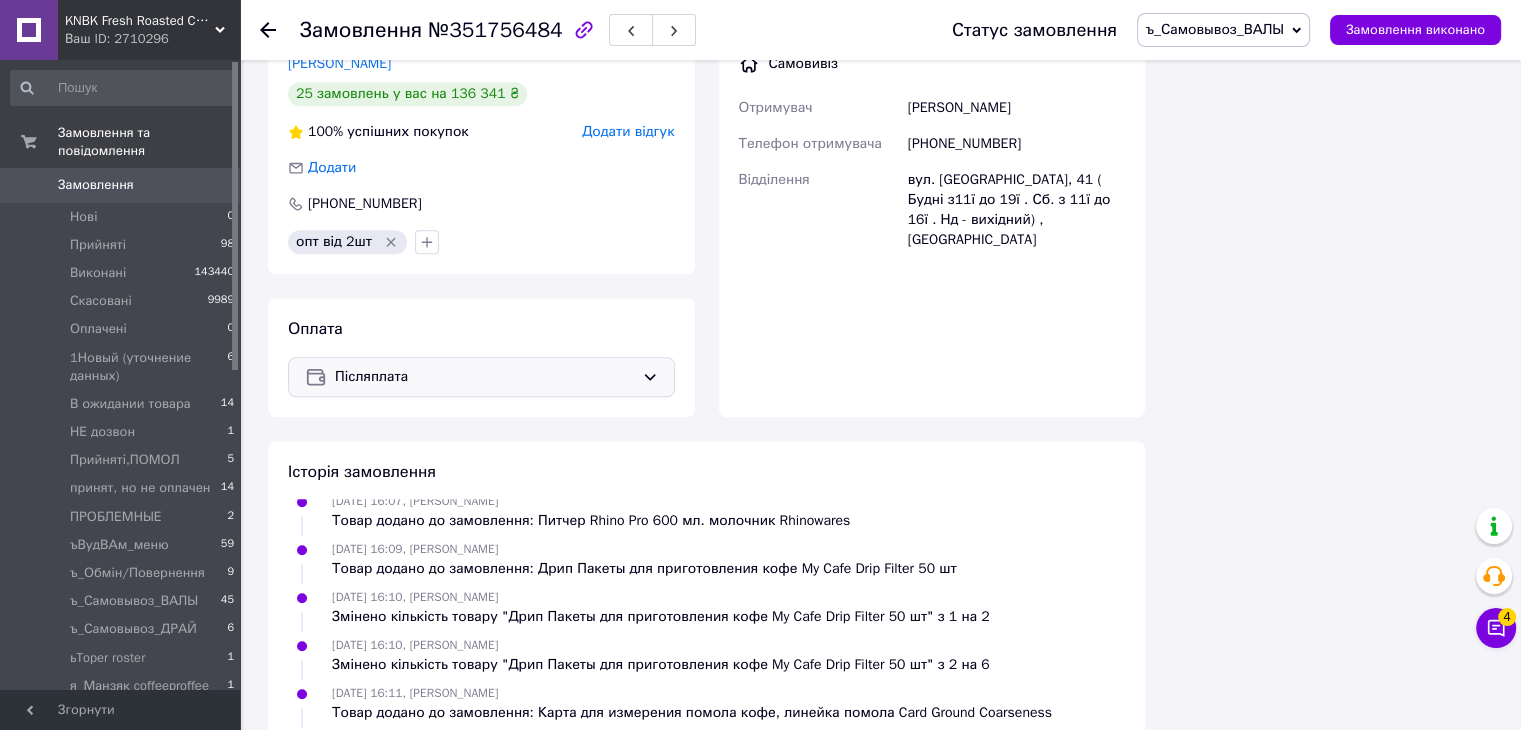 click on "Післяплата" at bounding box center [484, 377] 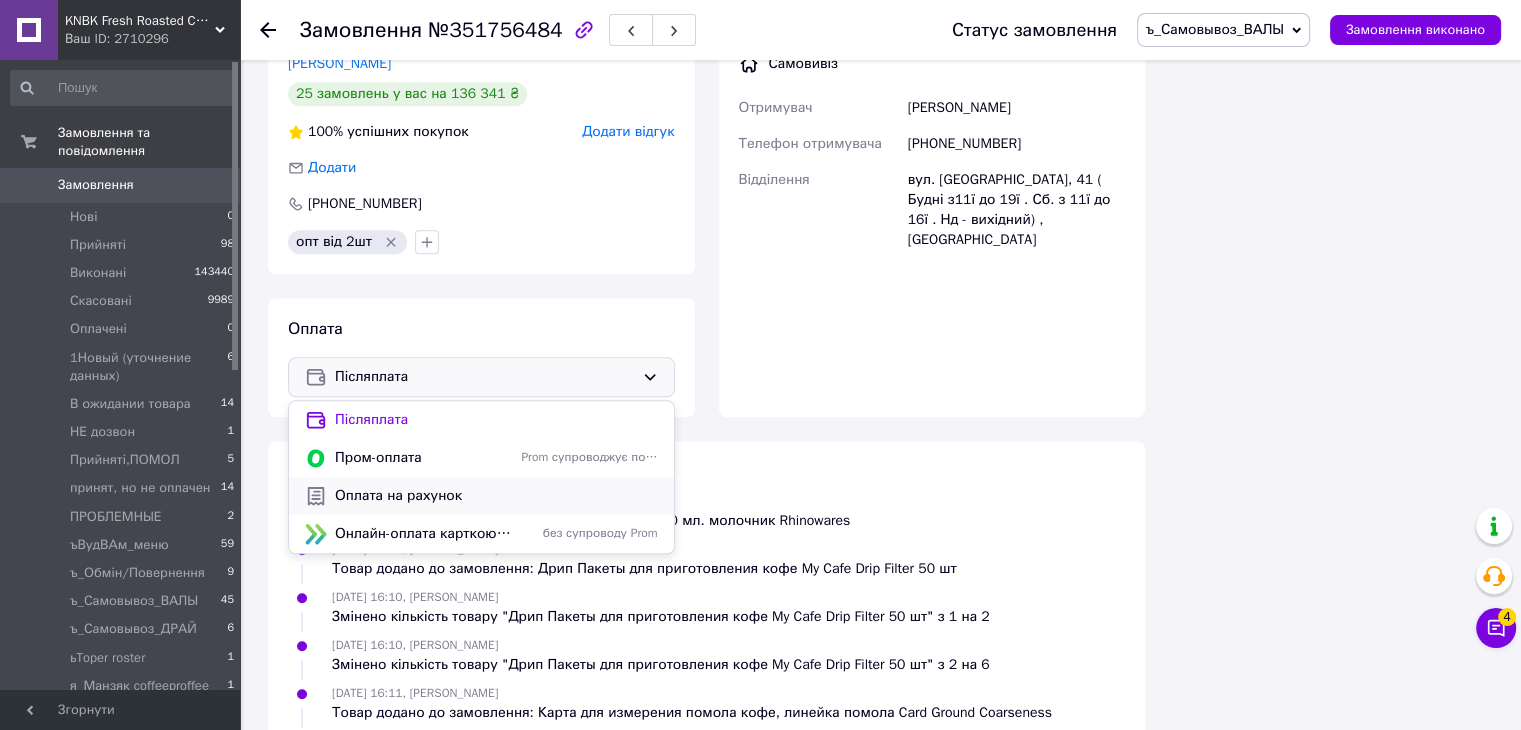 click on "Оплата на рахунок" at bounding box center (496, 496) 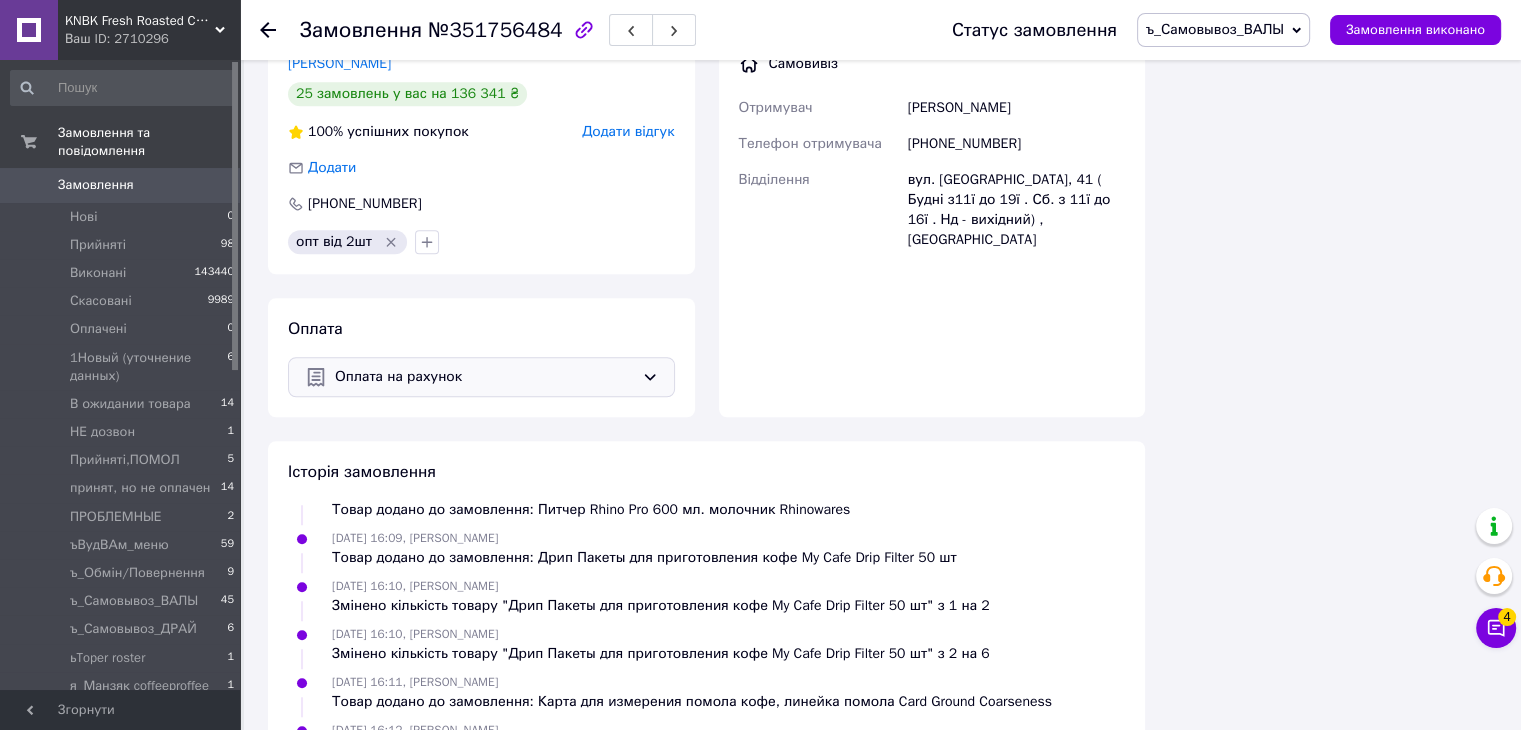 scroll, scrollTop: 979, scrollLeft: 0, axis: vertical 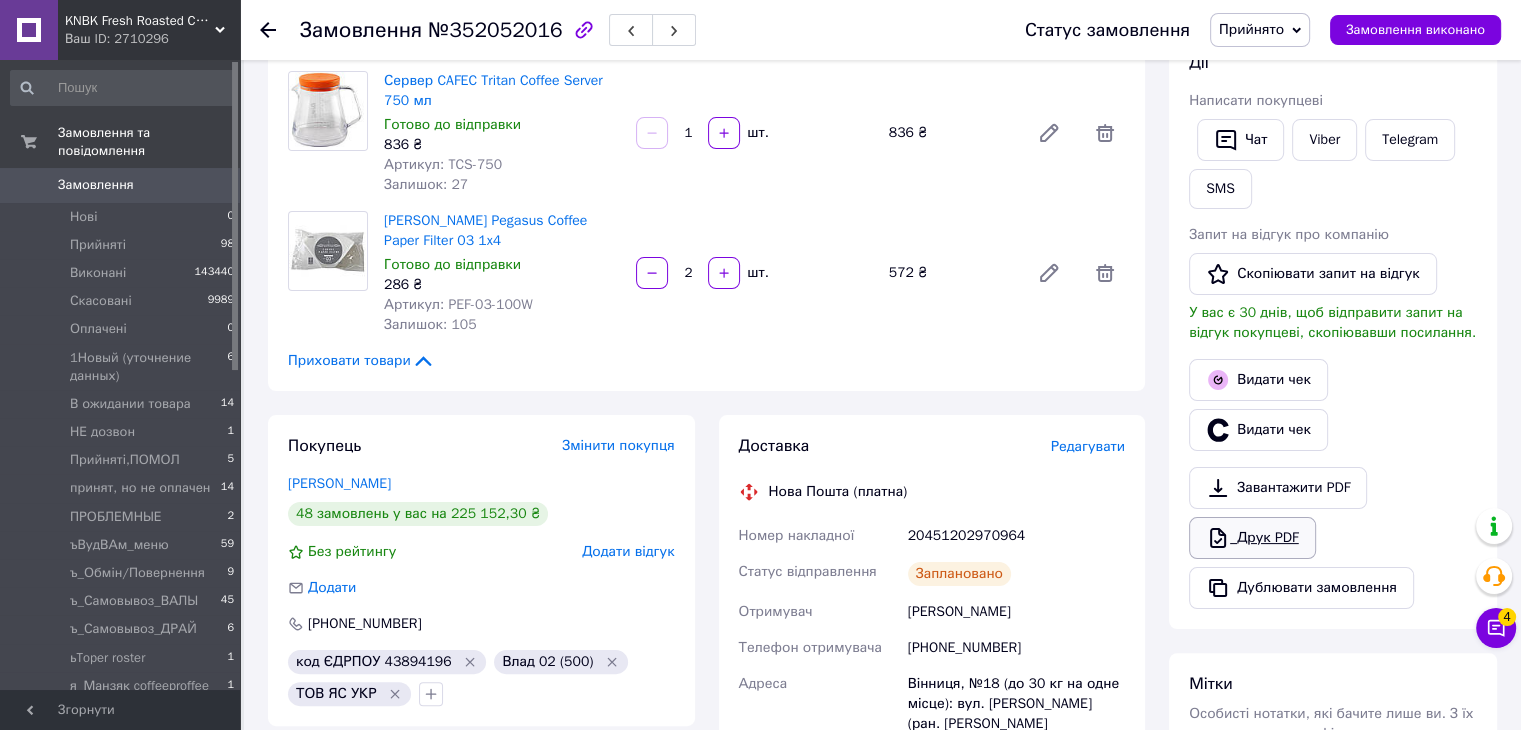 click on "Друк PDF" at bounding box center (1252, 538) 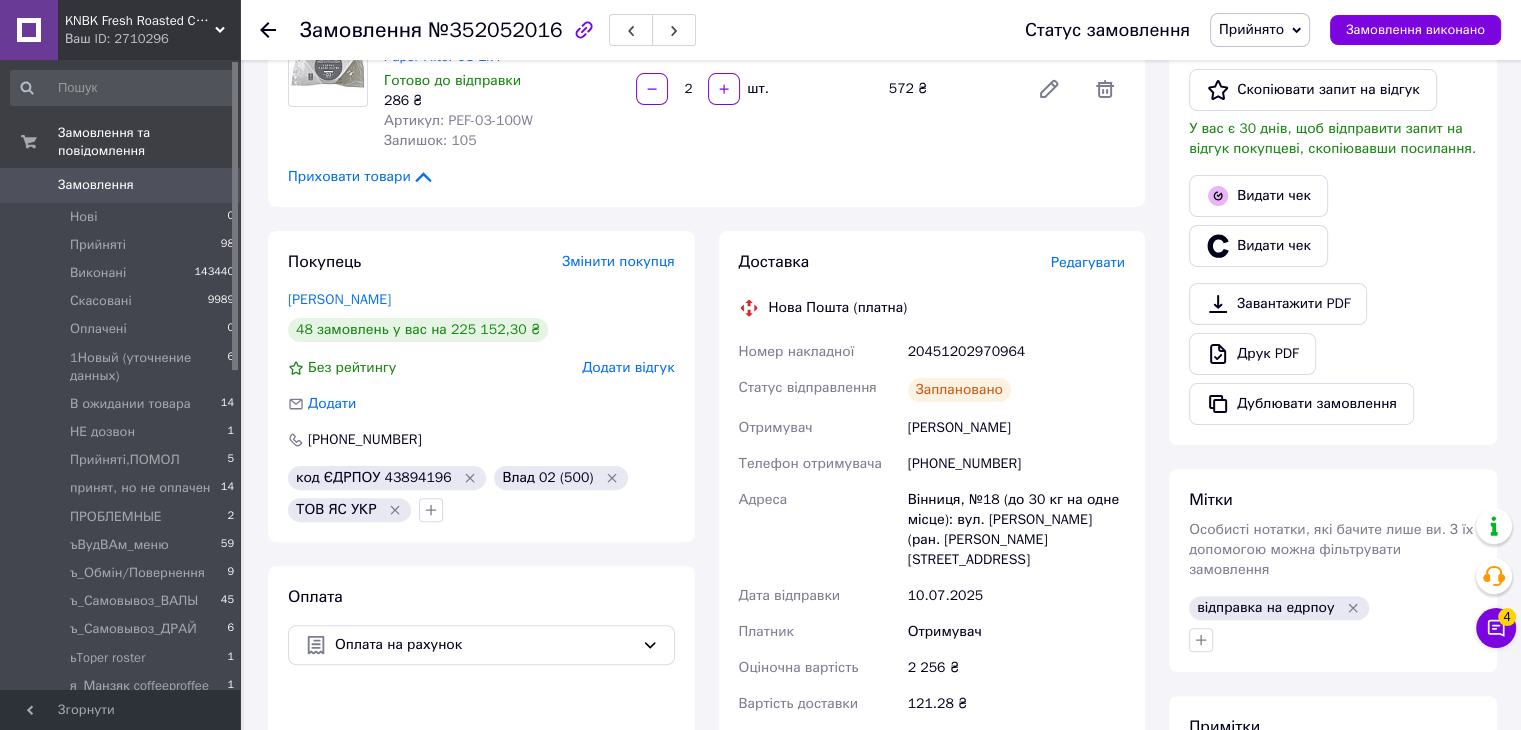 scroll, scrollTop: 700, scrollLeft: 0, axis: vertical 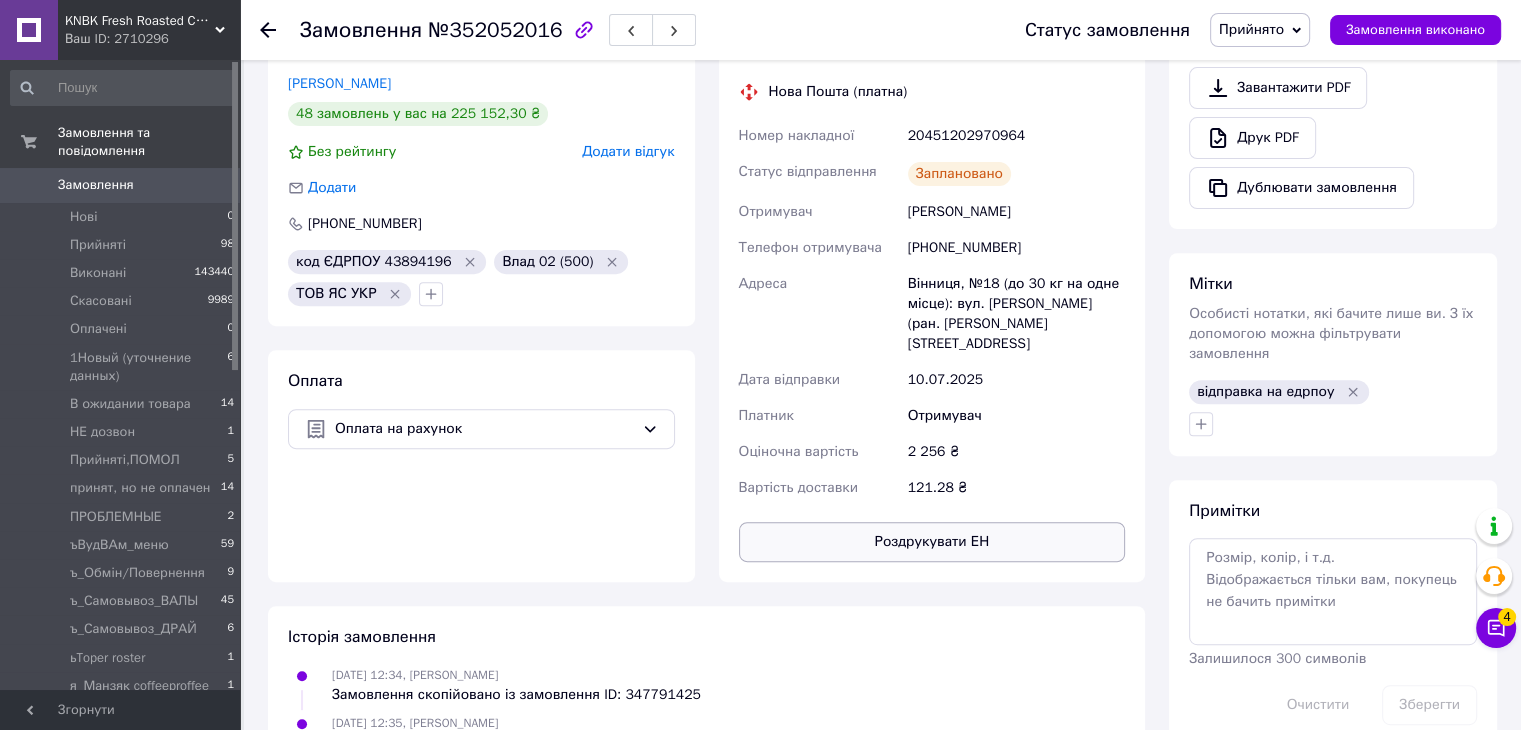 click on "Роздрукувати ЕН" at bounding box center (932, 542) 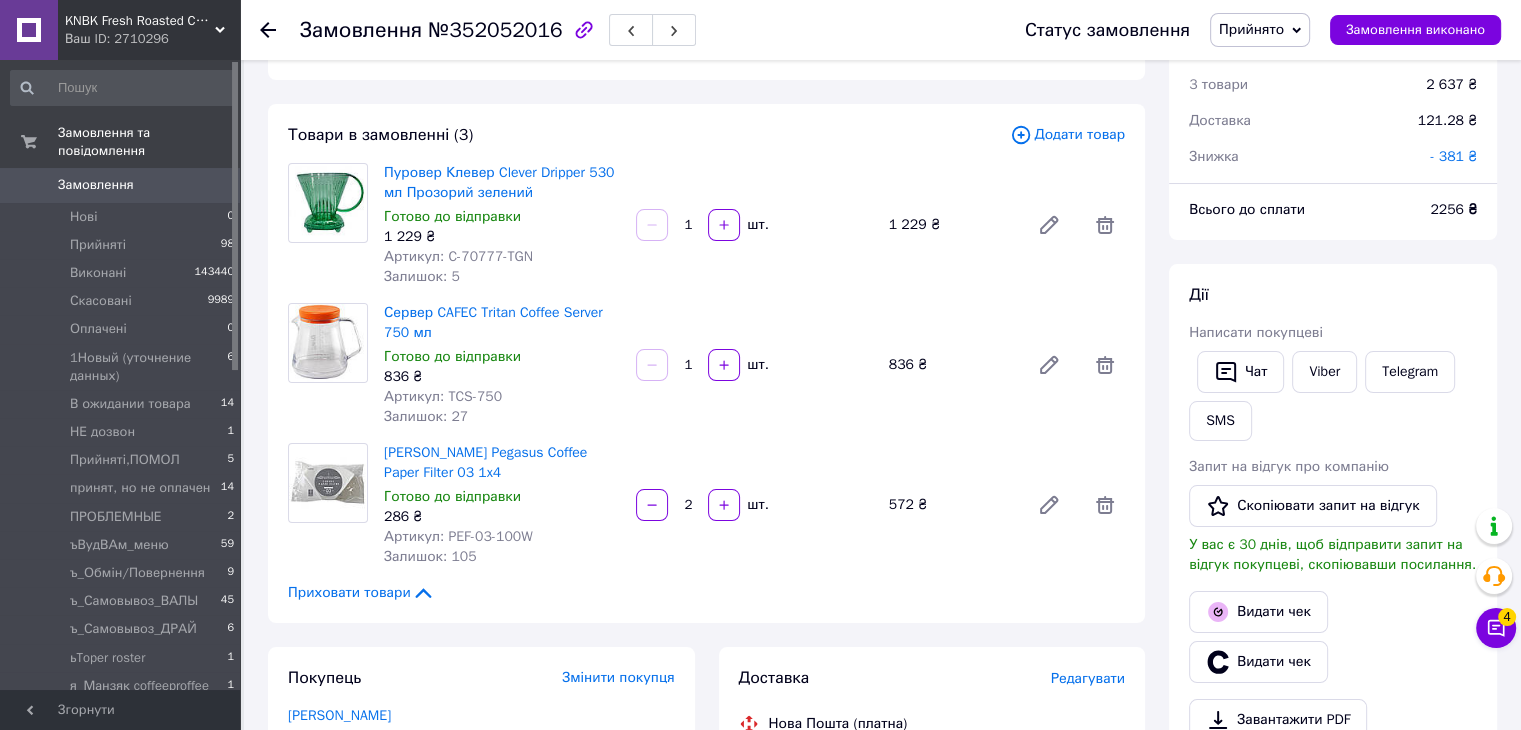 scroll, scrollTop: 0, scrollLeft: 0, axis: both 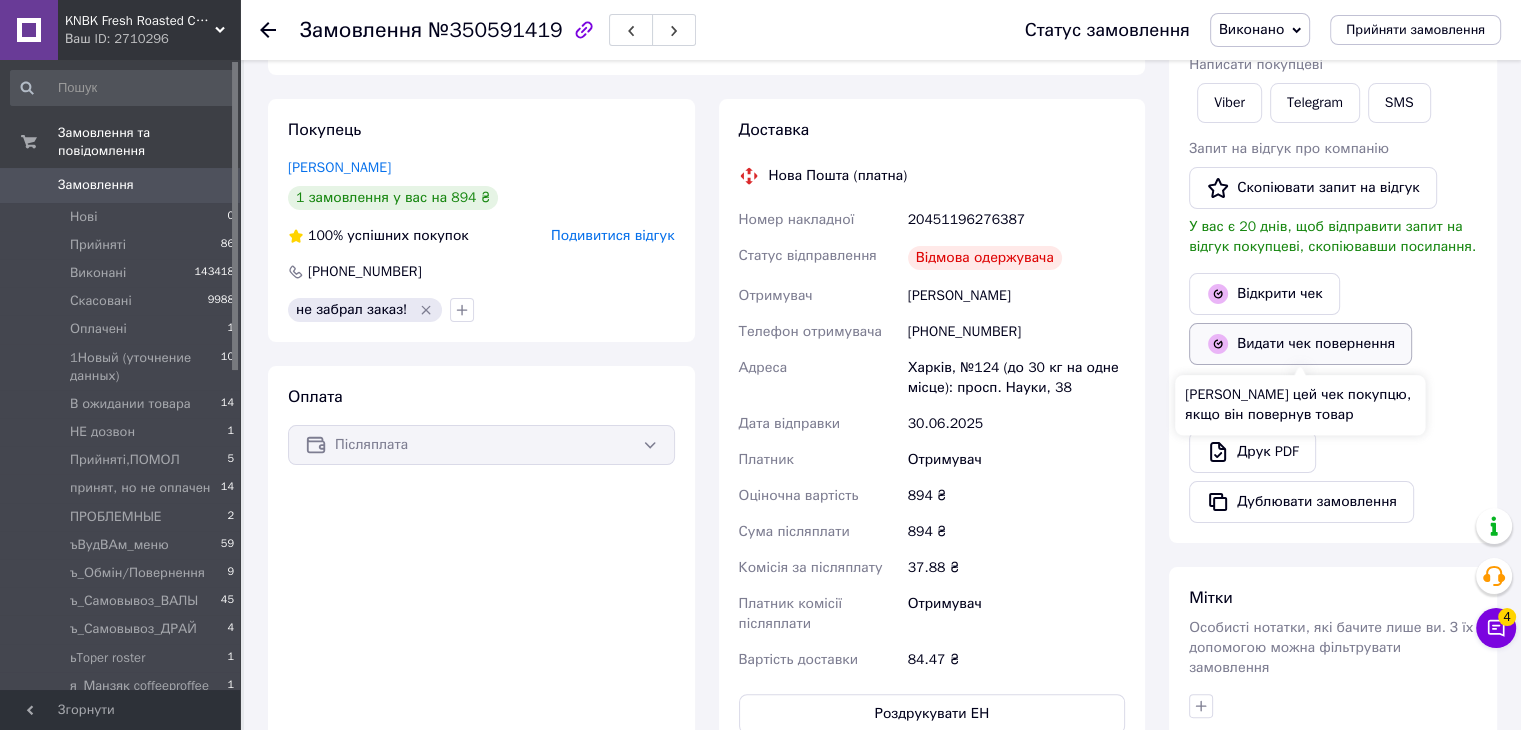 click on "Видати чек повернення" at bounding box center (1300, 344) 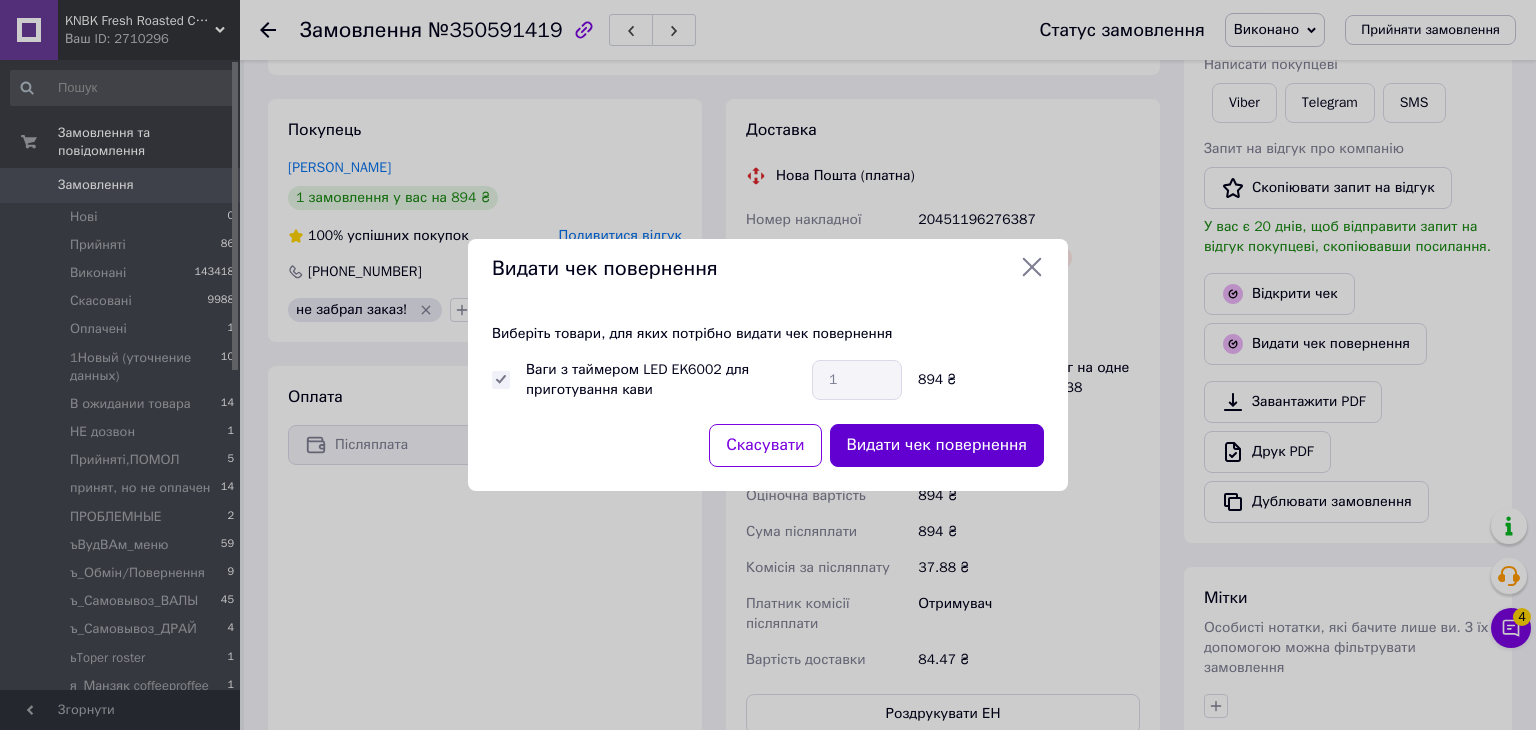 click on "Видати чек повернення" at bounding box center (937, 445) 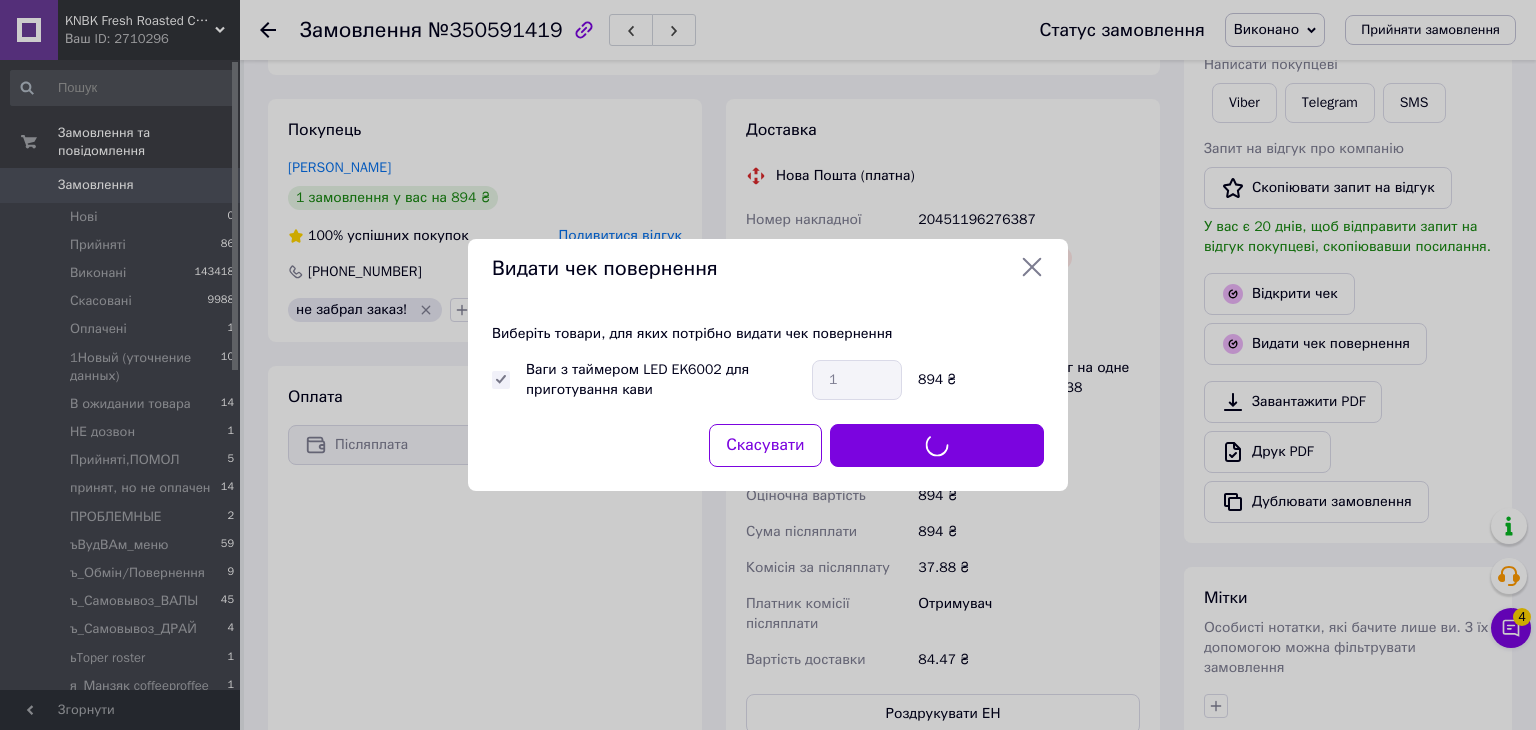click on "Видати чек повернення Виберіть товари, для яких потрібно видати чек повернення Ваги з таймером LED EK6002 для приготування кави 1 894 ₴ Скасувати Видати чек повернення" at bounding box center [768, 365] 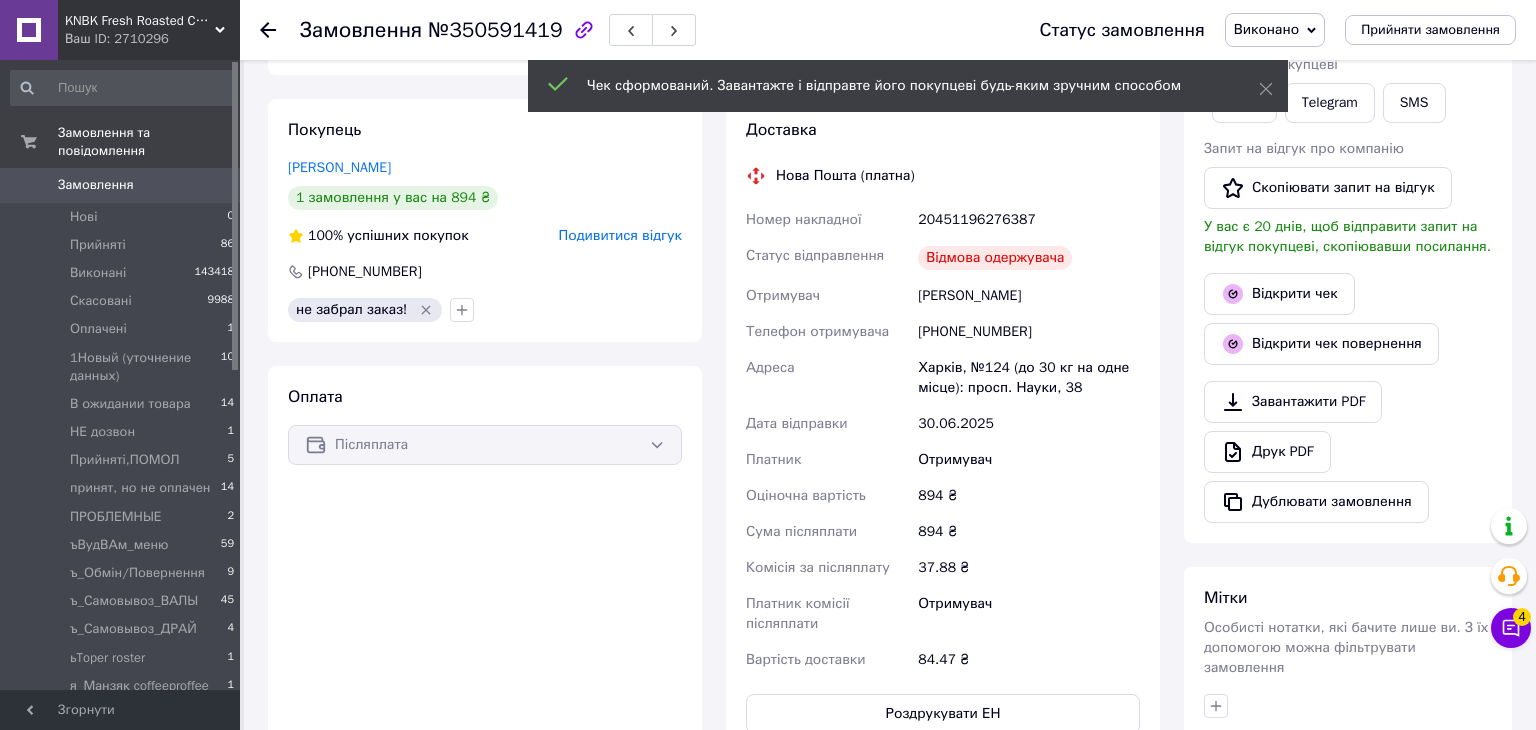 click on "Замовлення" at bounding box center (96, 185) 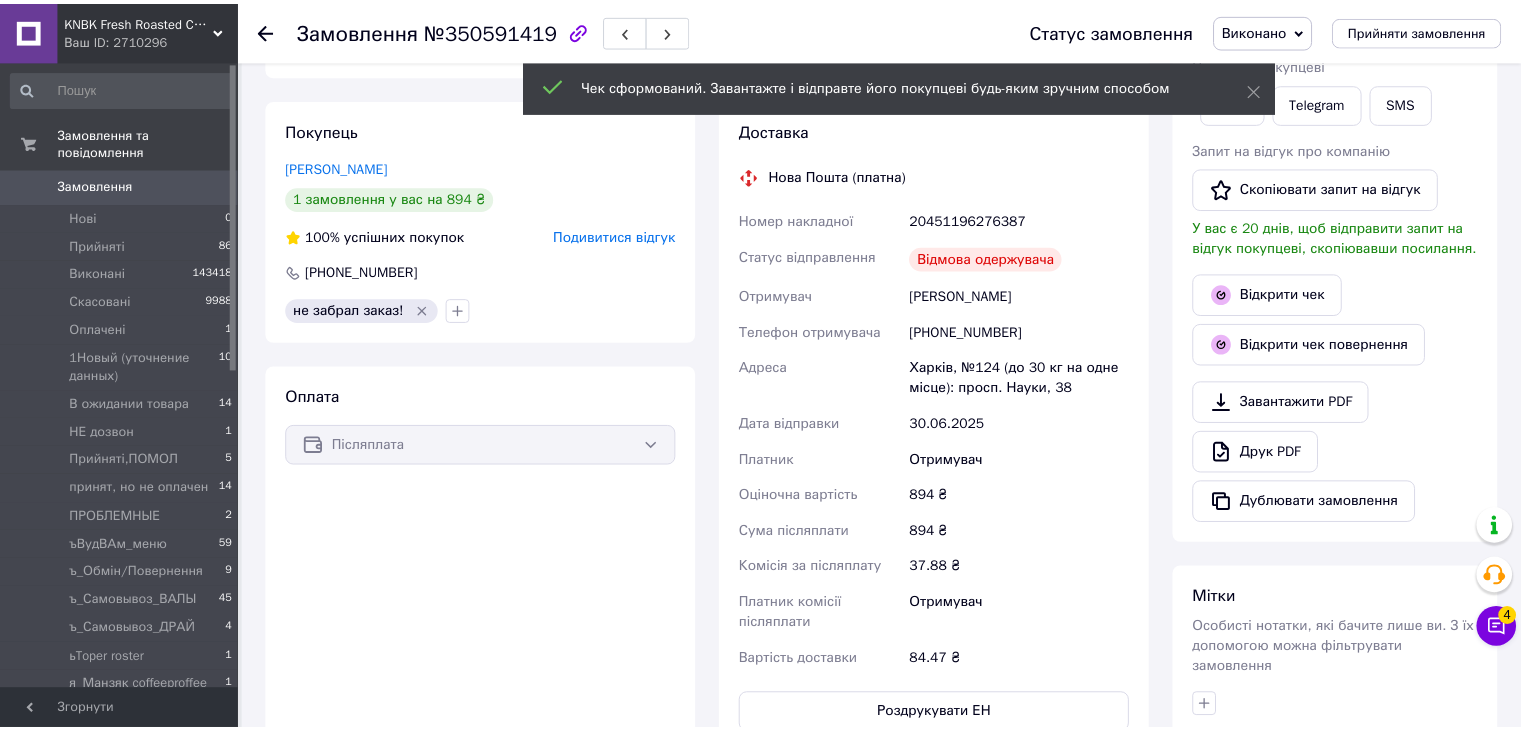scroll, scrollTop: 0, scrollLeft: 0, axis: both 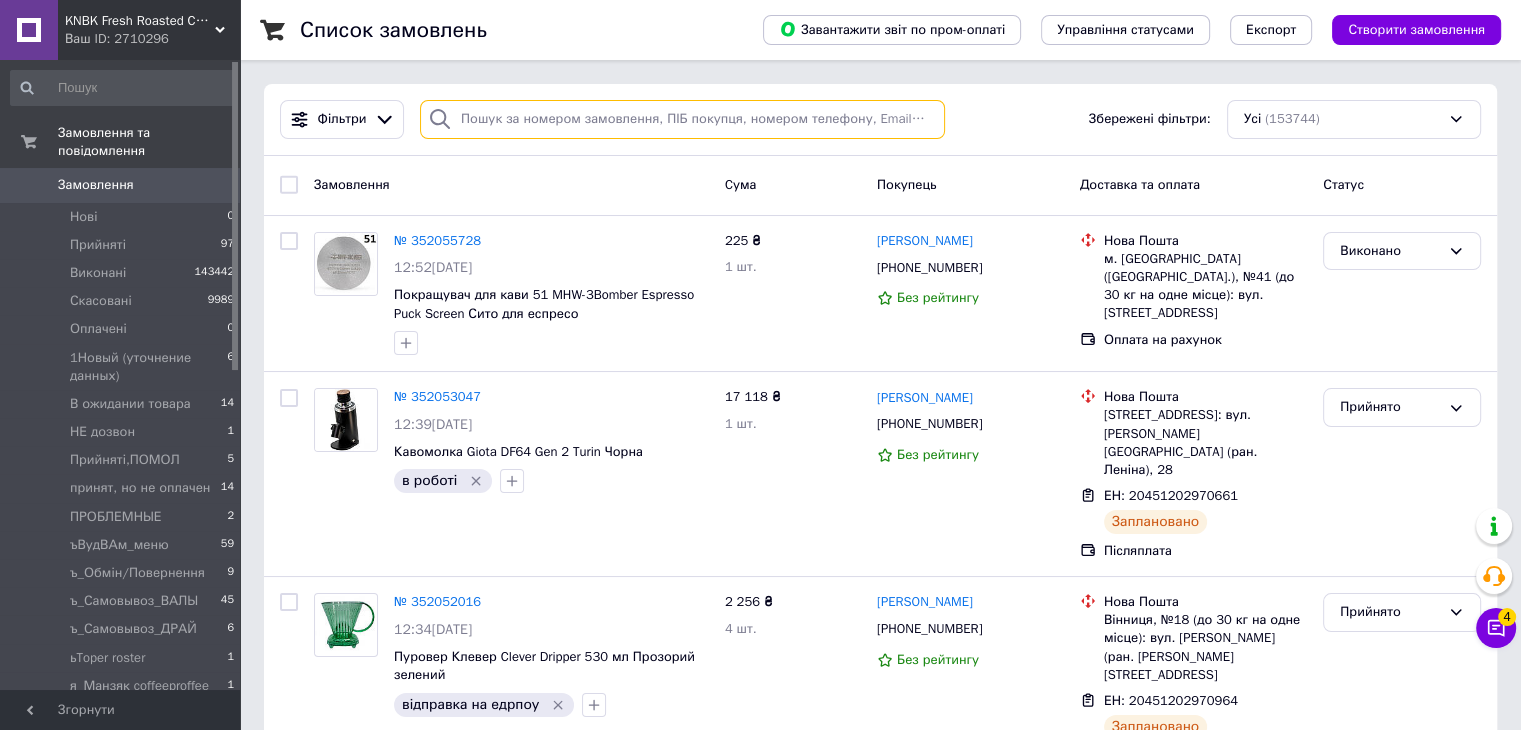 click at bounding box center (682, 119) 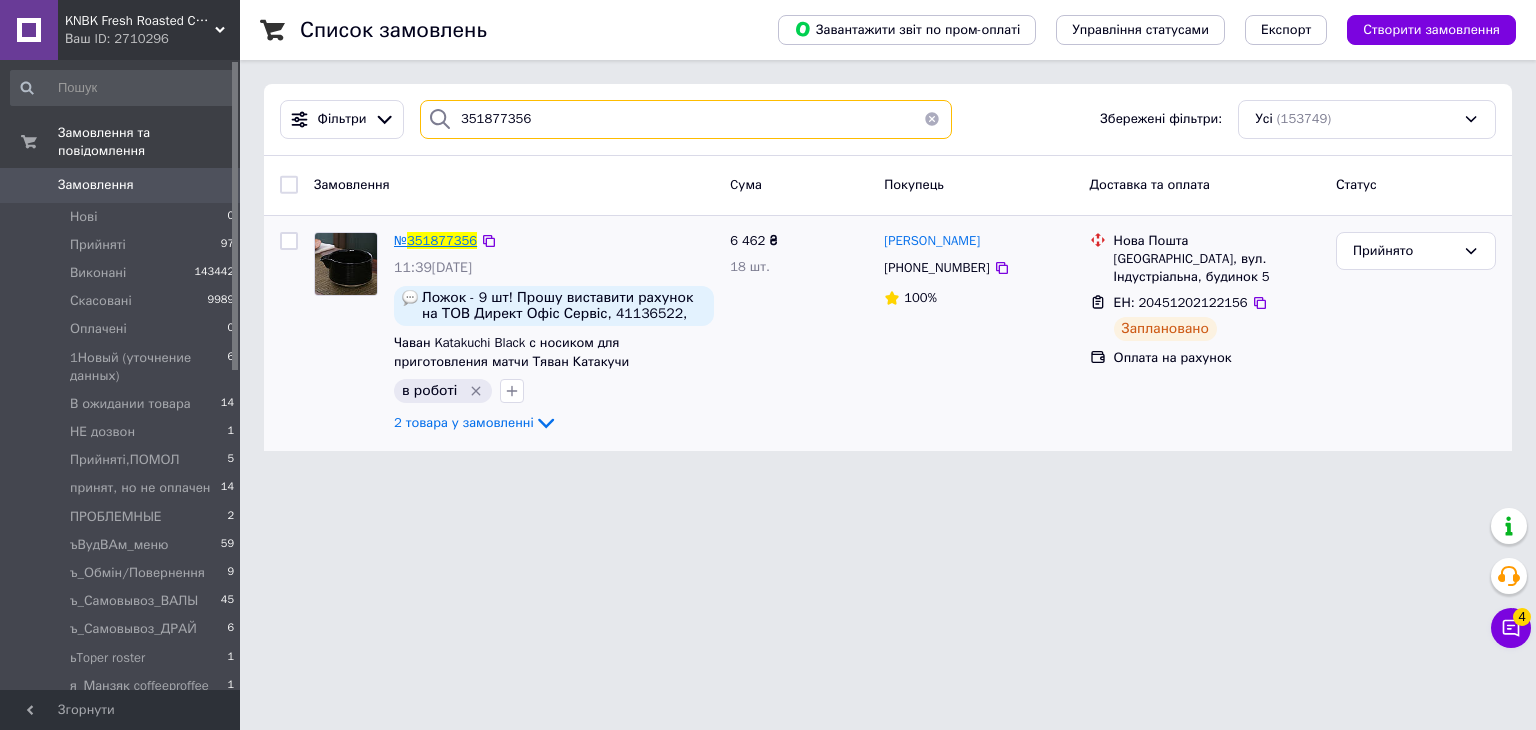 type on "351877356" 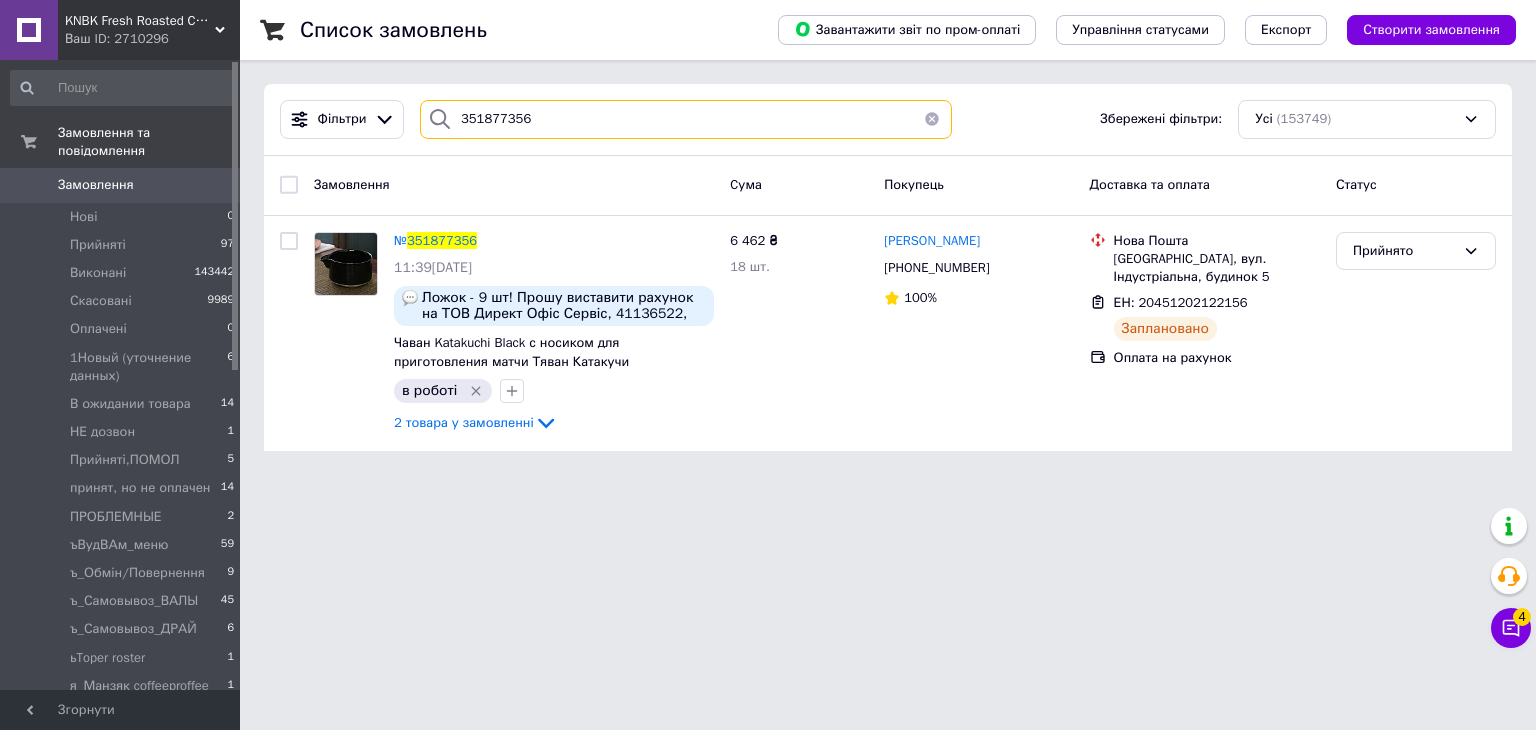 drag, startPoint x: 442, startPoint y: 115, endPoint x: 408, endPoint y: 113, distance: 34.058773 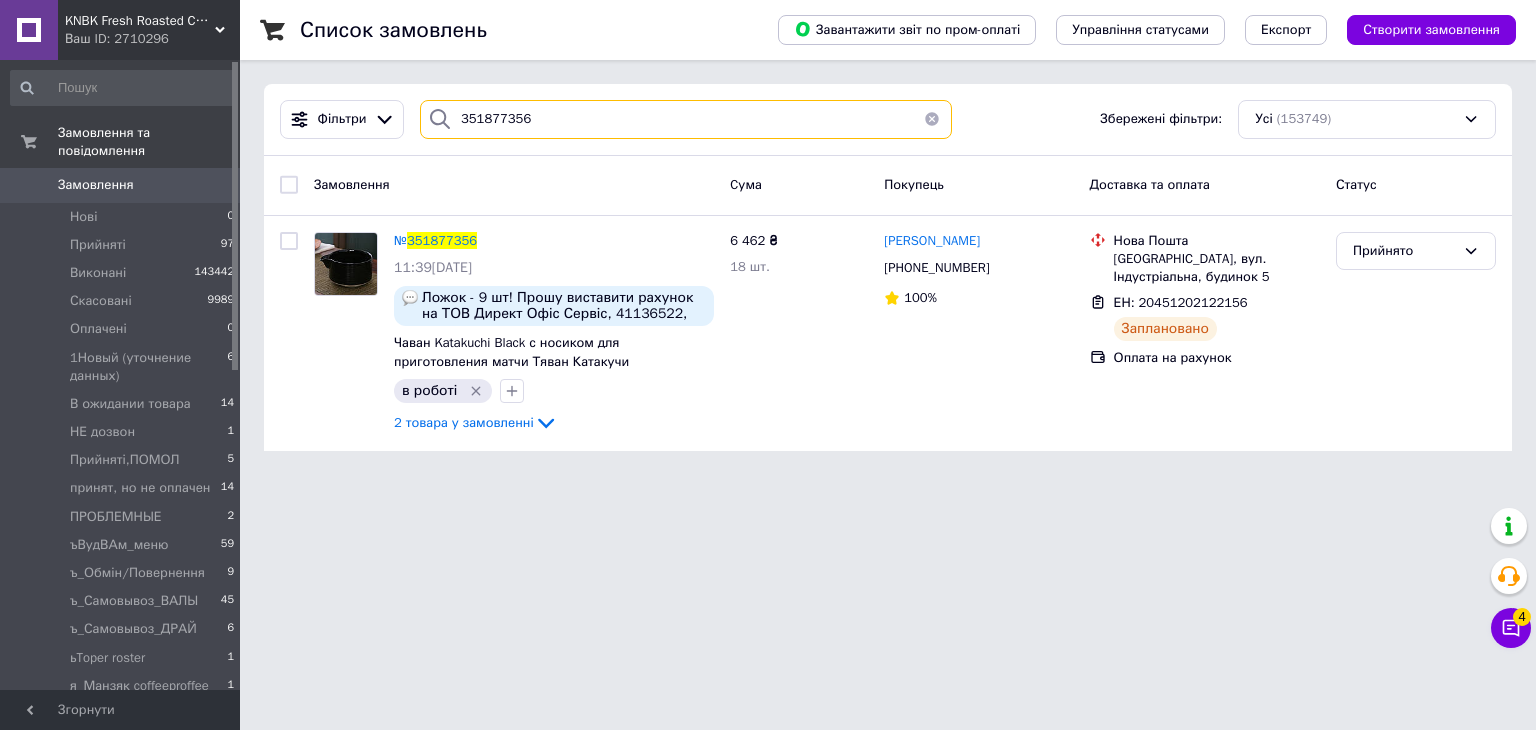 click on "351877356" at bounding box center (686, 119) 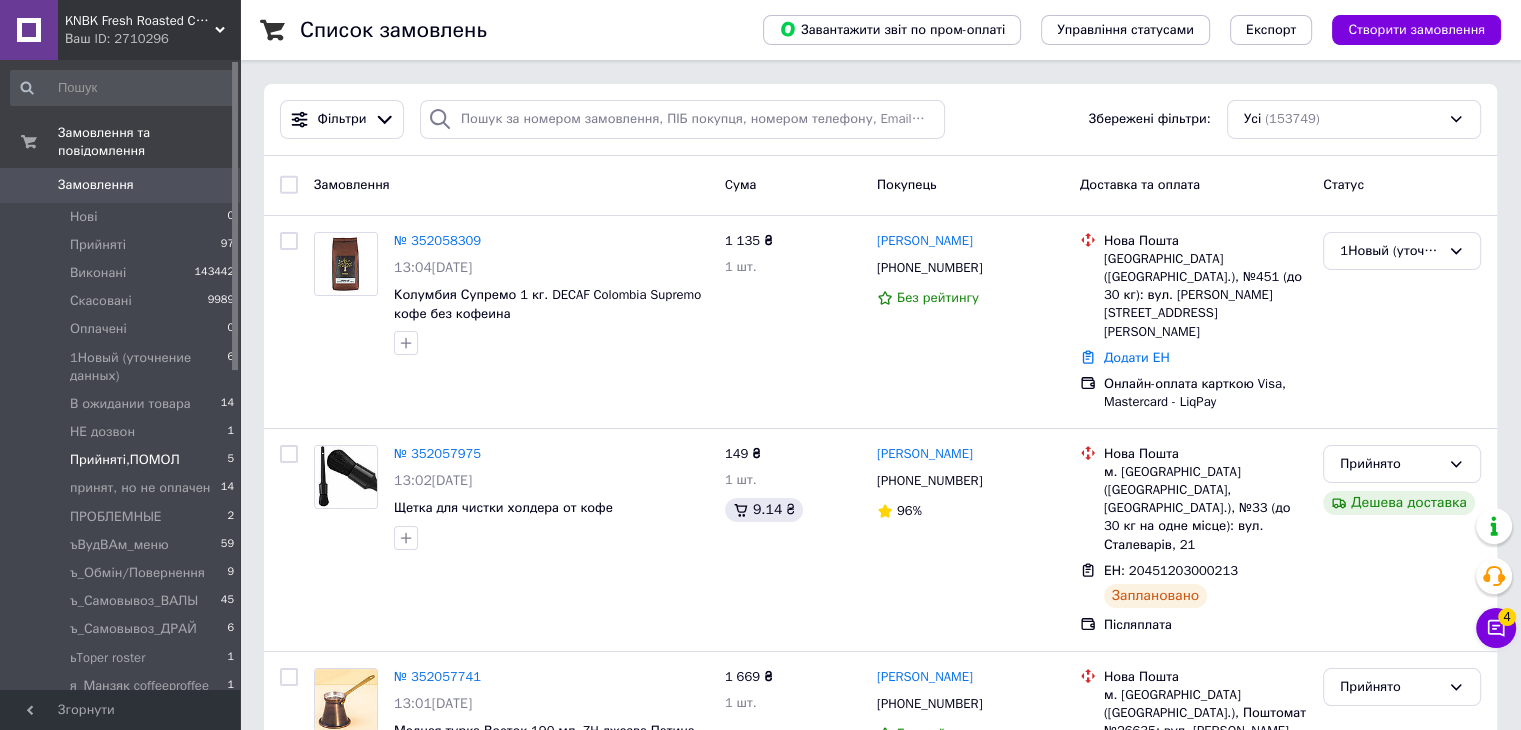 click on "Прийняті,ПОМОЛ" at bounding box center [125, 460] 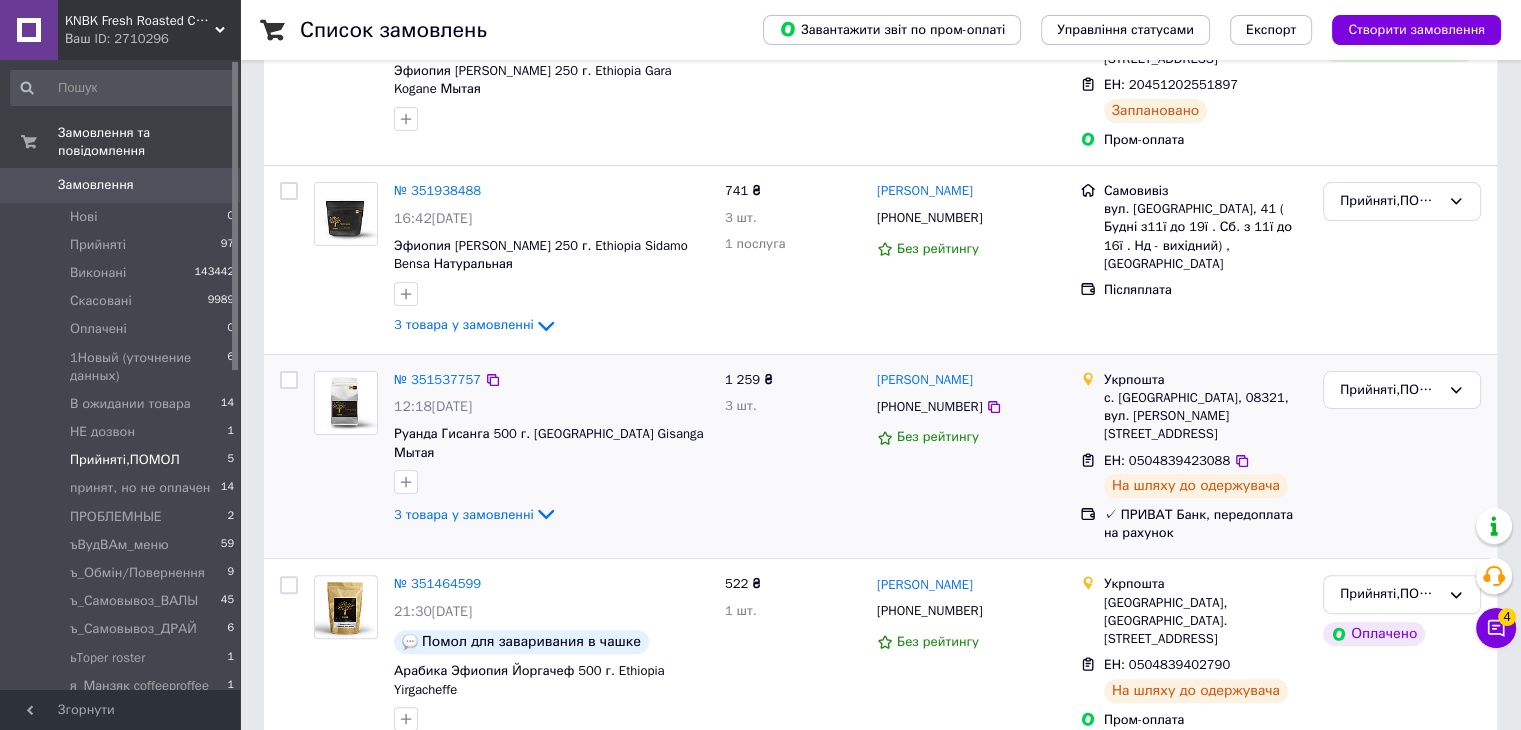 scroll, scrollTop: 400, scrollLeft: 0, axis: vertical 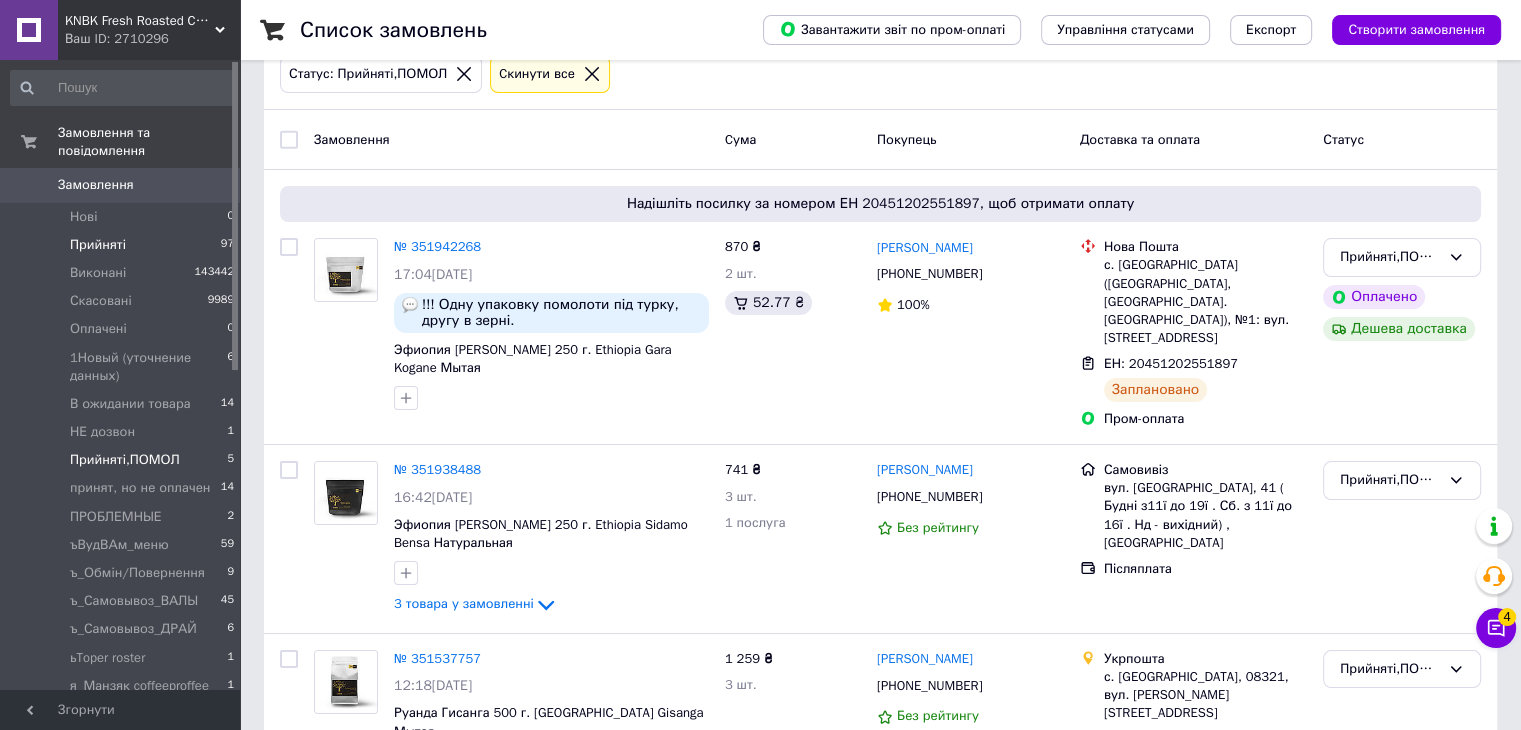 click on "Прийняті" at bounding box center [98, 245] 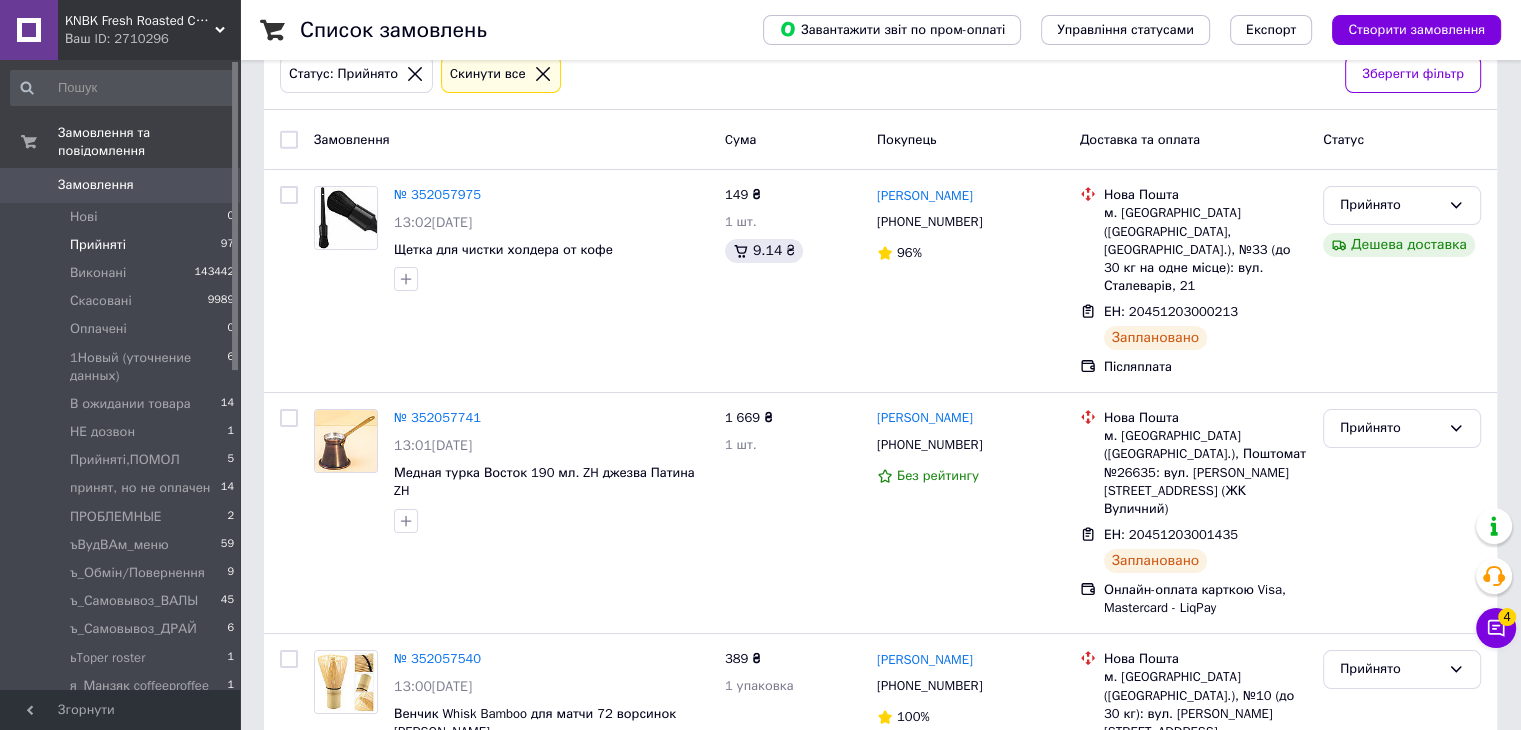 scroll, scrollTop: 0, scrollLeft: 0, axis: both 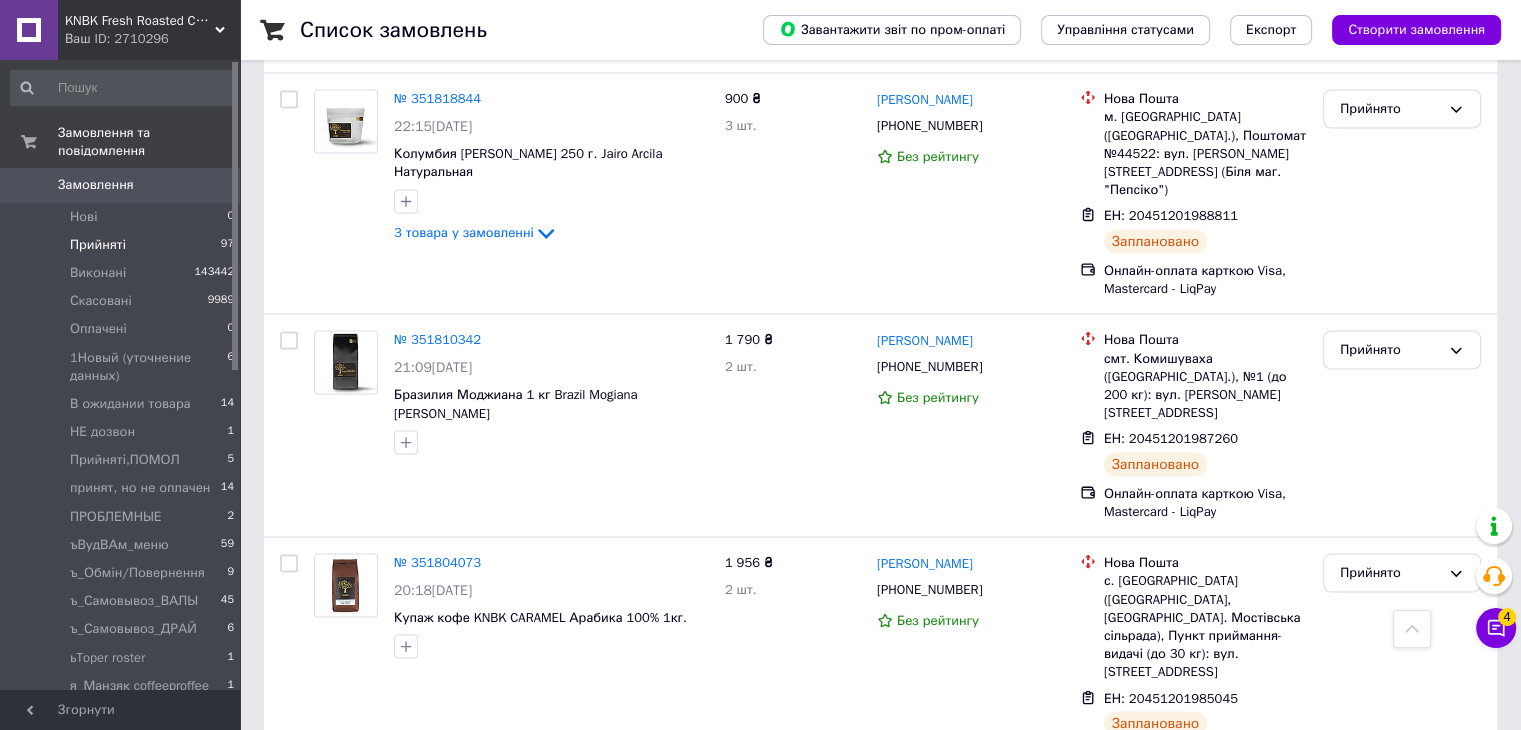 click on "6 товарів у замовленні" at bounding box center [465, 1928] 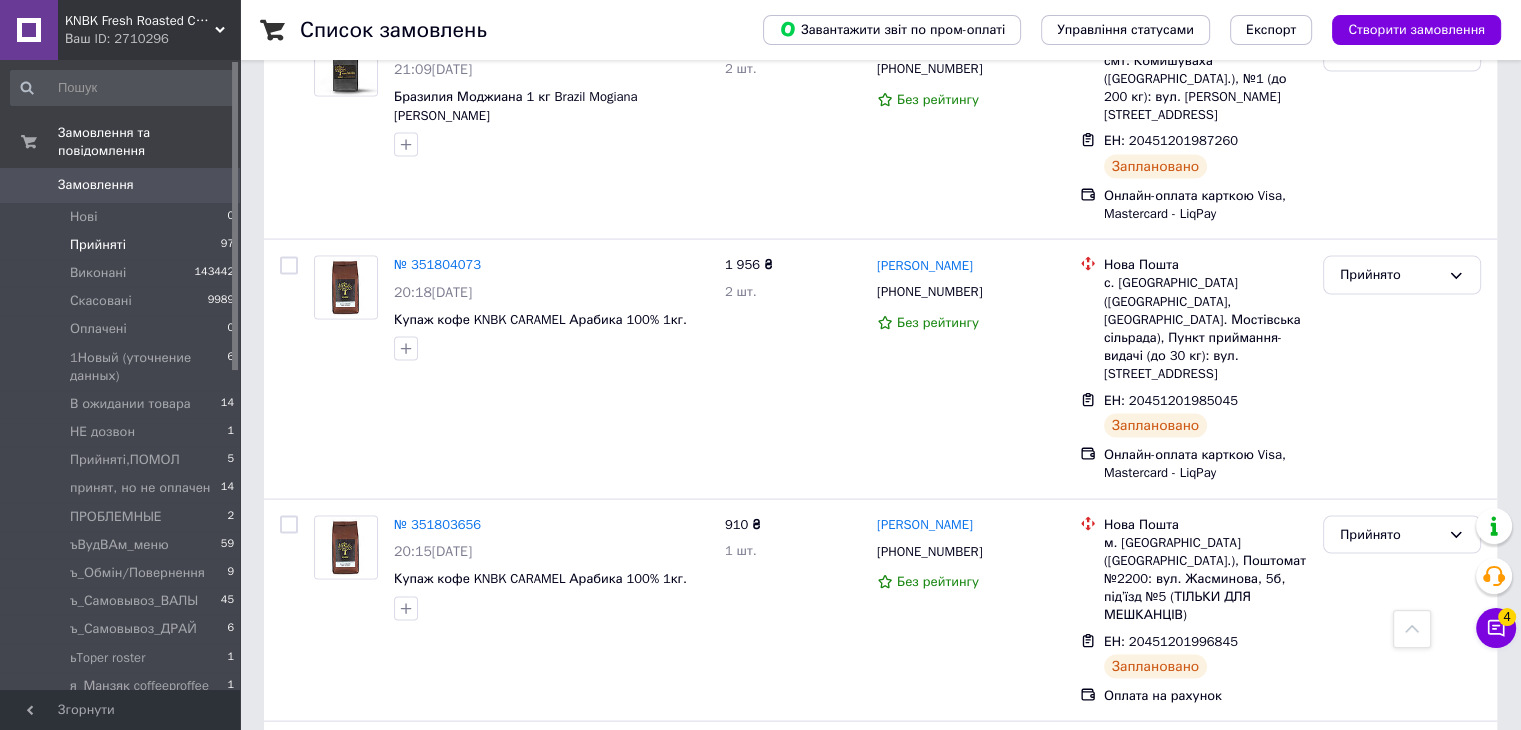 scroll, scrollTop: 19046, scrollLeft: 0, axis: vertical 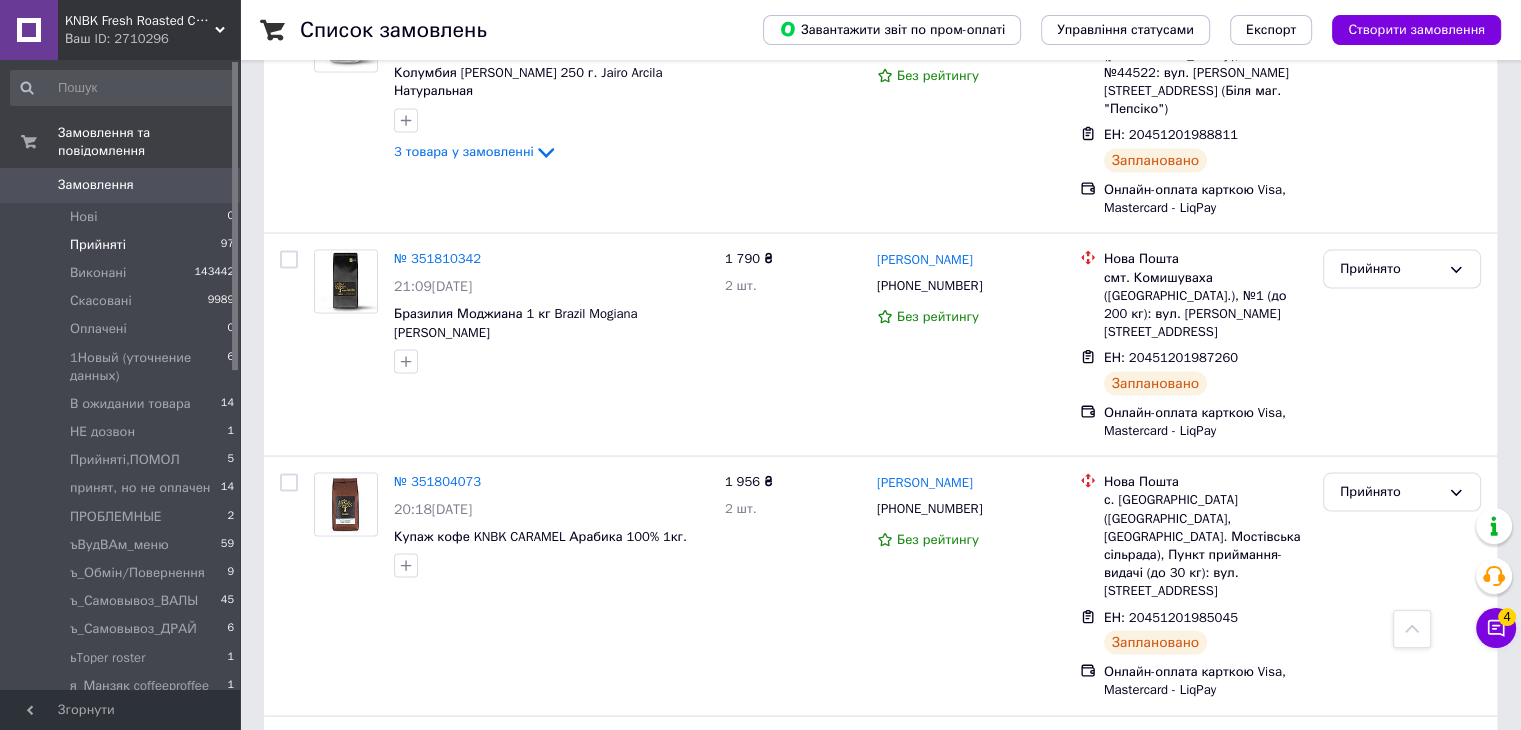 click on "6 товарів у замовленні" at bounding box center [465, 1848] 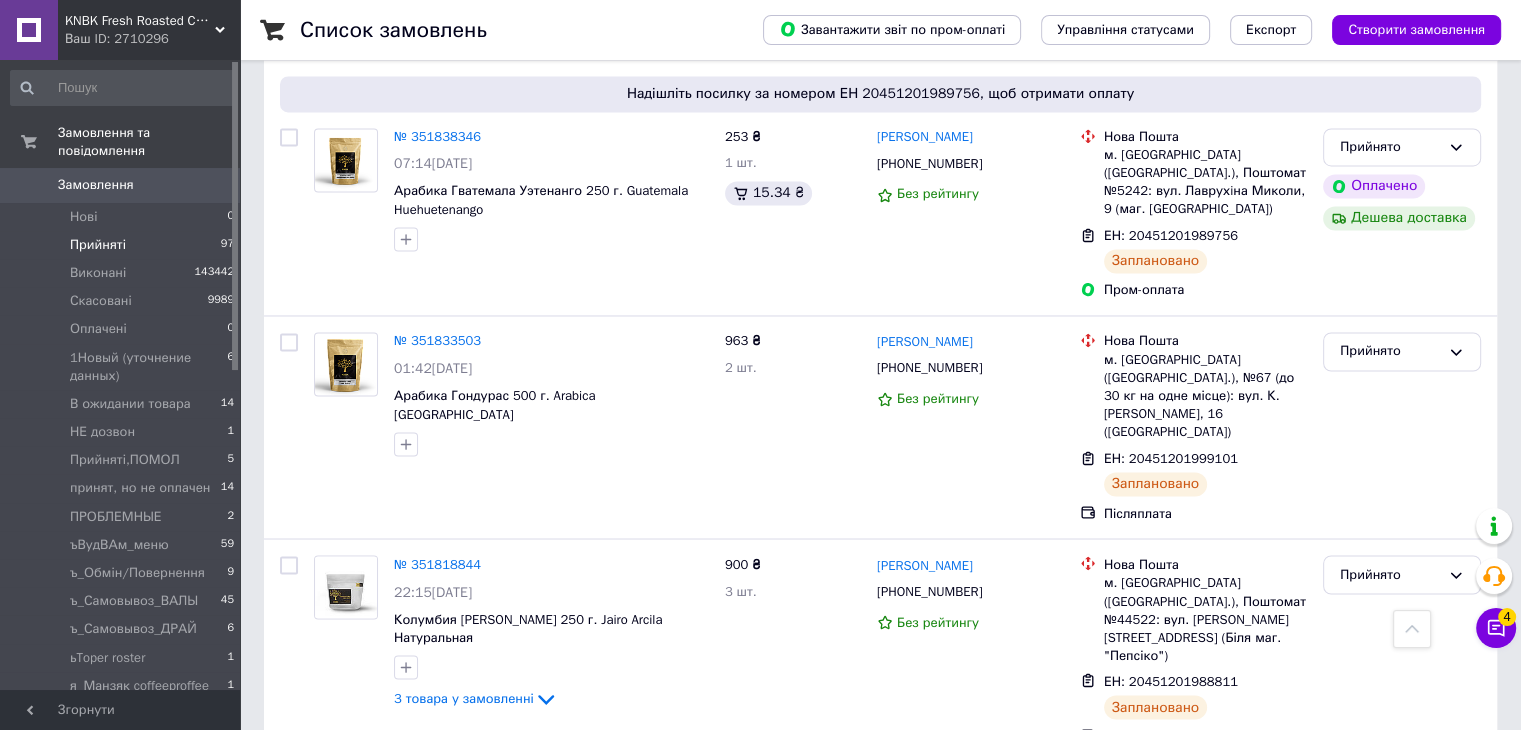scroll, scrollTop: 18466, scrollLeft: 0, axis: vertical 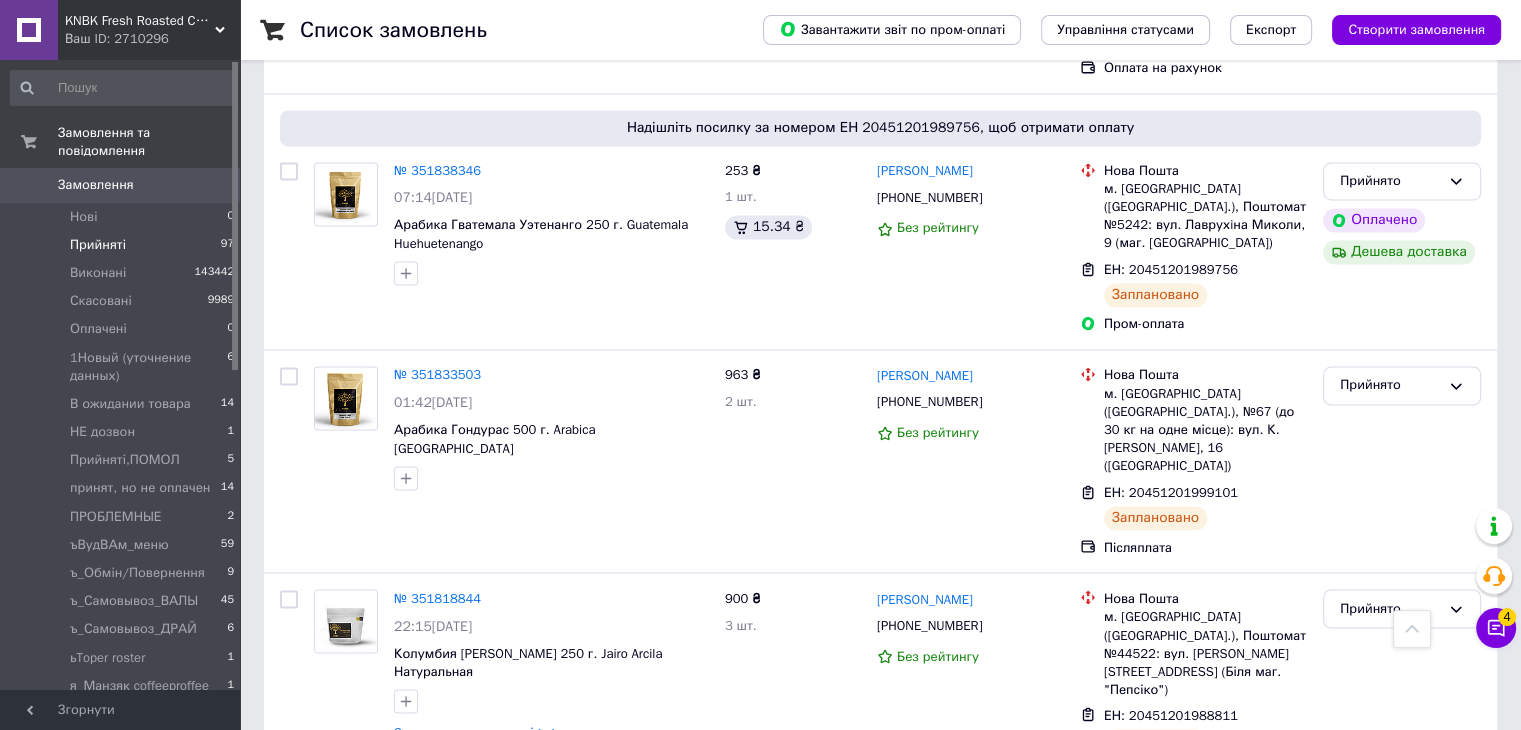 click on "№ 351754464 15:12, 08.07.2025 Нок бокс MHW-3Bomber Square 2.5 L 4 товара у замовленні" at bounding box center (551, 1808) 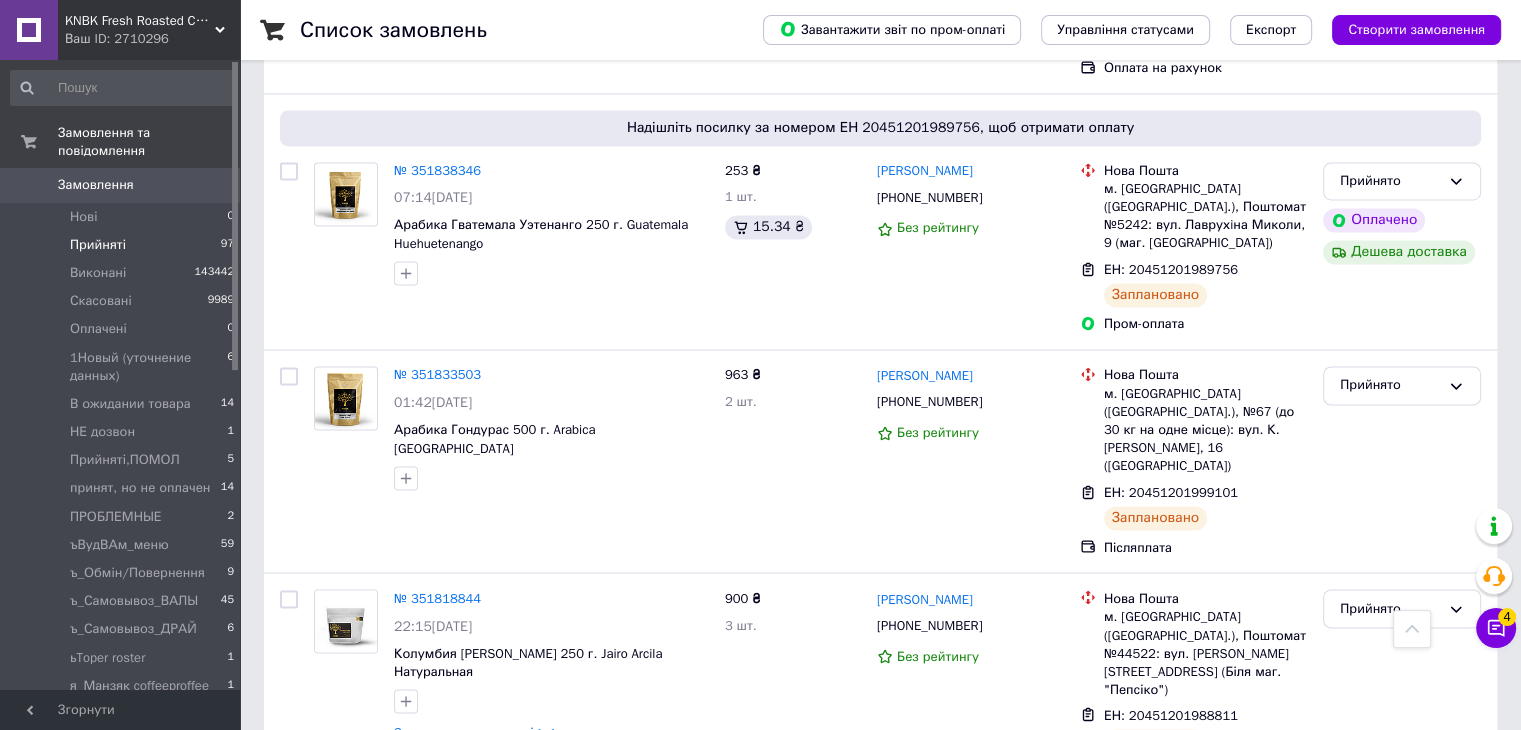 drag, startPoint x: 465, startPoint y: 343, endPoint x: 577, endPoint y: 421, distance: 136.48444 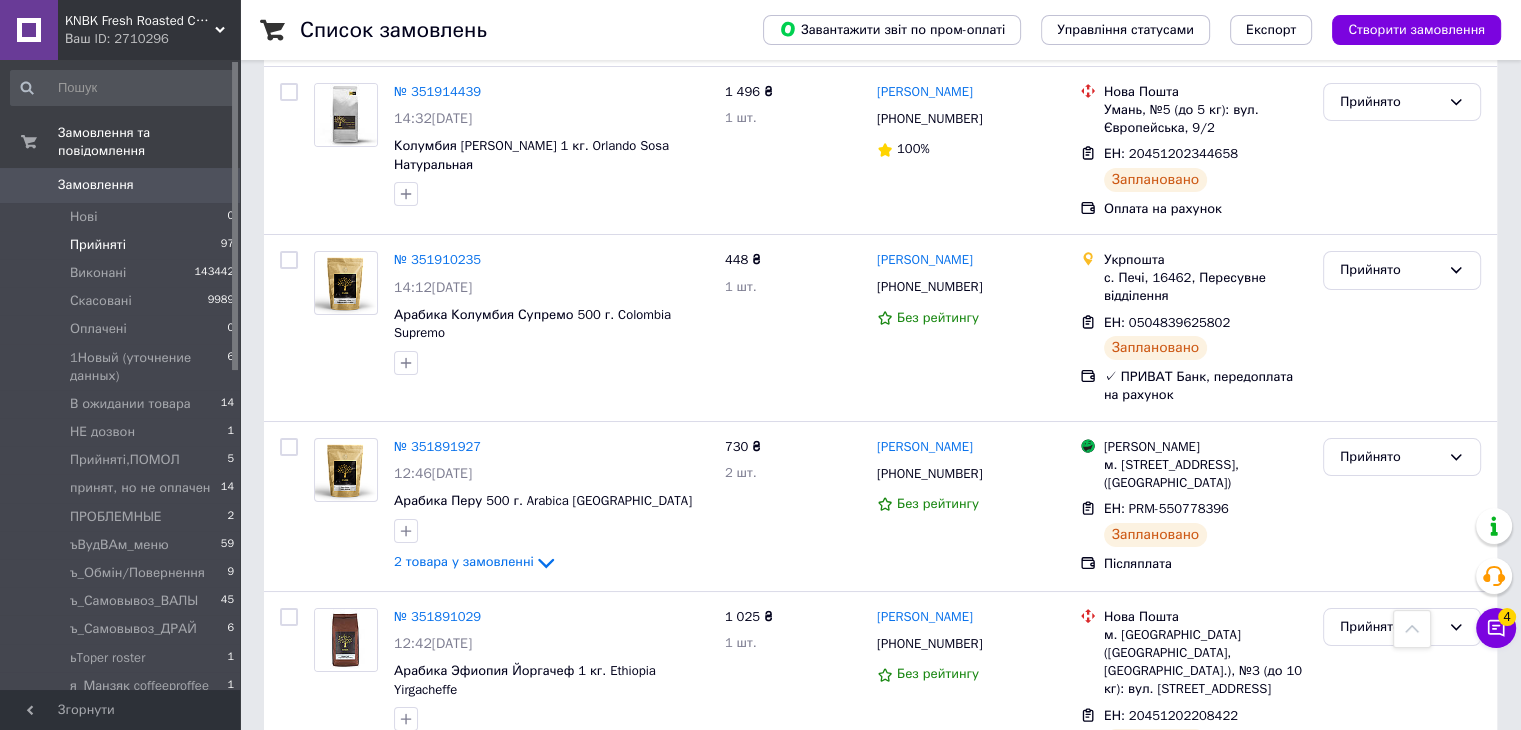 scroll, scrollTop: 15166, scrollLeft: 0, axis: vertical 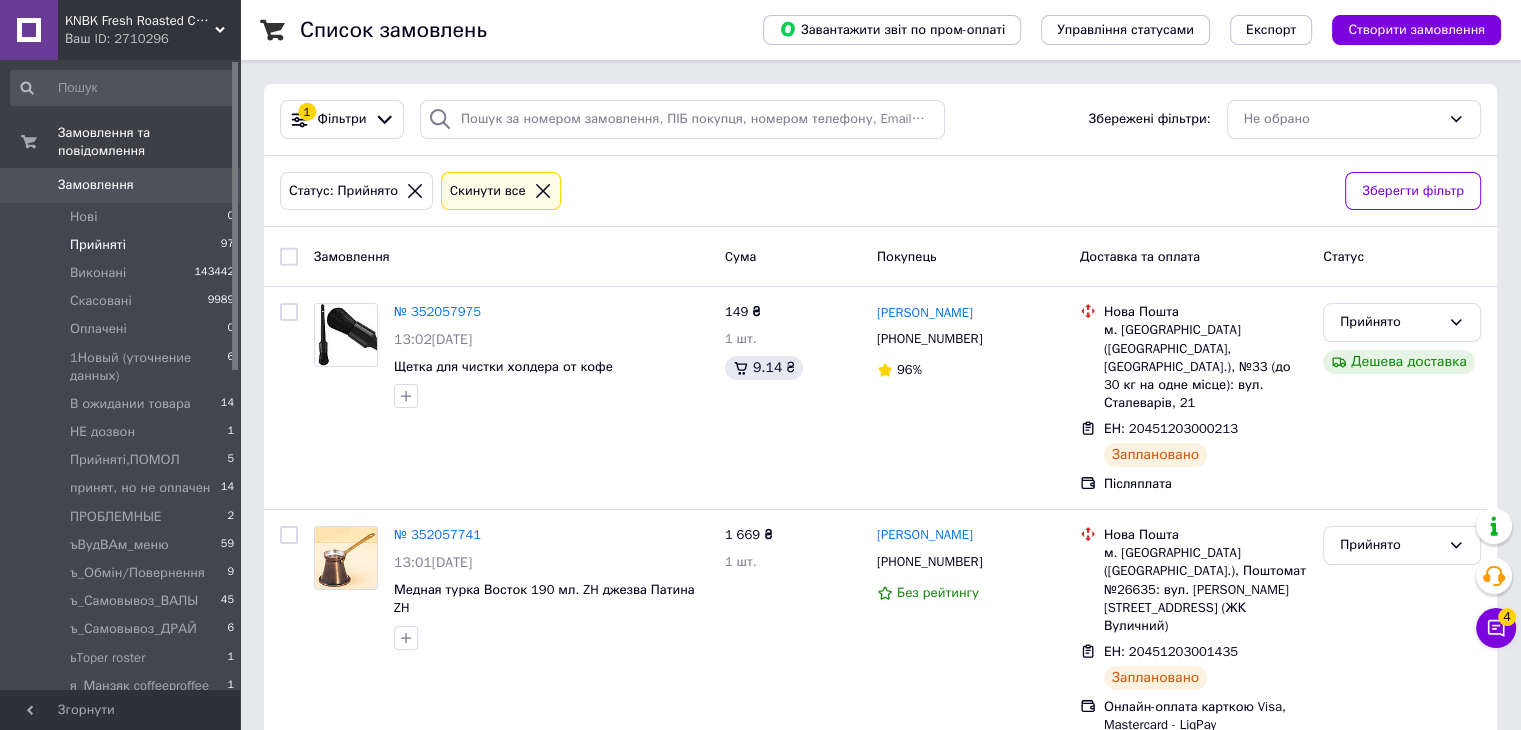 click 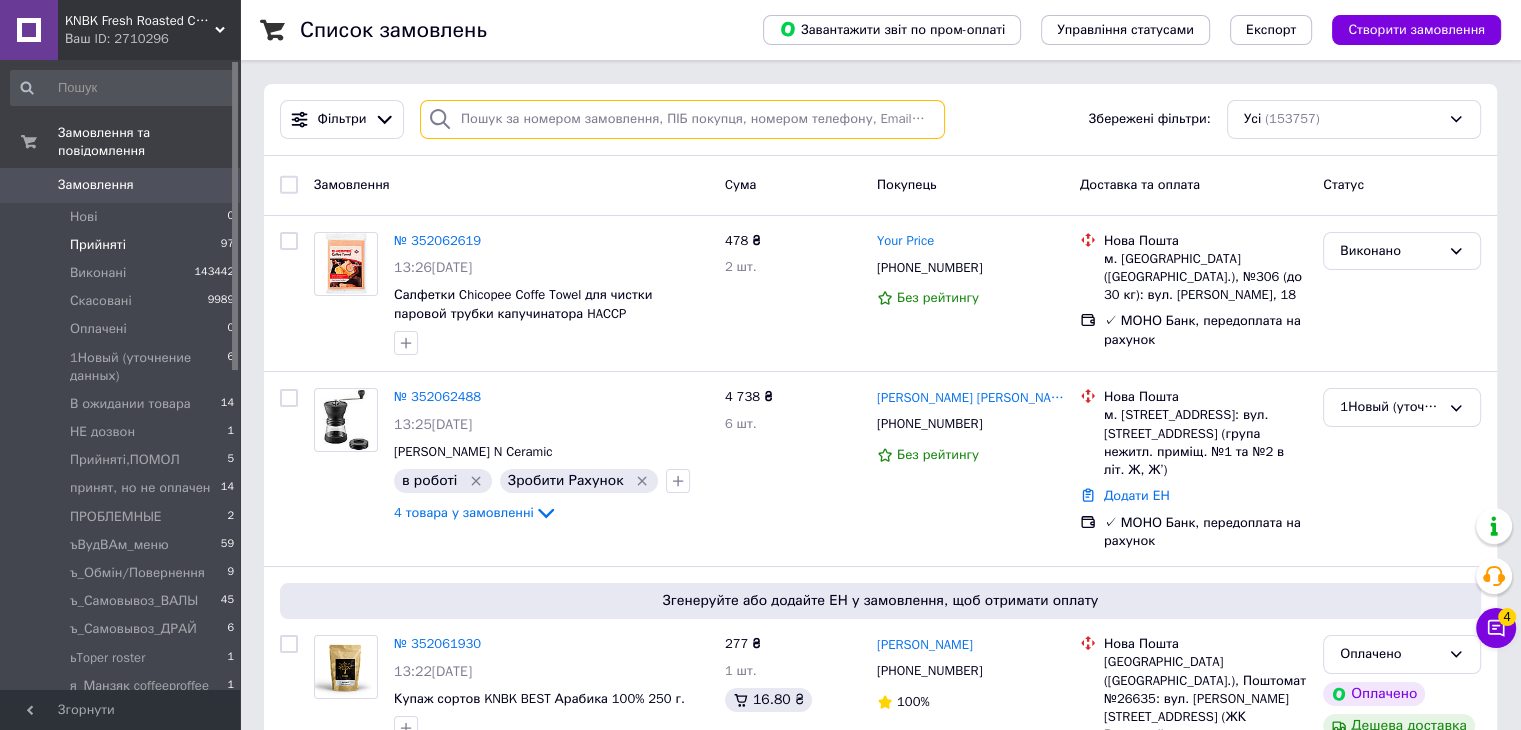 click at bounding box center [682, 119] 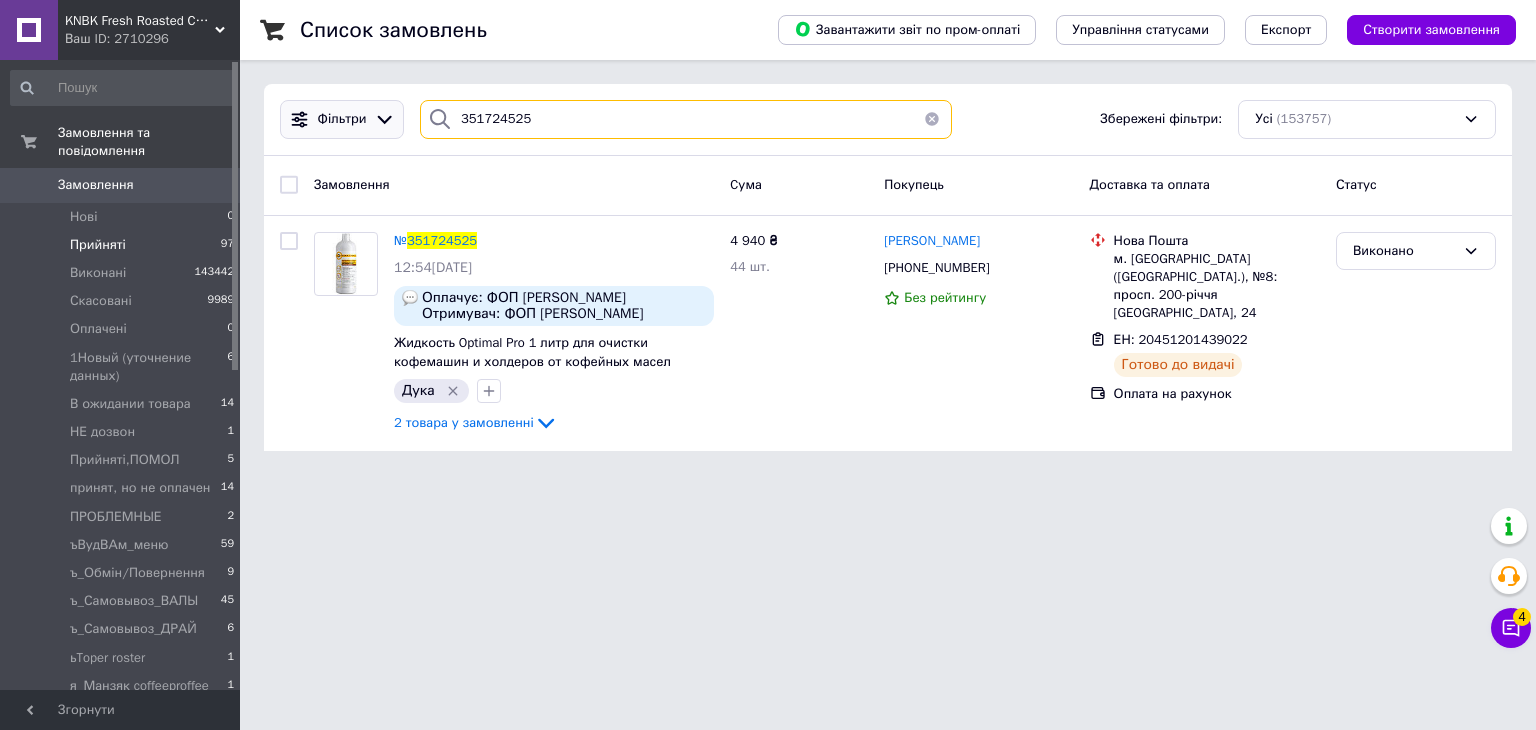 click on "Фільтри 351724525 Збережені фільтри: Усі (153757)" at bounding box center (888, 119) 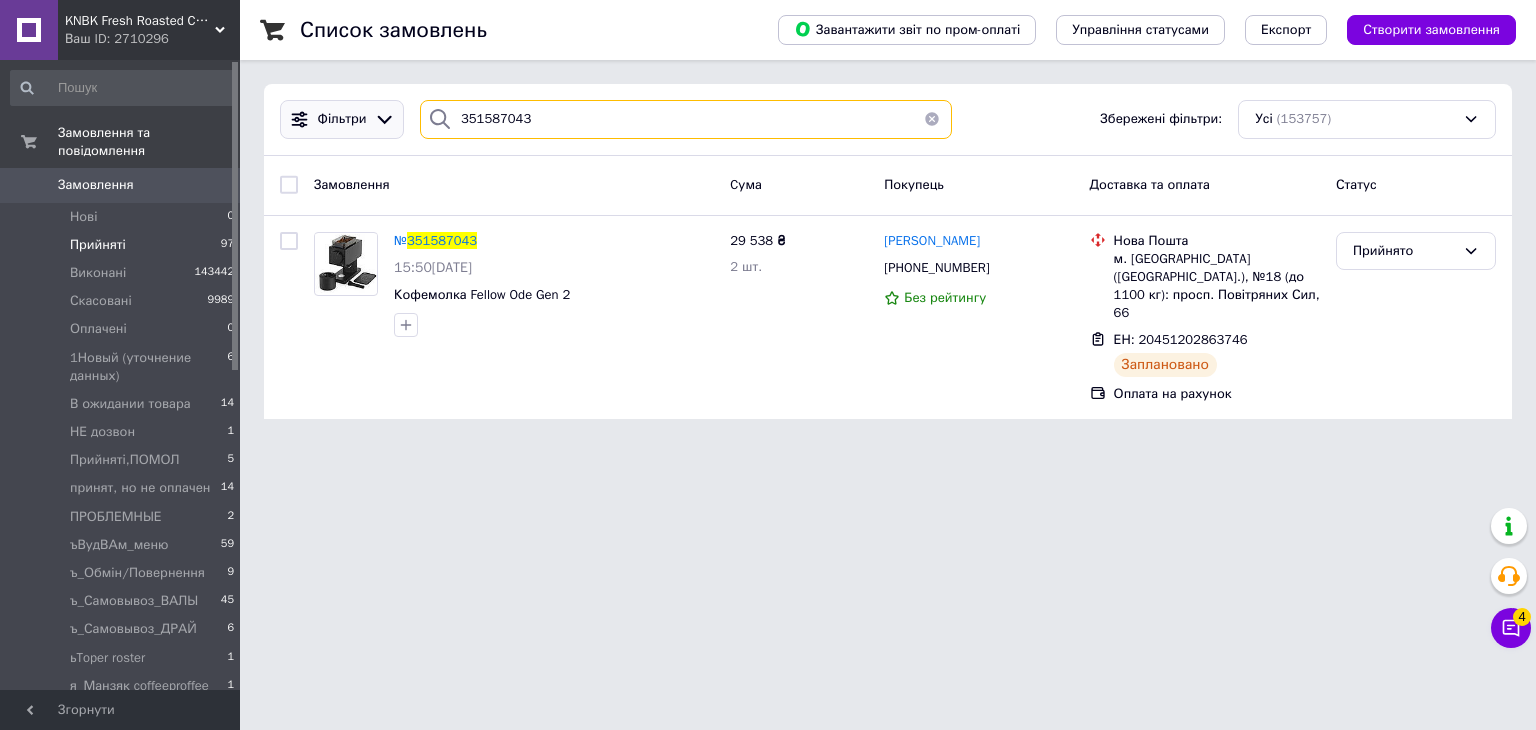 click on "Фільтри 351587043 Збережені фільтри: Усі (153757)" at bounding box center (888, 119) 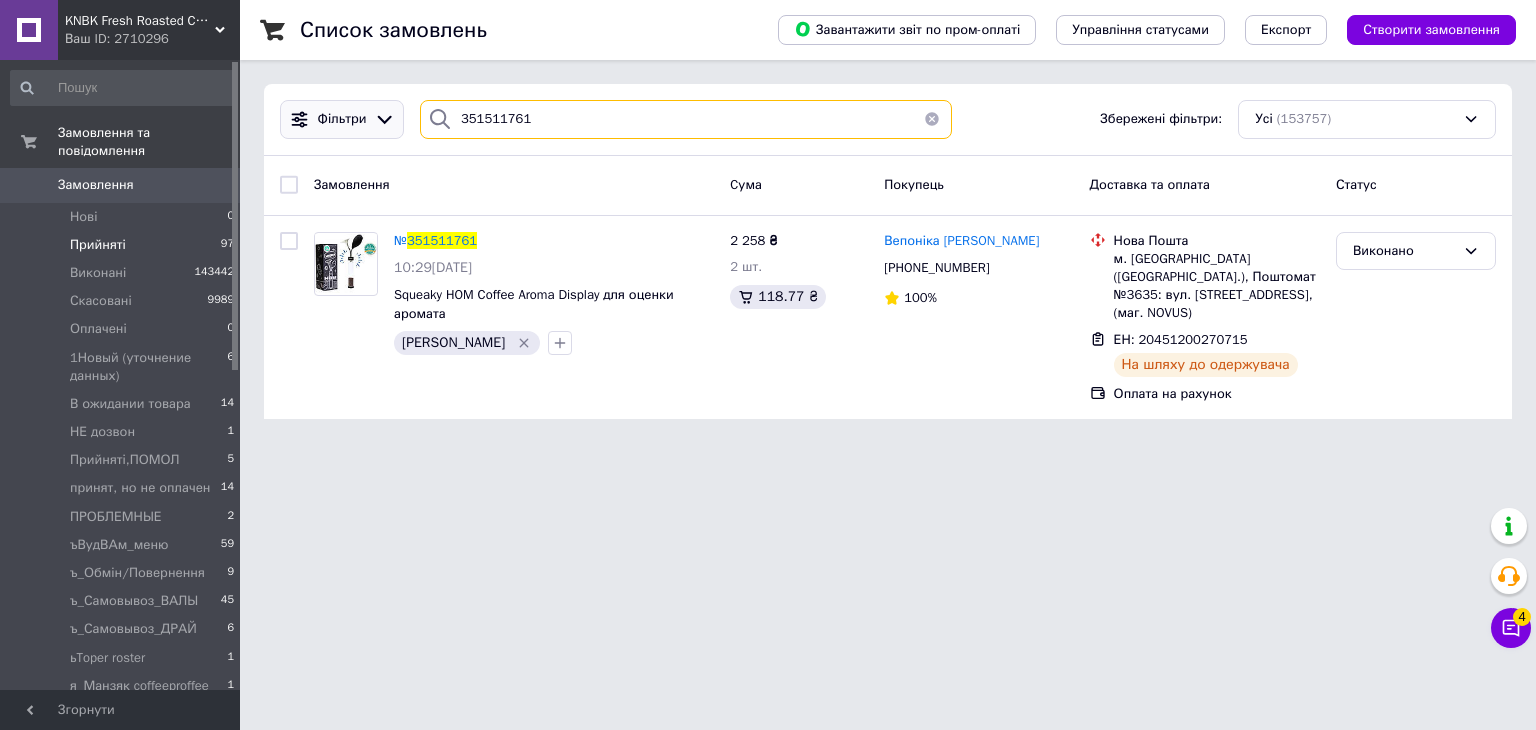 drag, startPoint x: 547, startPoint y: 107, endPoint x: 300, endPoint y: 107, distance: 247 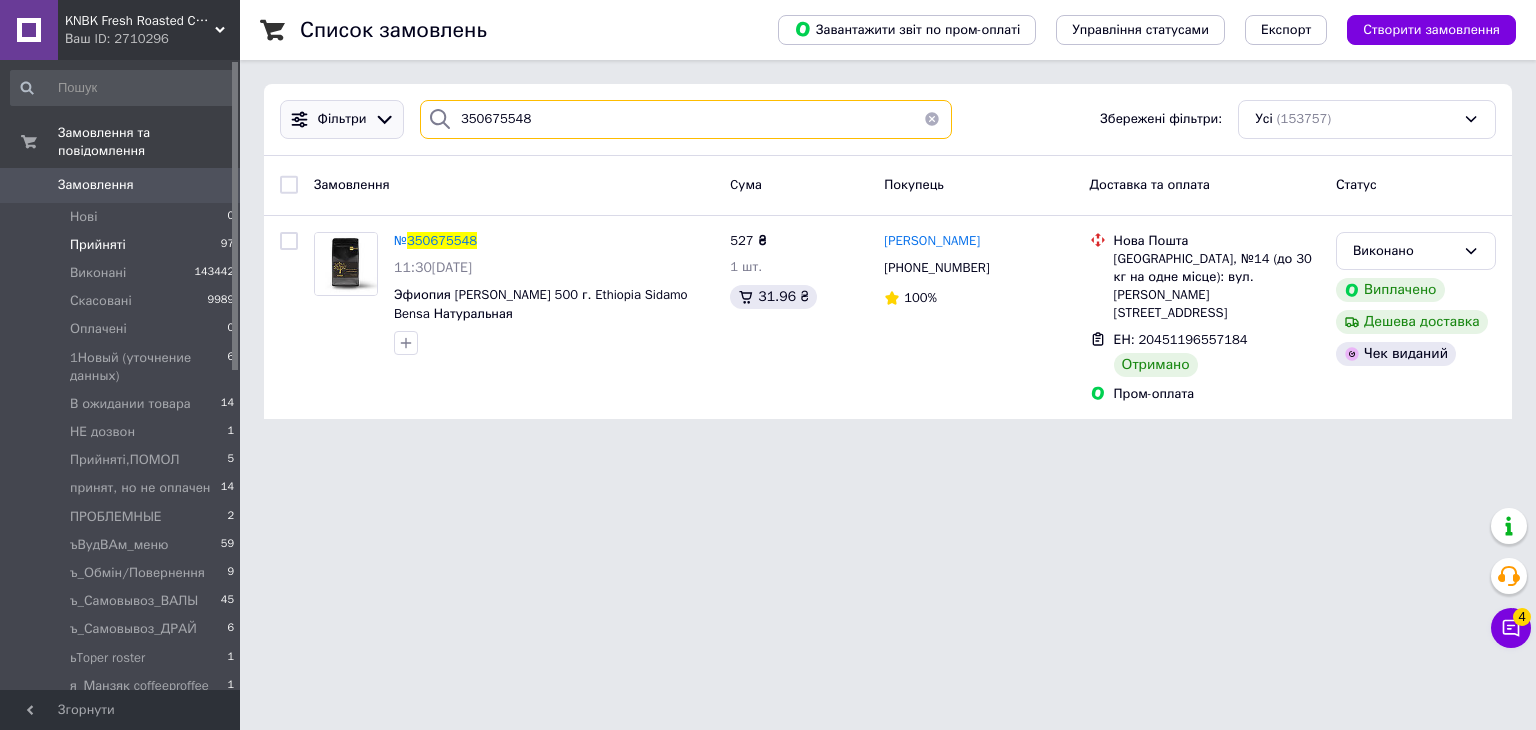 click on "Фільтри 350675548 Збережені фільтри: Усі (153757)" at bounding box center [888, 119] 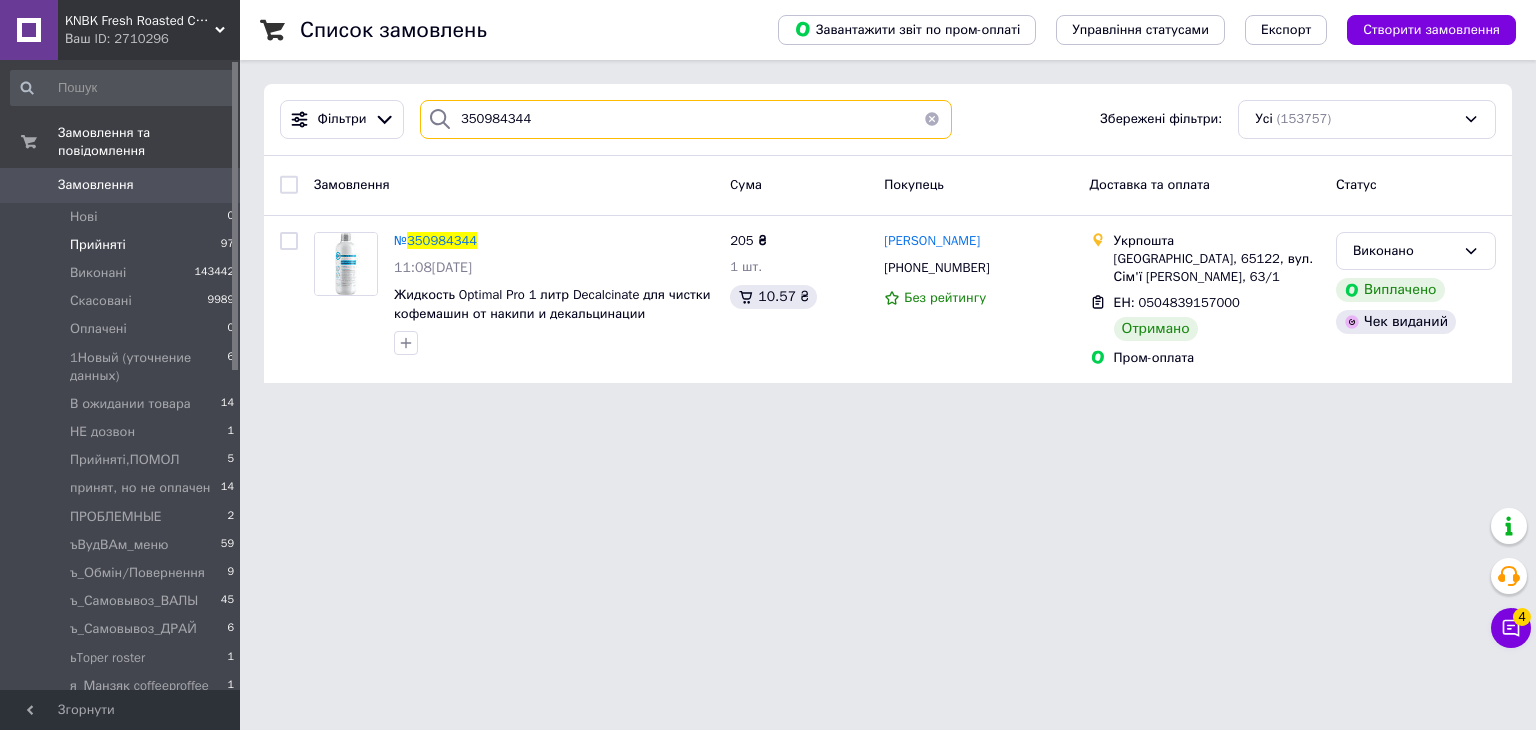drag, startPoint x: 524, startPoint y: 118, endPoint x: 168, endPoint y: 33, distance: 366.00684 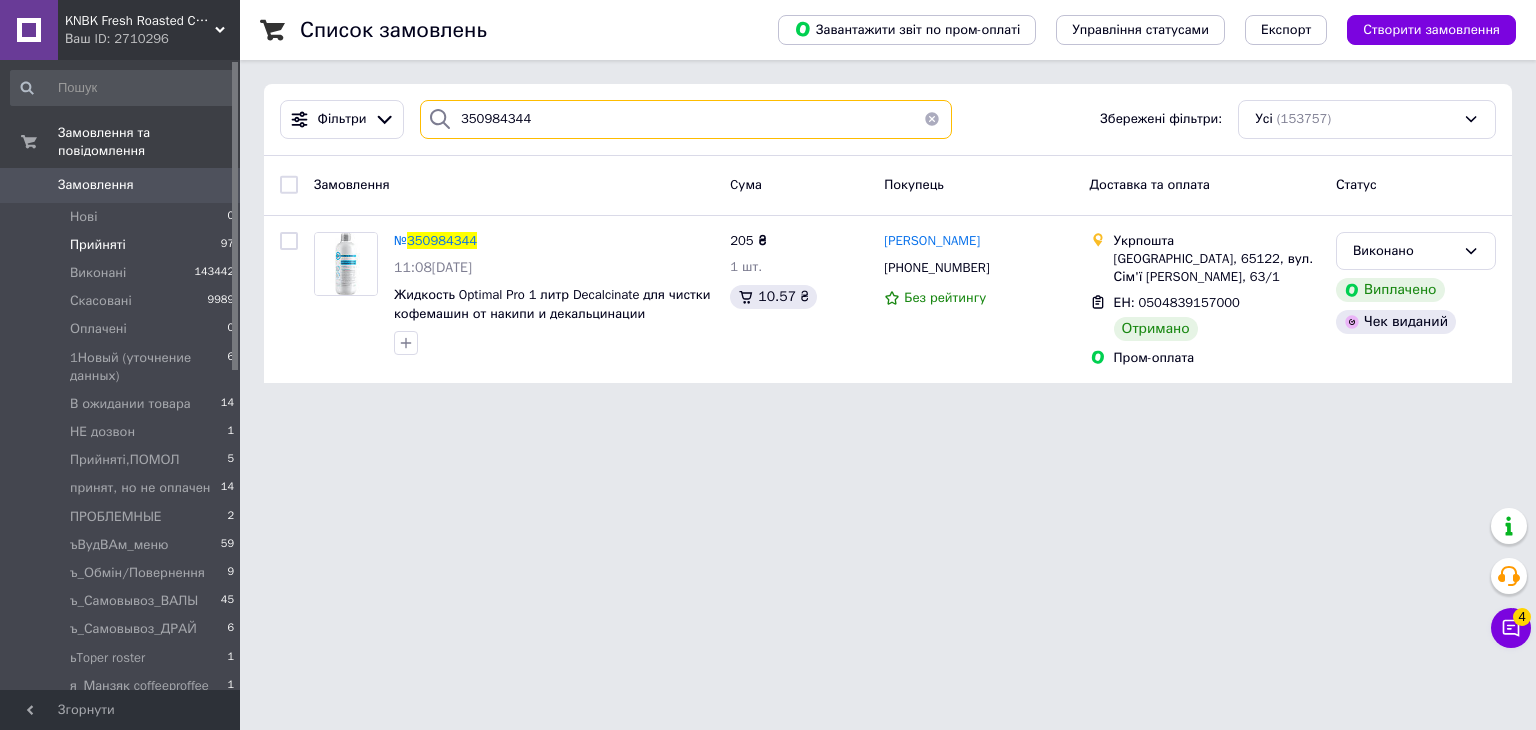 click on "Список замовлень   Завантажити звіт по пром-оплаті Управління статусами Експорт Створити замовлення Фільтри 350984344 Збережені фільтри: Усі (153757) Замовлення Cума Покупець Доставка та оплата Статус №  350984344 11:08, 03.07.2025 Жидкость Optimal Pro 1 литр Decalcinate для чистки кофемашин от накипи и декальцинации 205 ₴ 1 шт. 10.57 ₴ Олег Золоедов +380500504655 Без рейтингу Укрпошта Одеса, 65122, вул. Сім'ї Глодан, 63/1 ЕН: 0504839157000 Отримано Пром-оплата Виконано Виплачено Чек виданий" at bounding box center (888, 203) 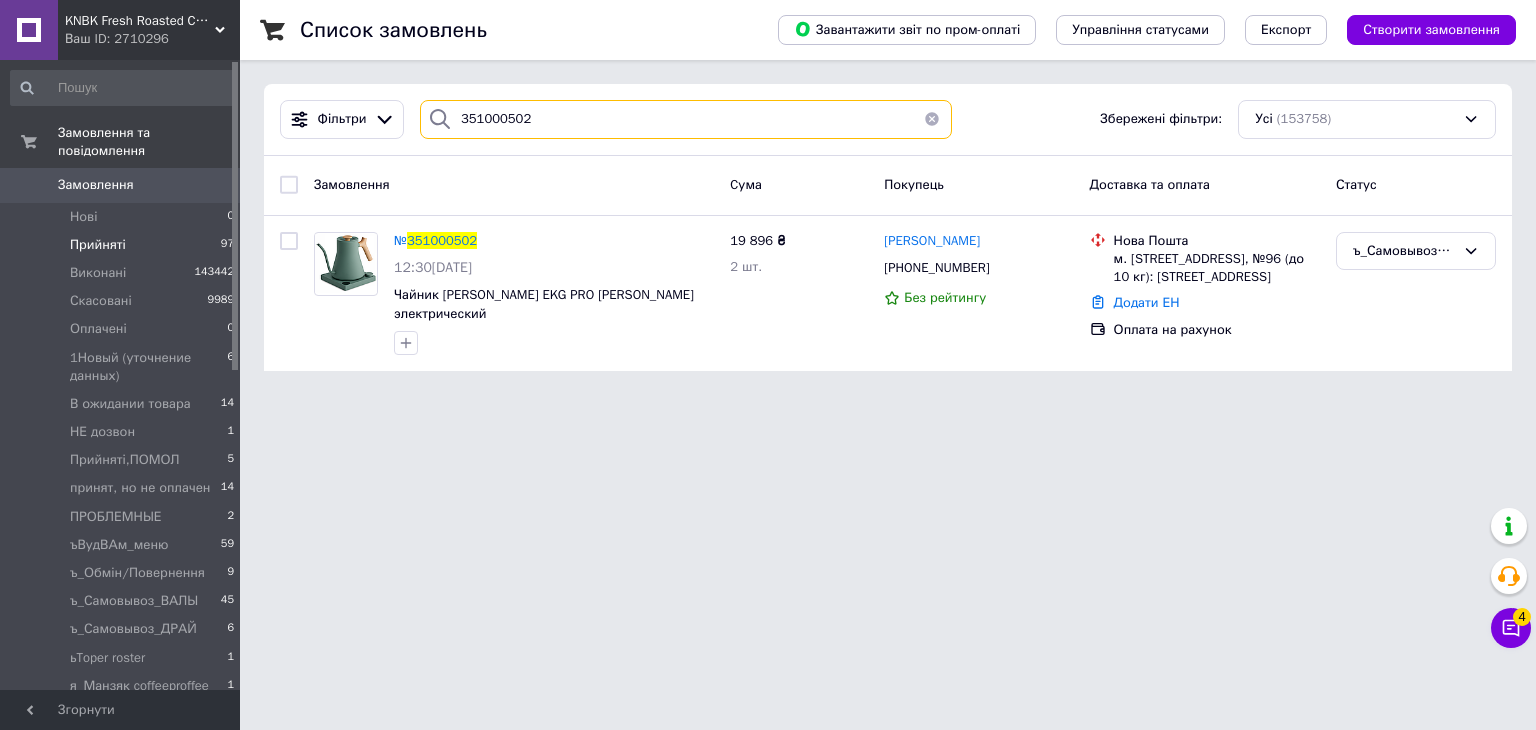 drag, startPoint x: 505, startPoint y: 121, endPoint x: 231, endPoint y: 97, distance: 275.04907 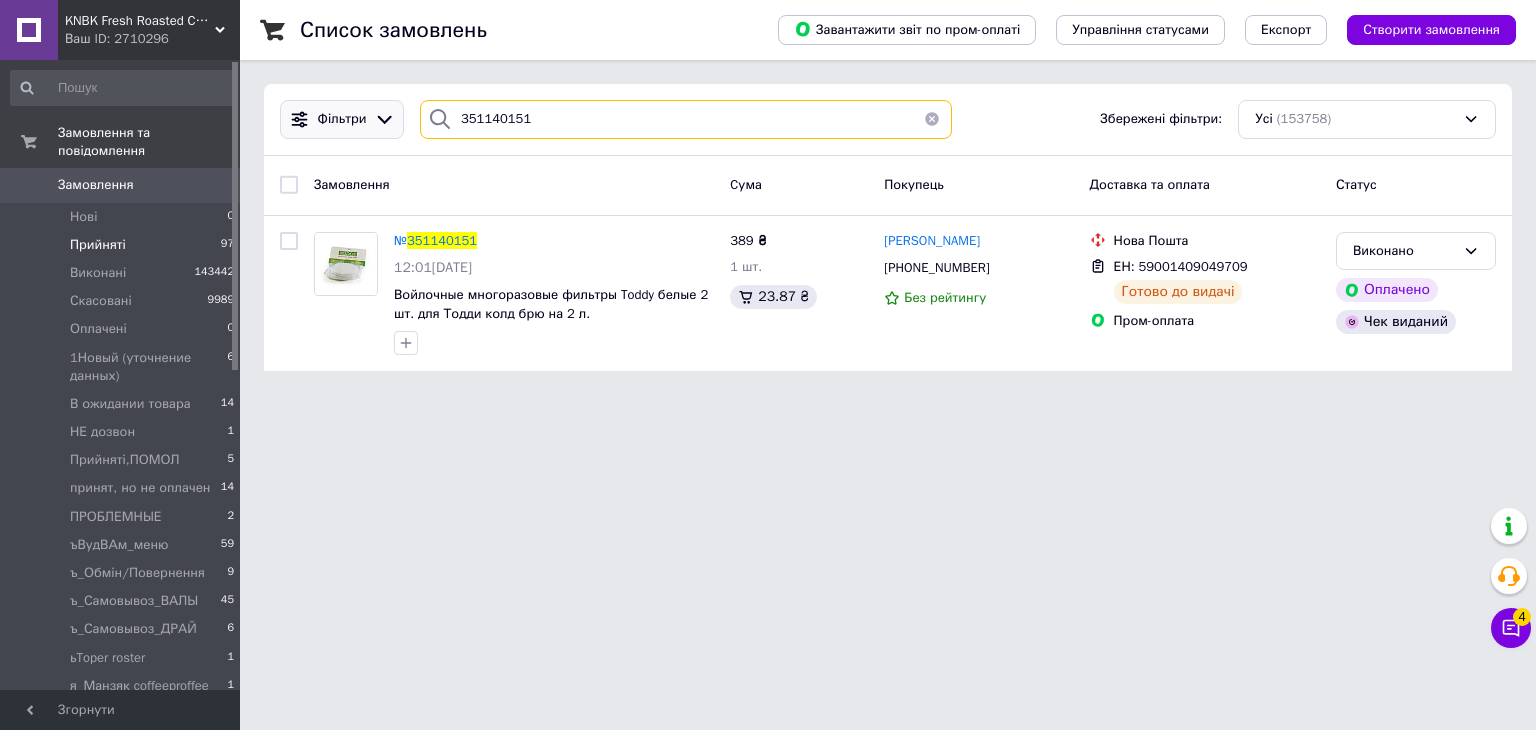 drag, startPoint x: 544, startPoint y: 122, endPoint x: 336, endPoint y: 122, distance: 208 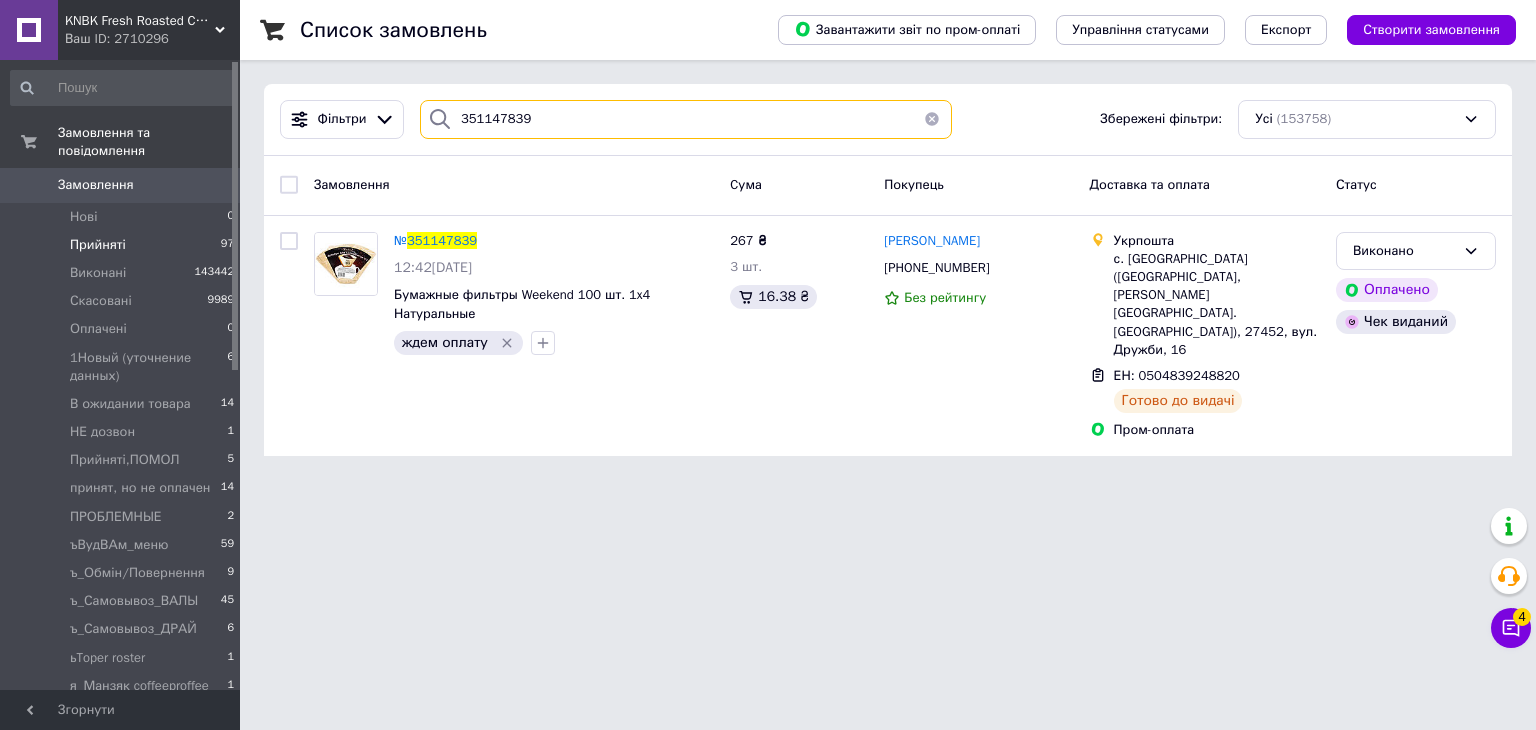 drag, startPoint x: 575, startPoint y: 124, endPoint x: 265, endPoint y: 105, distance: 310.58173 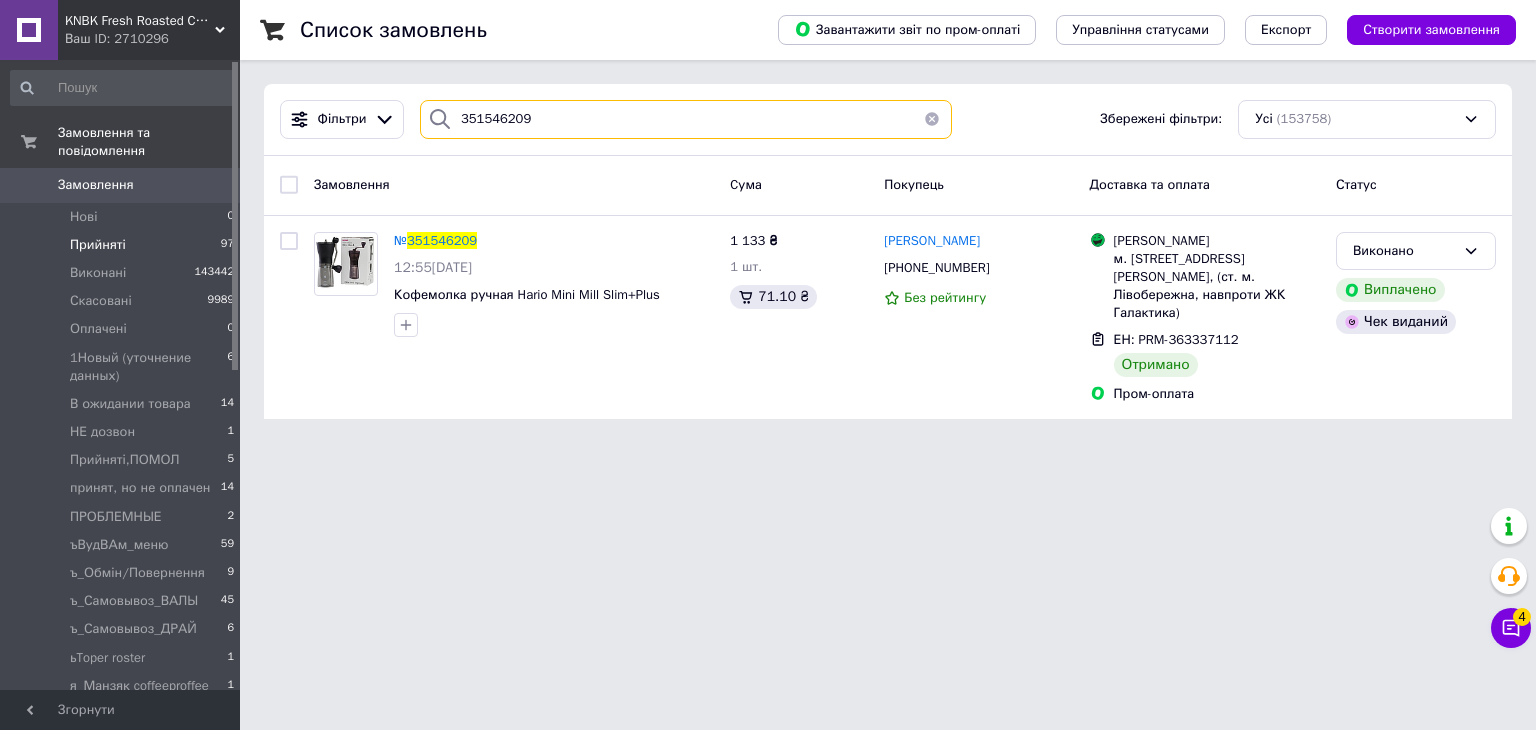 drag, startPoint x: 592, startPoint y: 118, endPoint x: 249, endPoint y: 103, distance: 343.32782 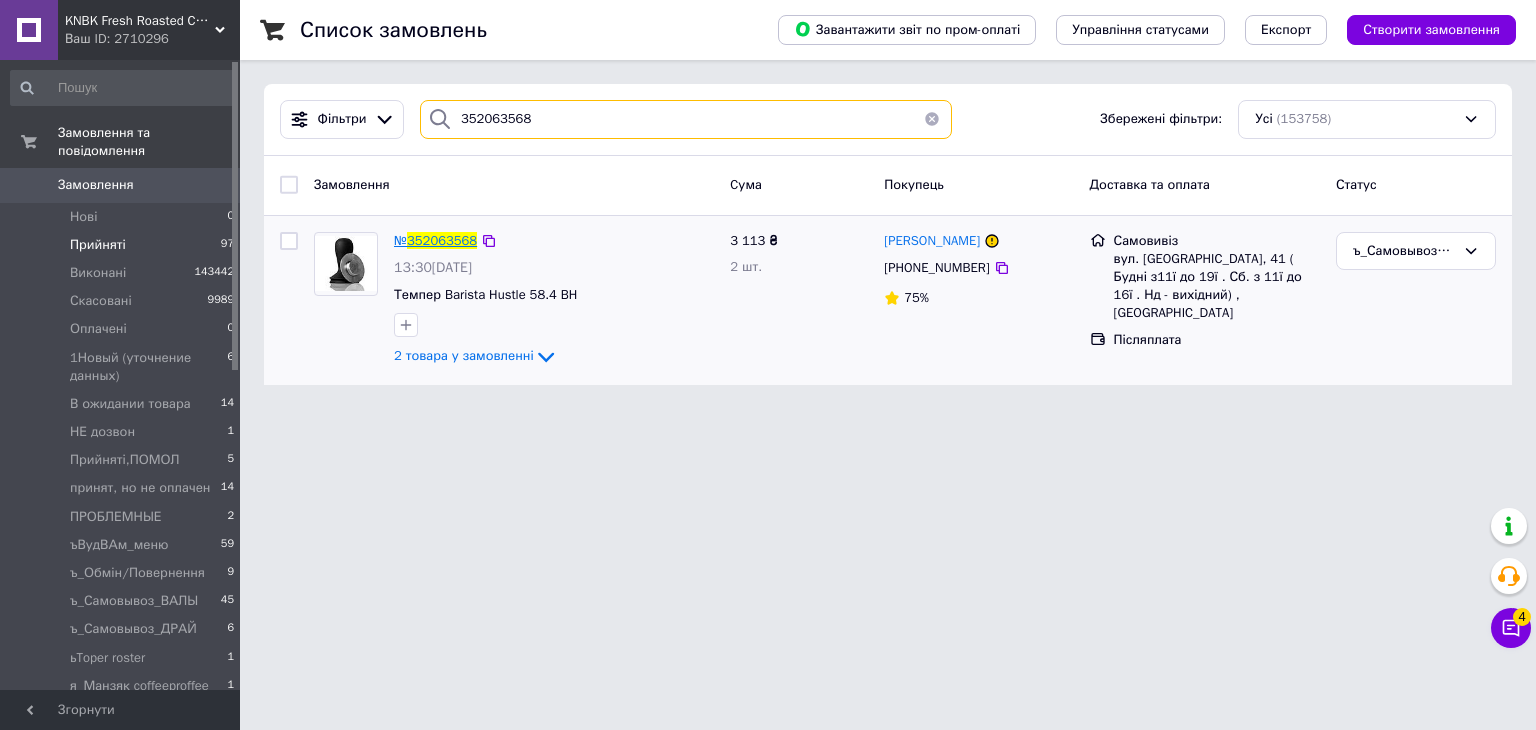 type on "352063568" 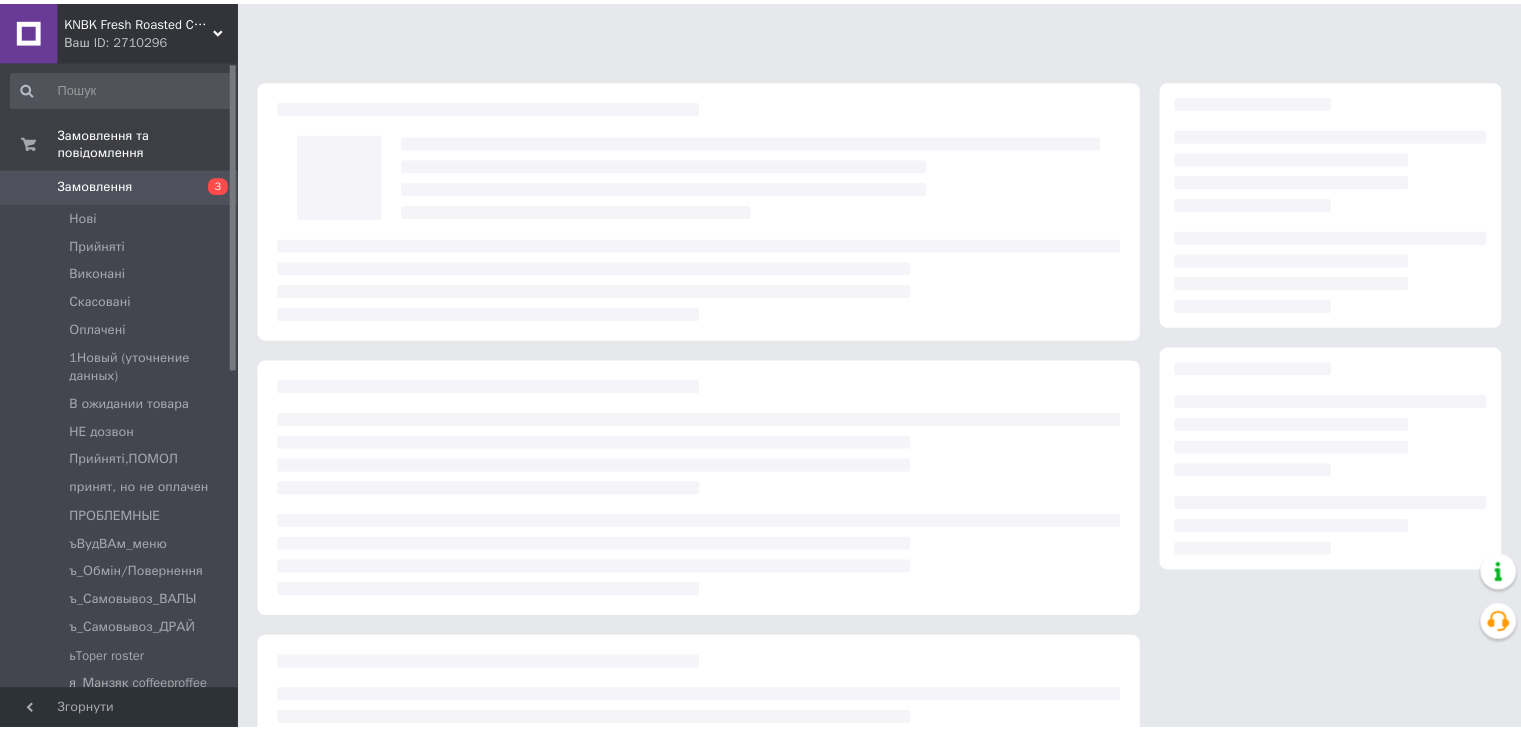 scroll, scrollTop: 0, scrollLeft: 0, axis: both 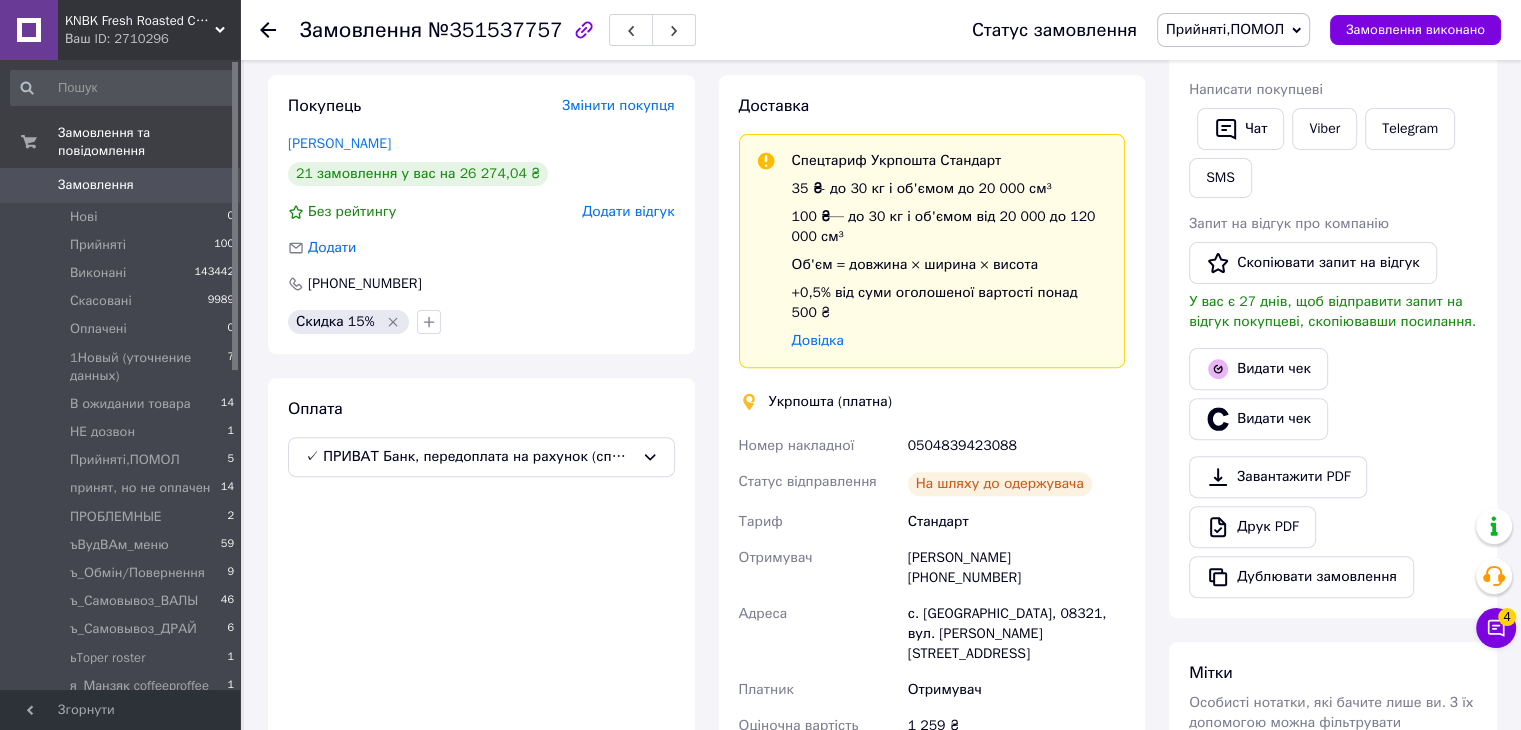 click on "0504839423088" at bounding box center (1016, 446) 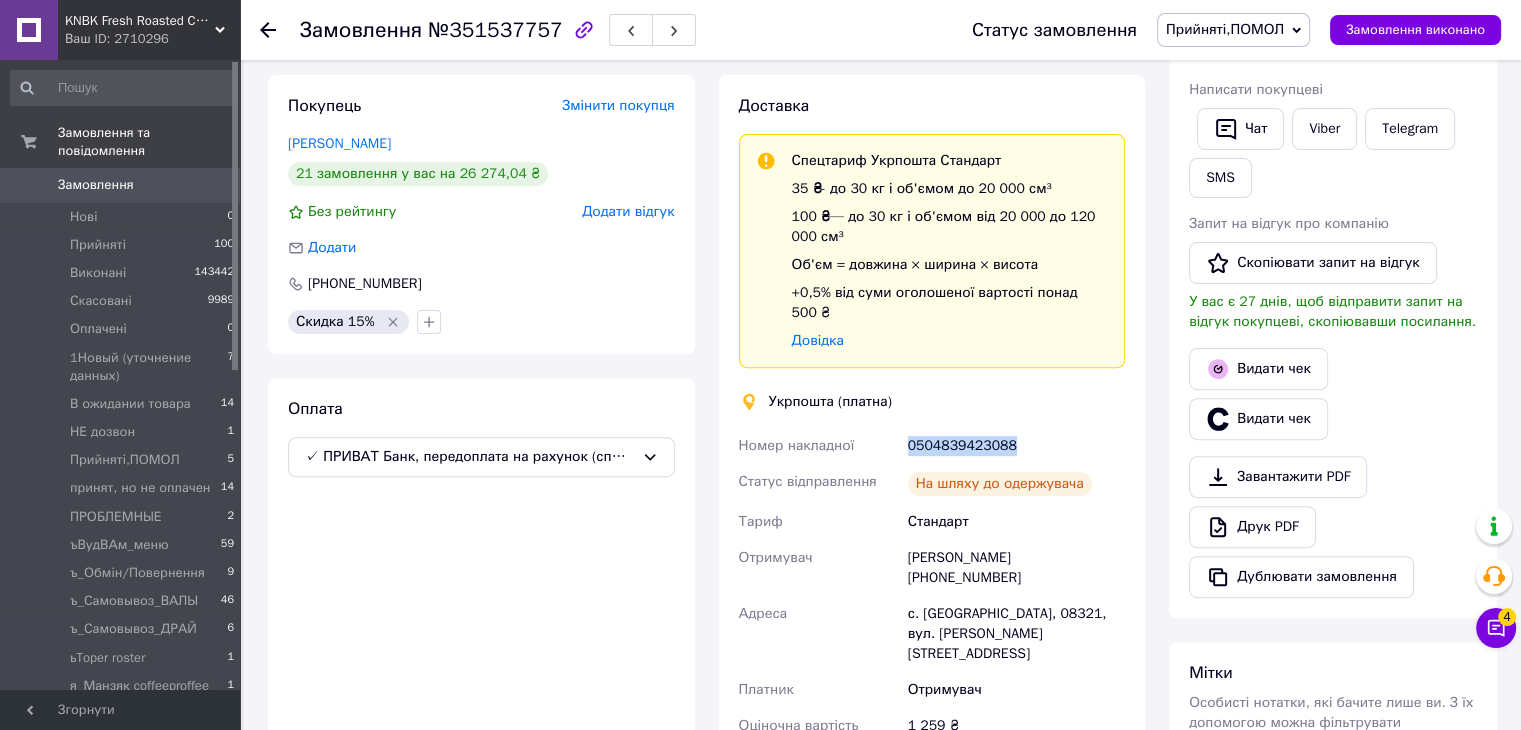 click on "0504839423088" at bounding box center [1016, 446] 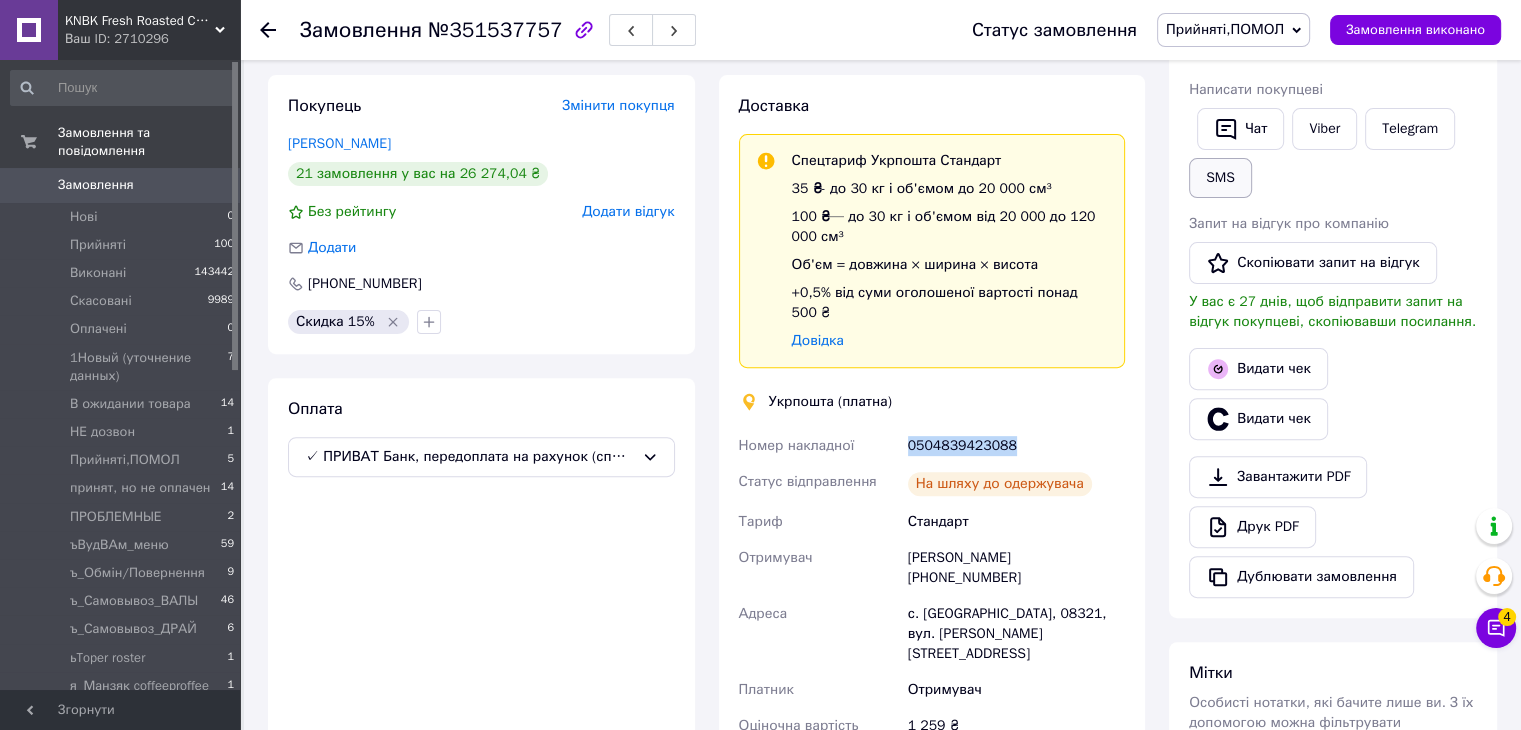 click on "SMS" at bounding box center (1220, 178) 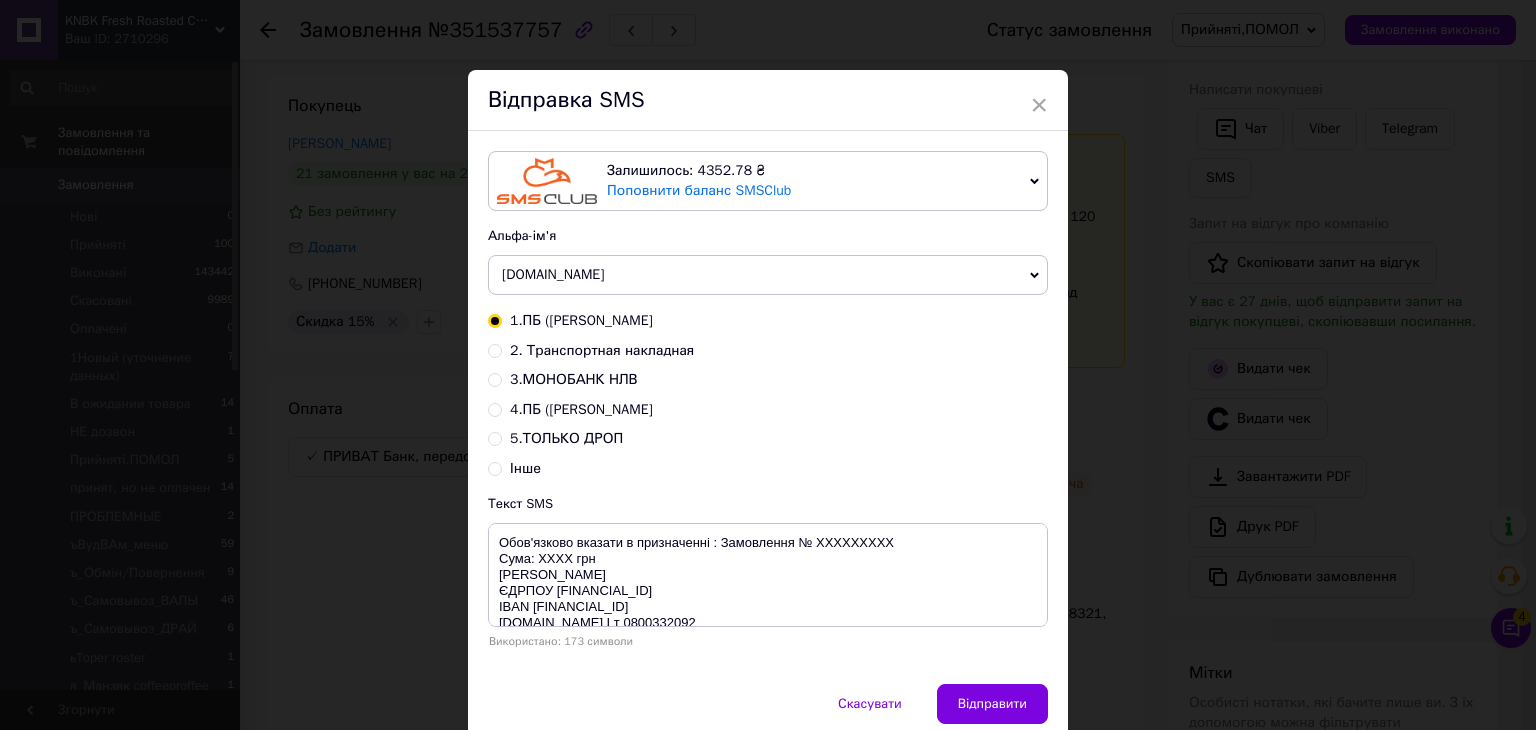 click on "2. Транспортная накладная" at bounding box center [495, 349] 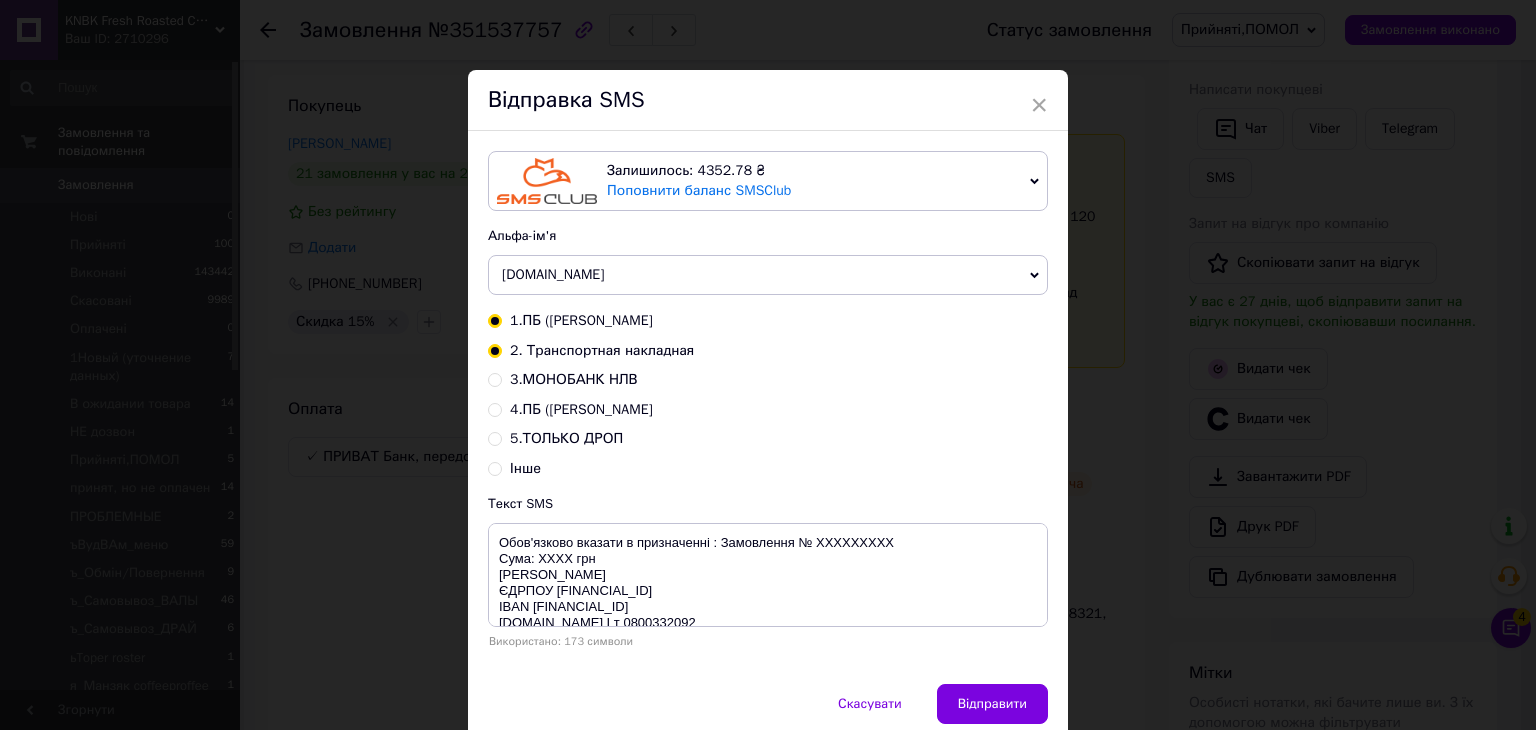 radio on "true" 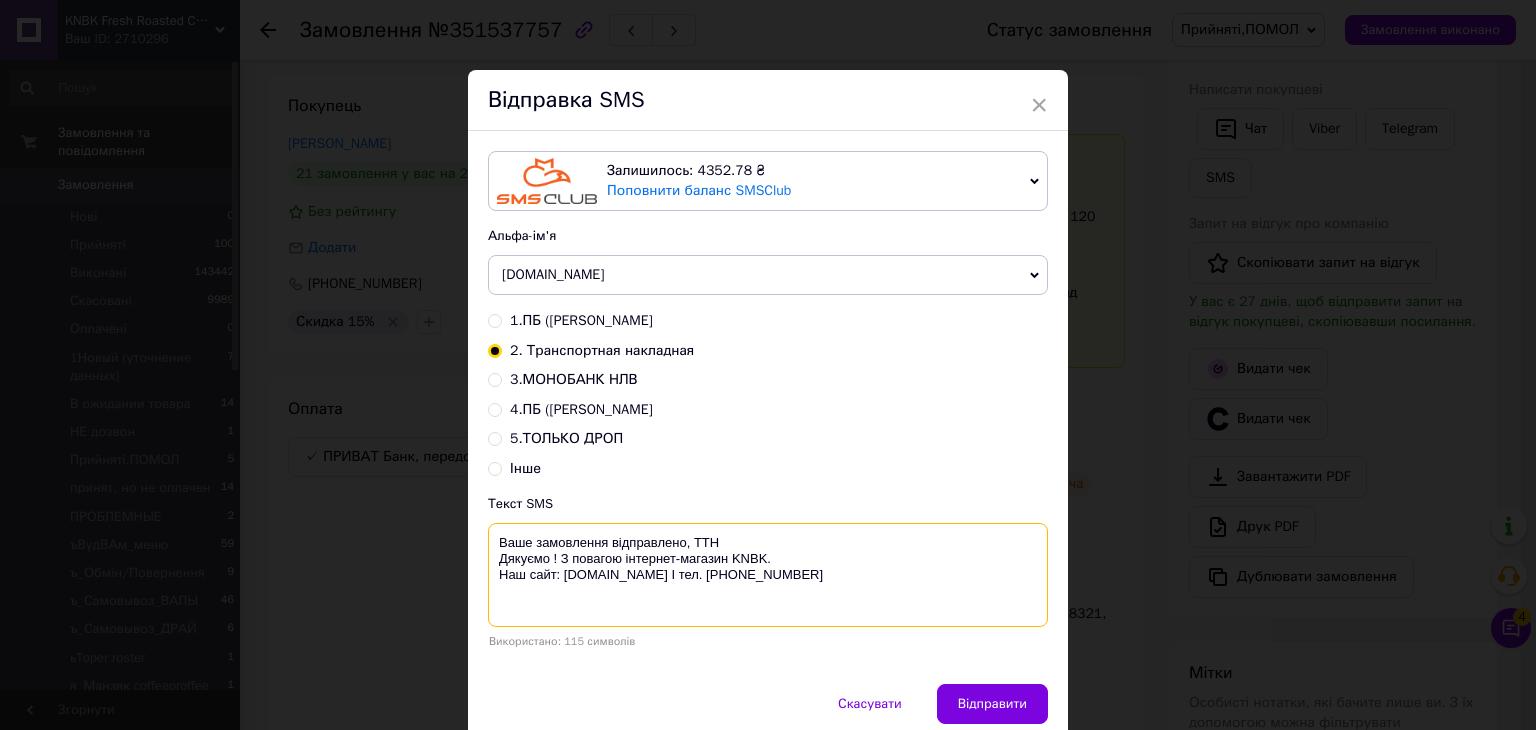 click on "Ваше замовлення відправлено, ТТН
Дякуємо ! З повагою інтернет-магазин KNBK.
Наш сайт: knbk.in.ua I тел. 0800332092" at bounding box center [768, 575] 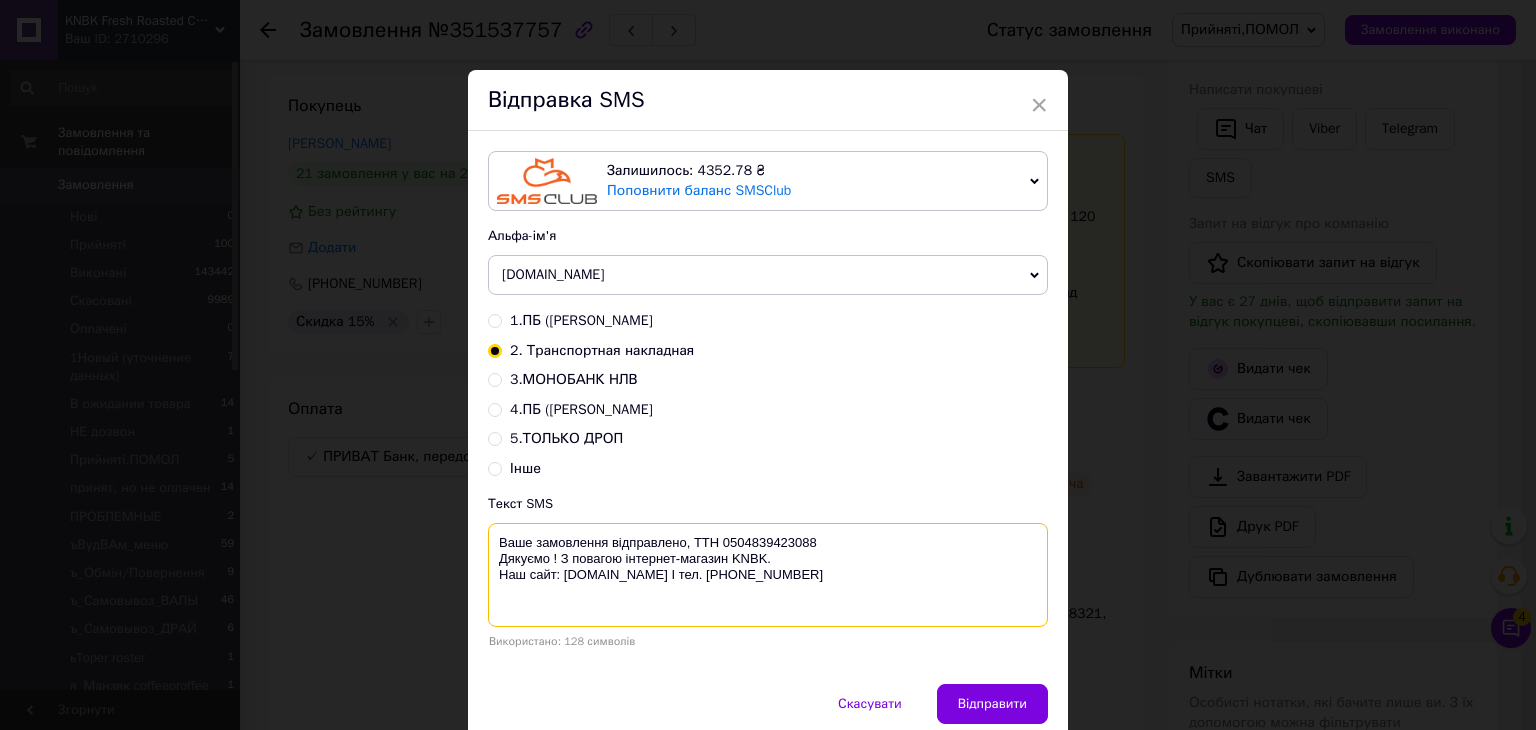 type on "Ваше замовлення відправлено, ТТН 0504839423088
Дякуємо ! З повагою інтернет-магазин KNBK.
Наш сайт: knbk.in.ua I тел. 0800332092" 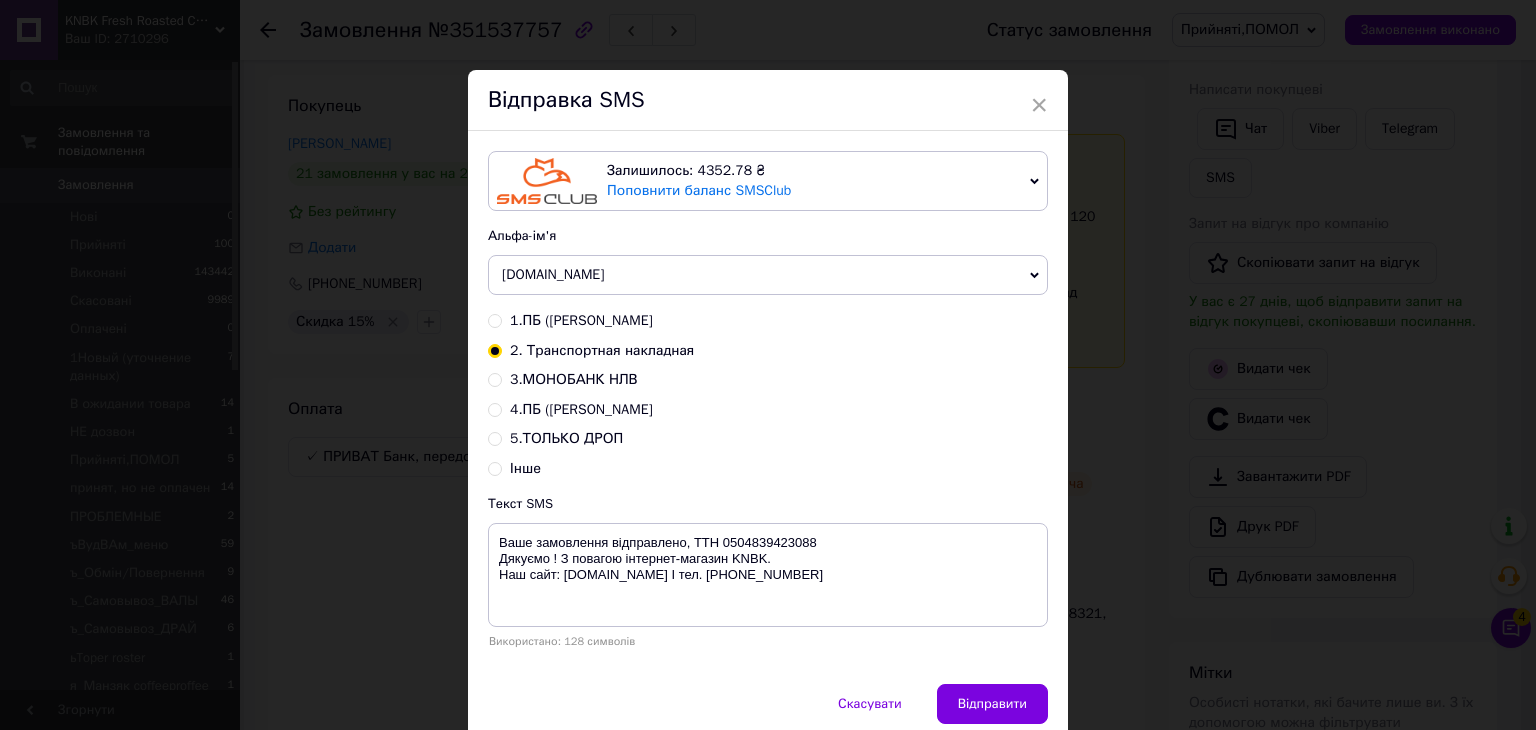click on "Відправити" at bounding box center (992, 704) 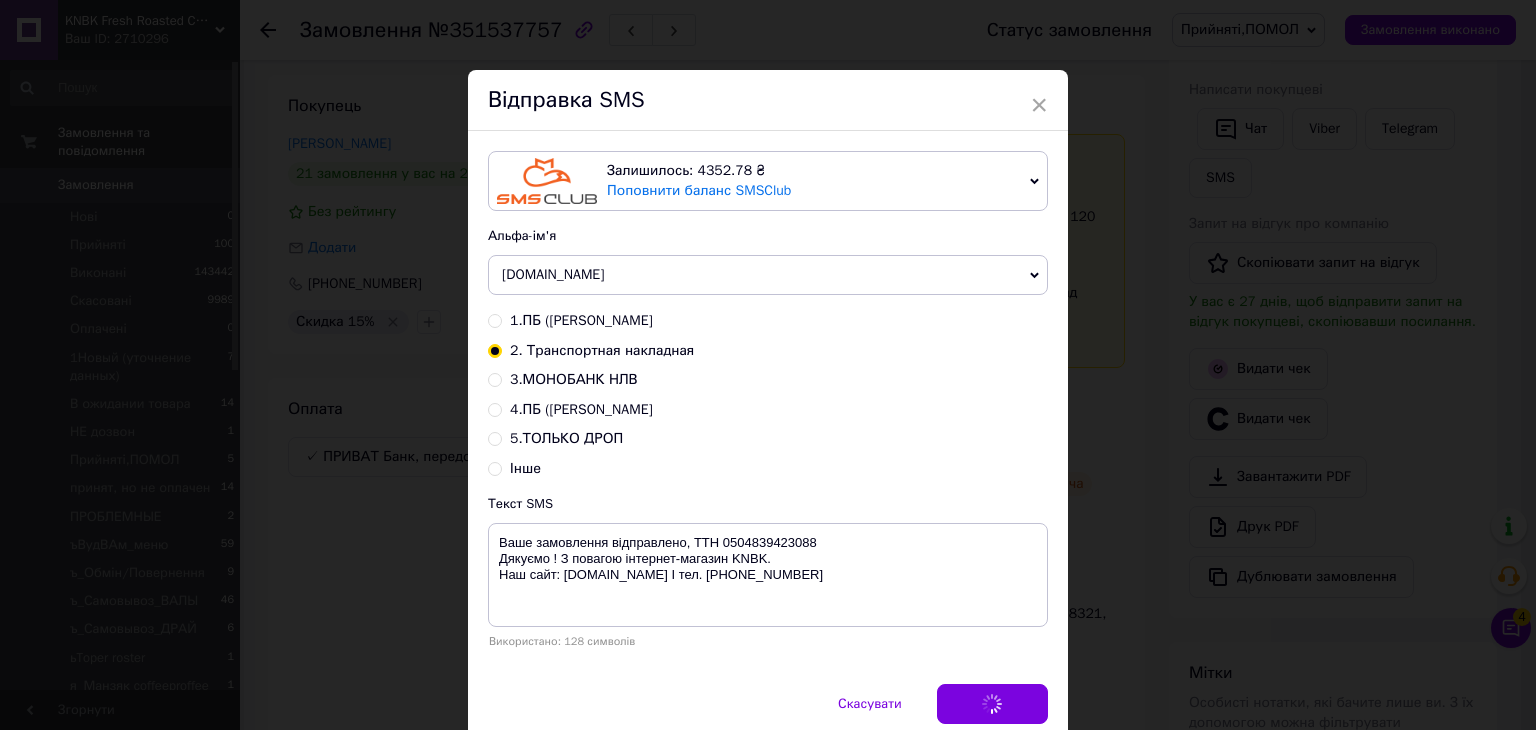 click on "× Відправка SMS Залишилось: 4352.78 ₴ Поповнити баланс SMSClub Підключити LetsAds Альфа-ім'я  KNBK.IN.UA Оновити список альфа-імен 1.ПБ (кава) КРАВЧЕНКО  2. Транспортная накладная 3.МОНОБАНК  НЛВ 4.ПБ (акси) Сущенко 5.ТОЛЬКО ДРОП Інше Текст SMS Ваше замовлення відправлено, ТТН 0504839423088
Дякуємо ! З повагою інтернет-магазин KNBK.
Наш сайт: knbk.in.ua I тел. 0800332092 Використано: 128 символів Скасувати   Відправити" at bounding box center [768, 365] 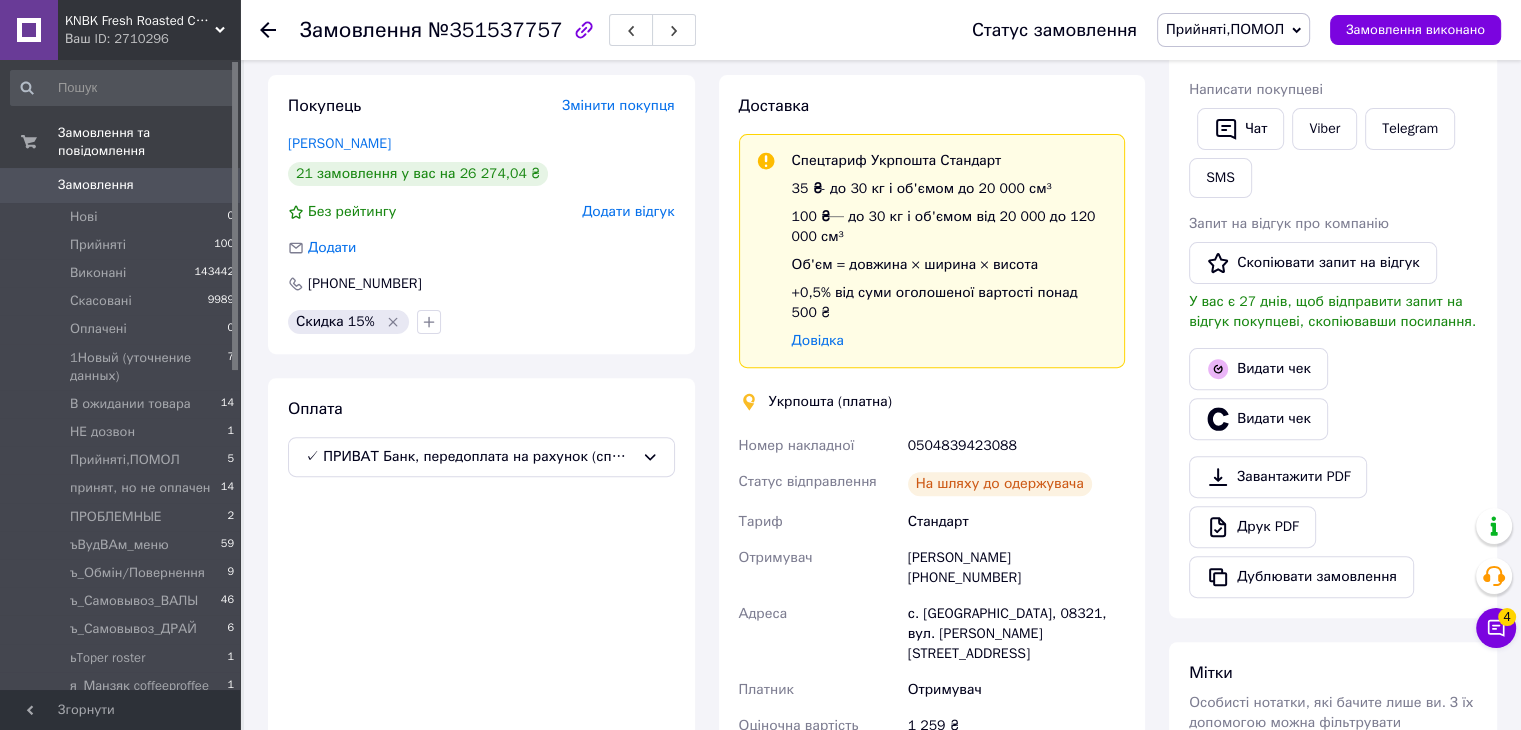 click on "Прийняті,ПОМОЛ" at bounding box center [1233, 30] 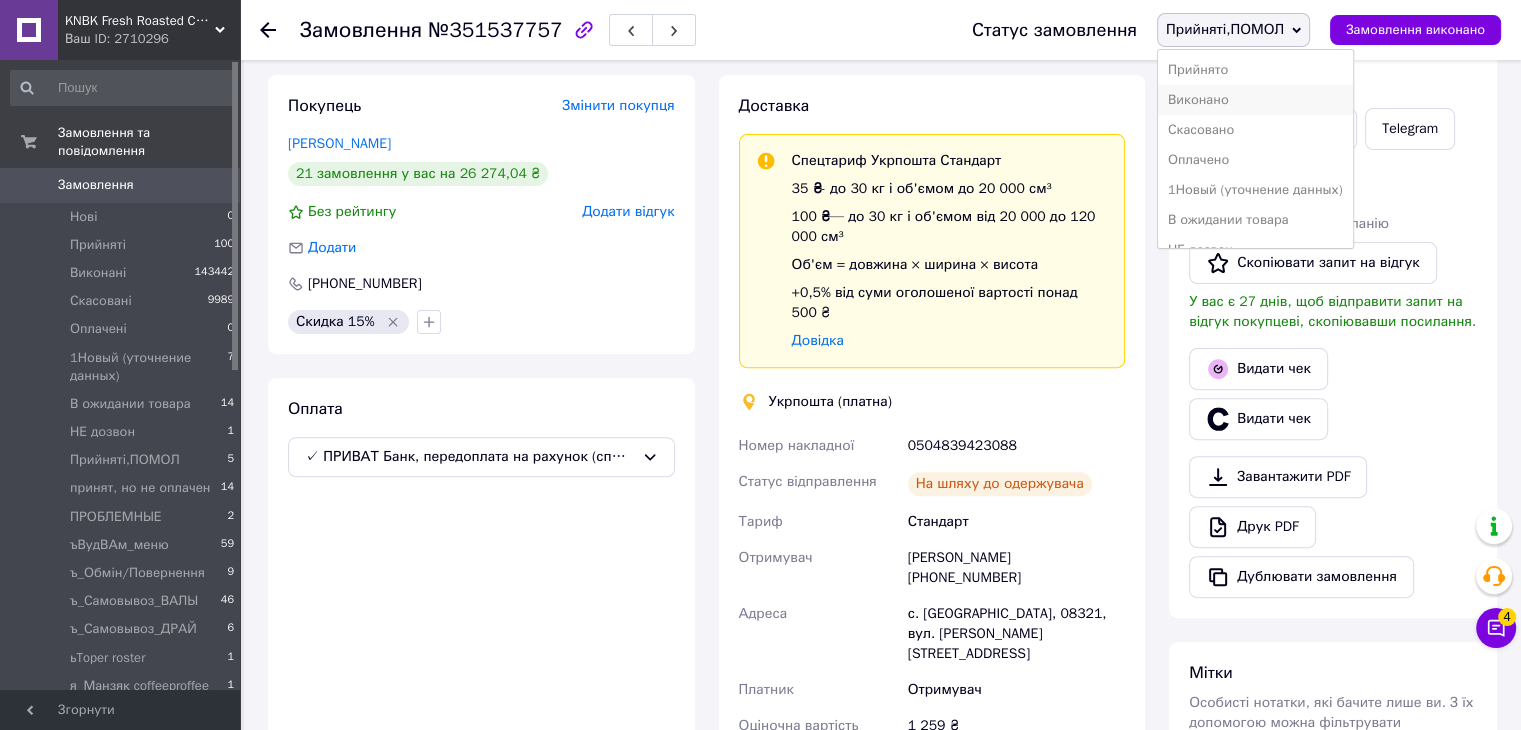click on "Виконано" at bounding box center [1255, 100] 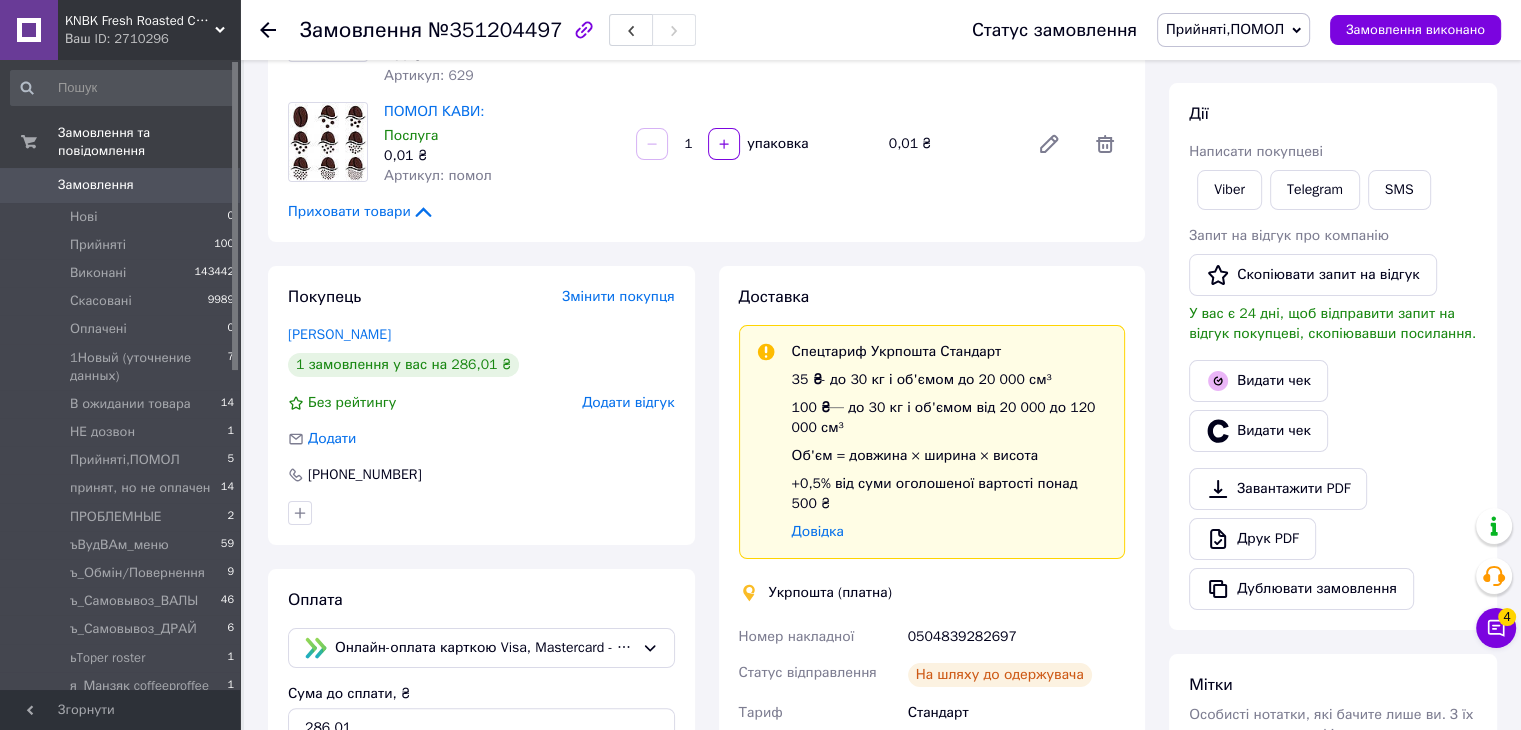 scroll, scrollTop: 300, scrollLeft: 0, axis: vertical 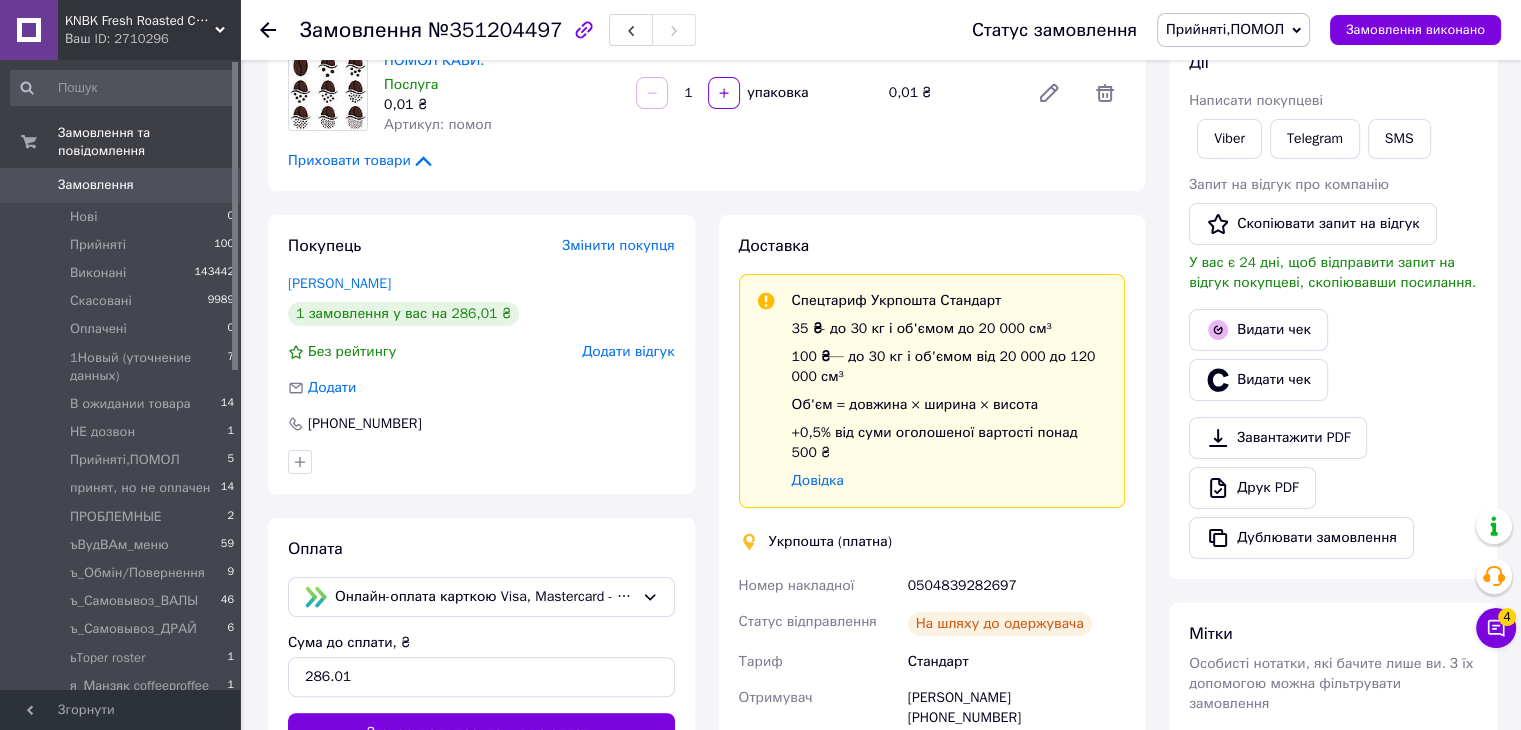 click on "0504839282697" at bounding box center (1016, 586) 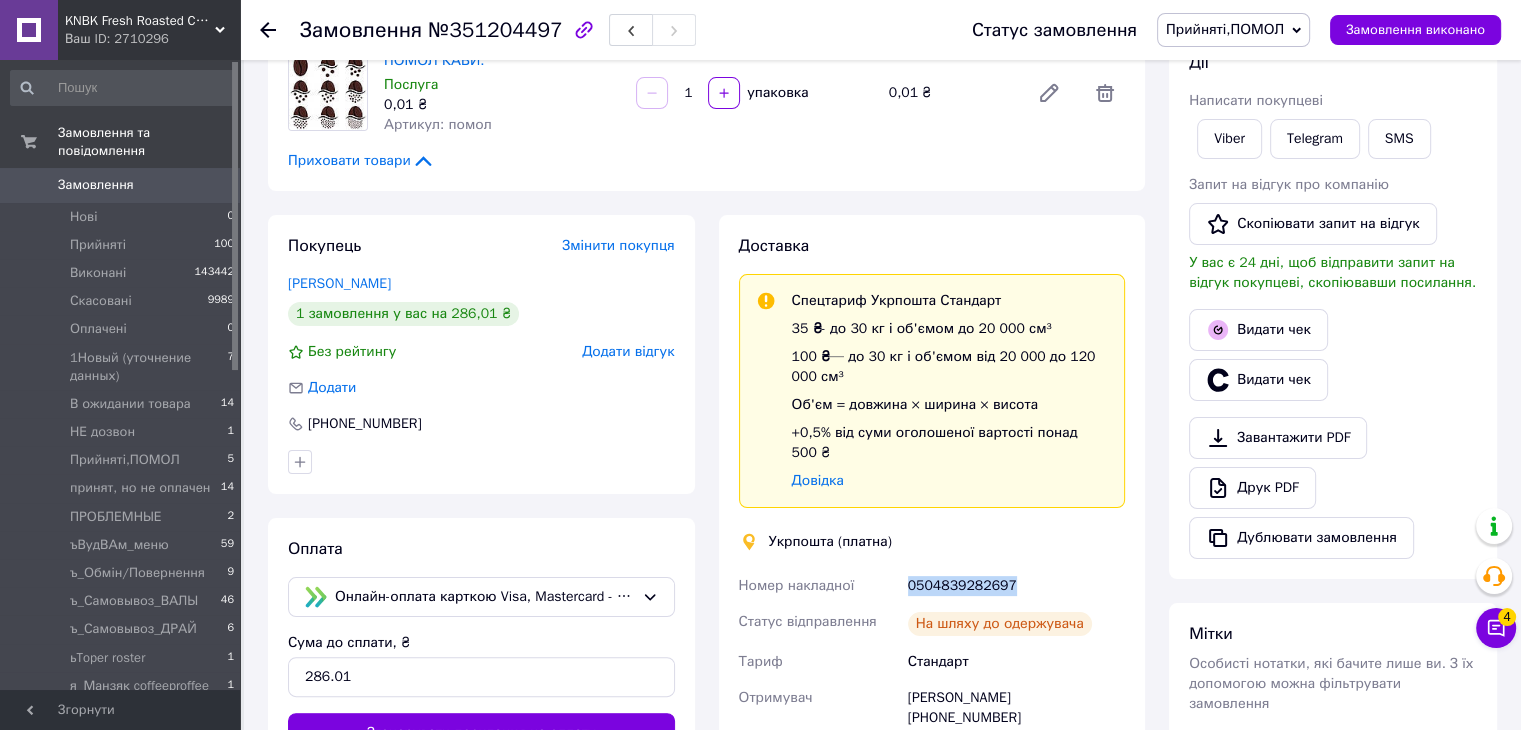 click on "0504839282697" at bounding box center (1016, 586) 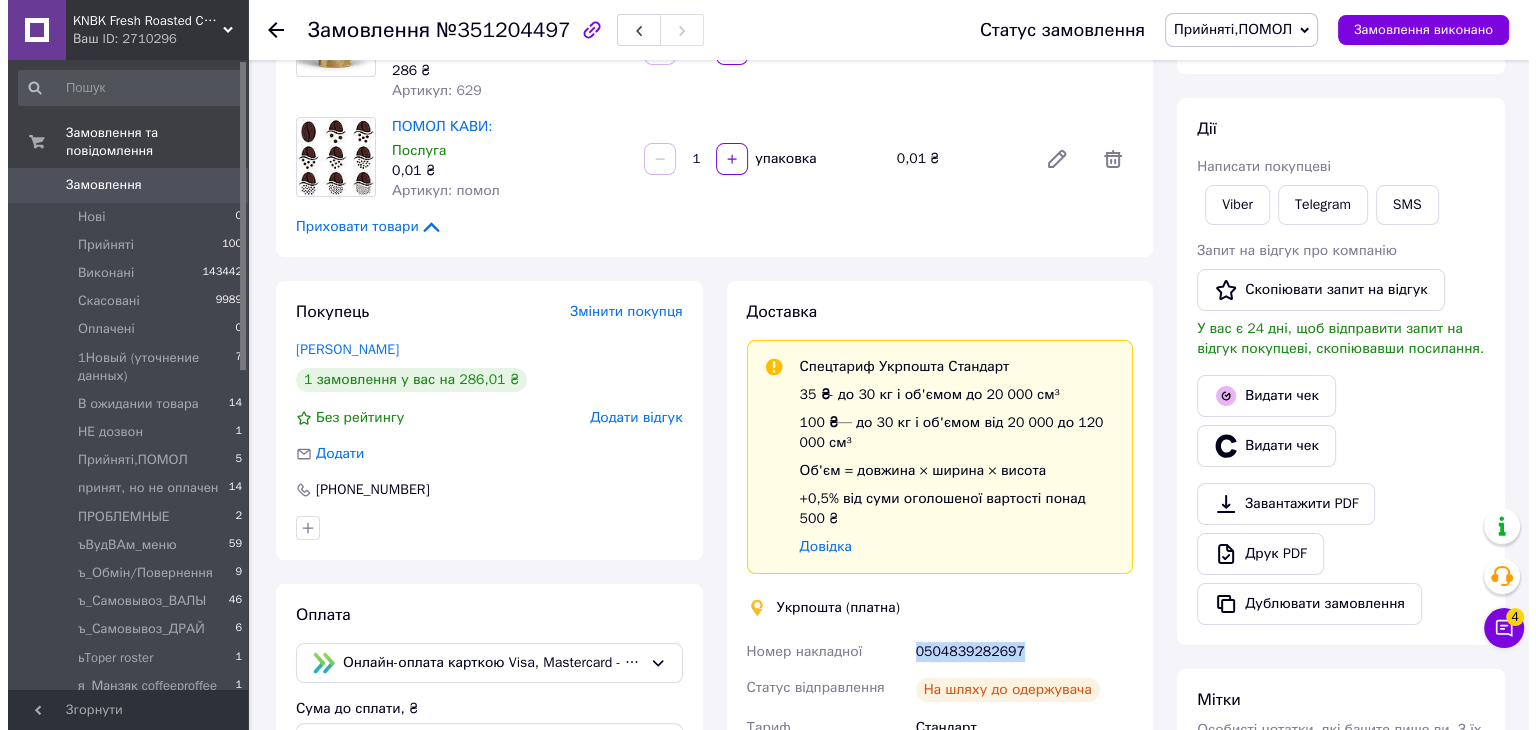scroll, scrollTop: 200, scrollLeft: 0, axis: vertical 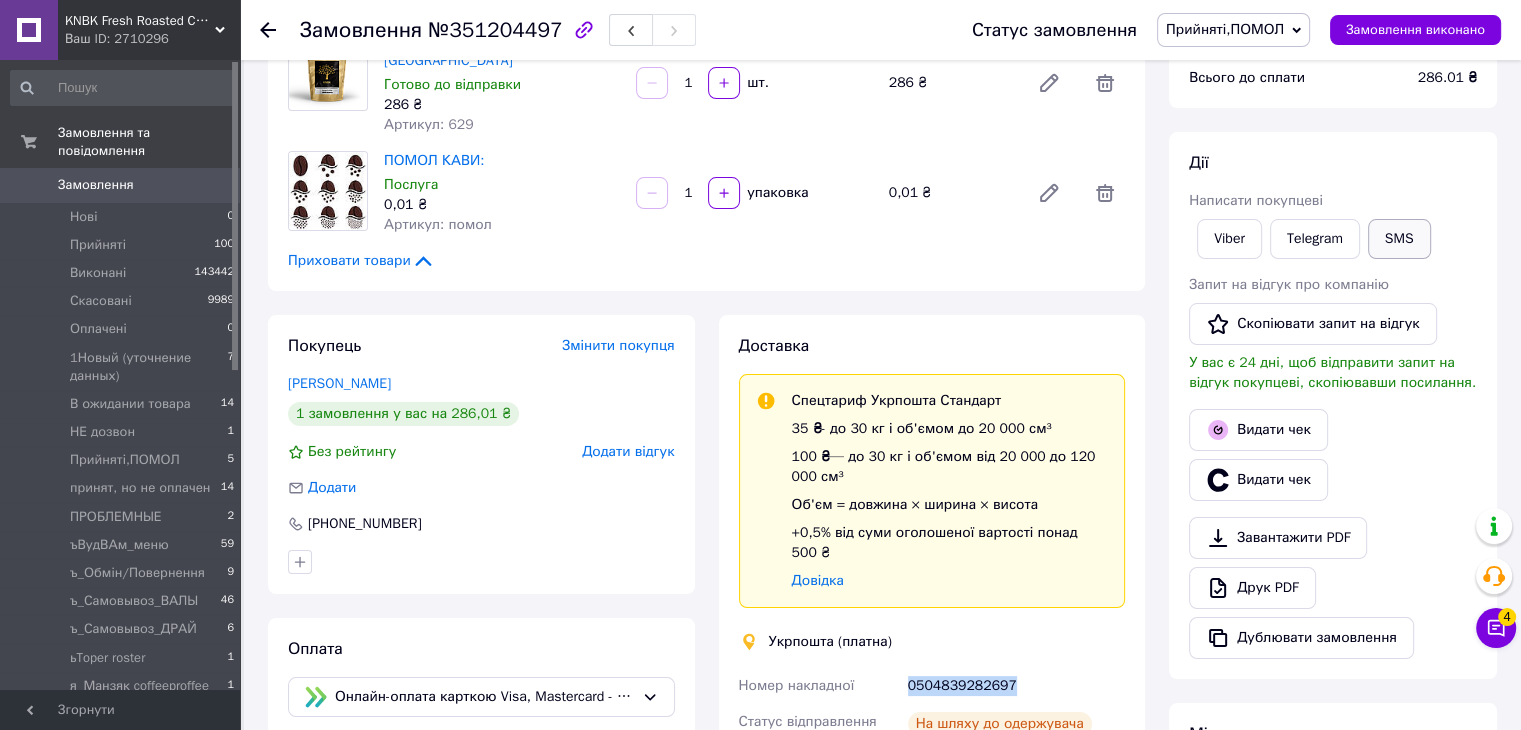 click on "SMS" at bounding box center [1399, 239] 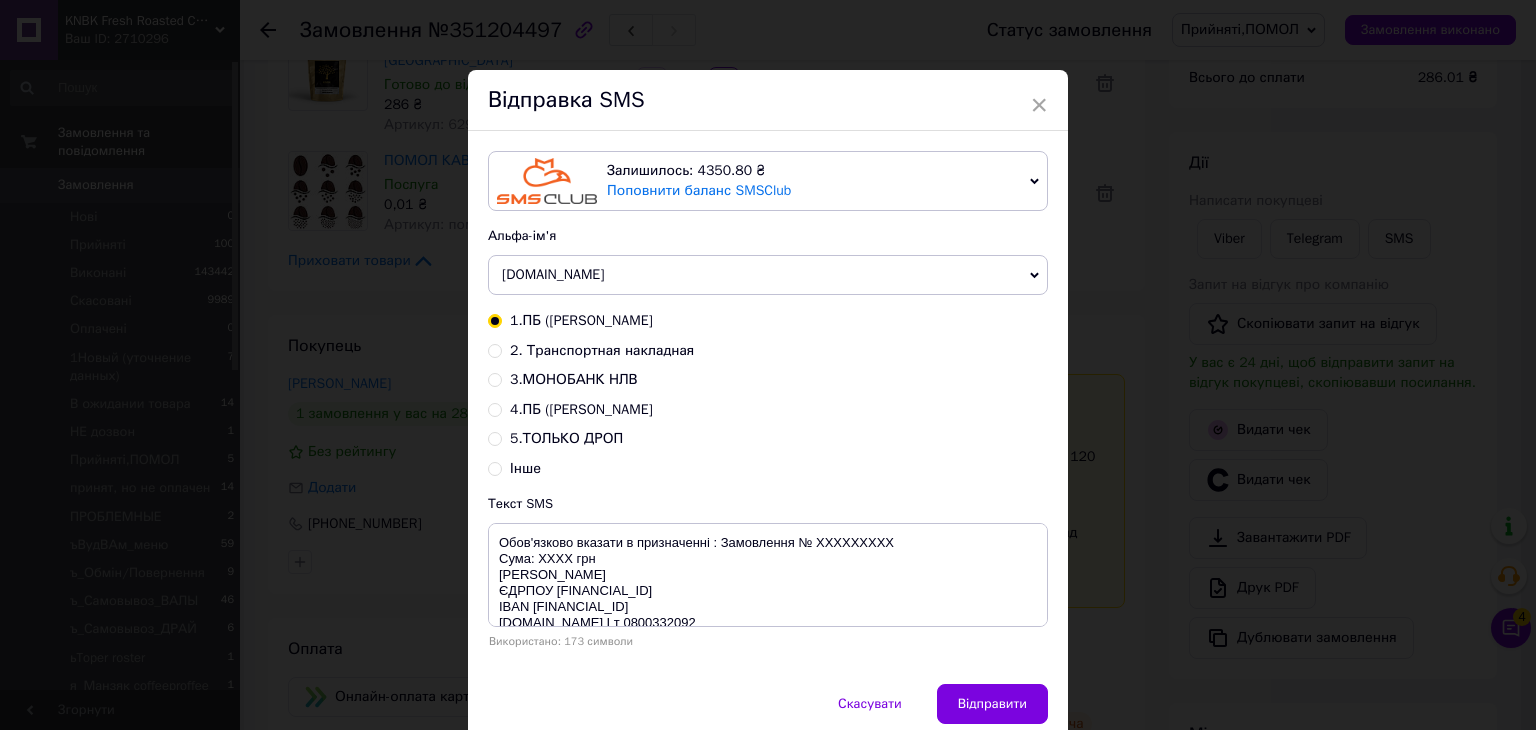 click on "2. Транспортная накладная" at bounding box center [495, 349] 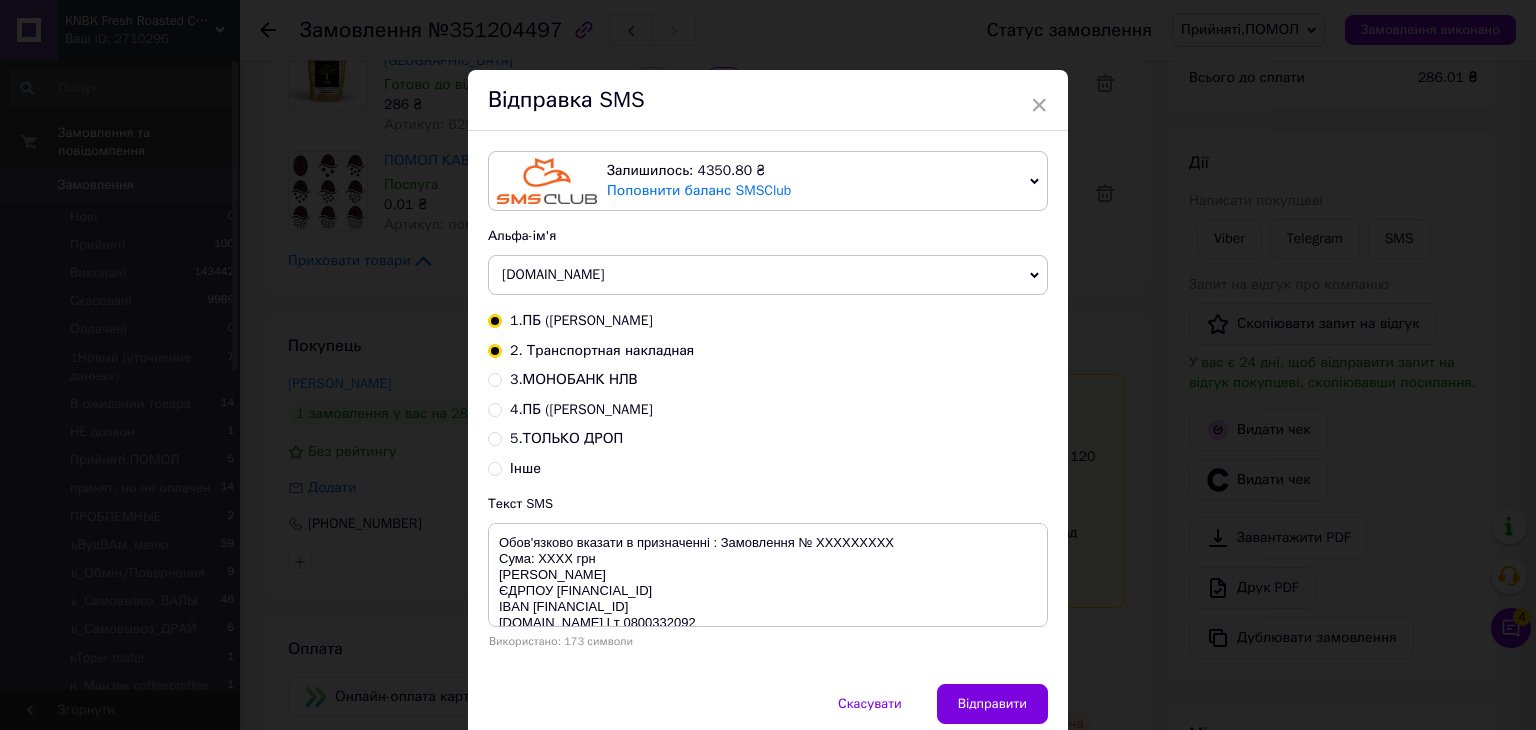 radio on "true" 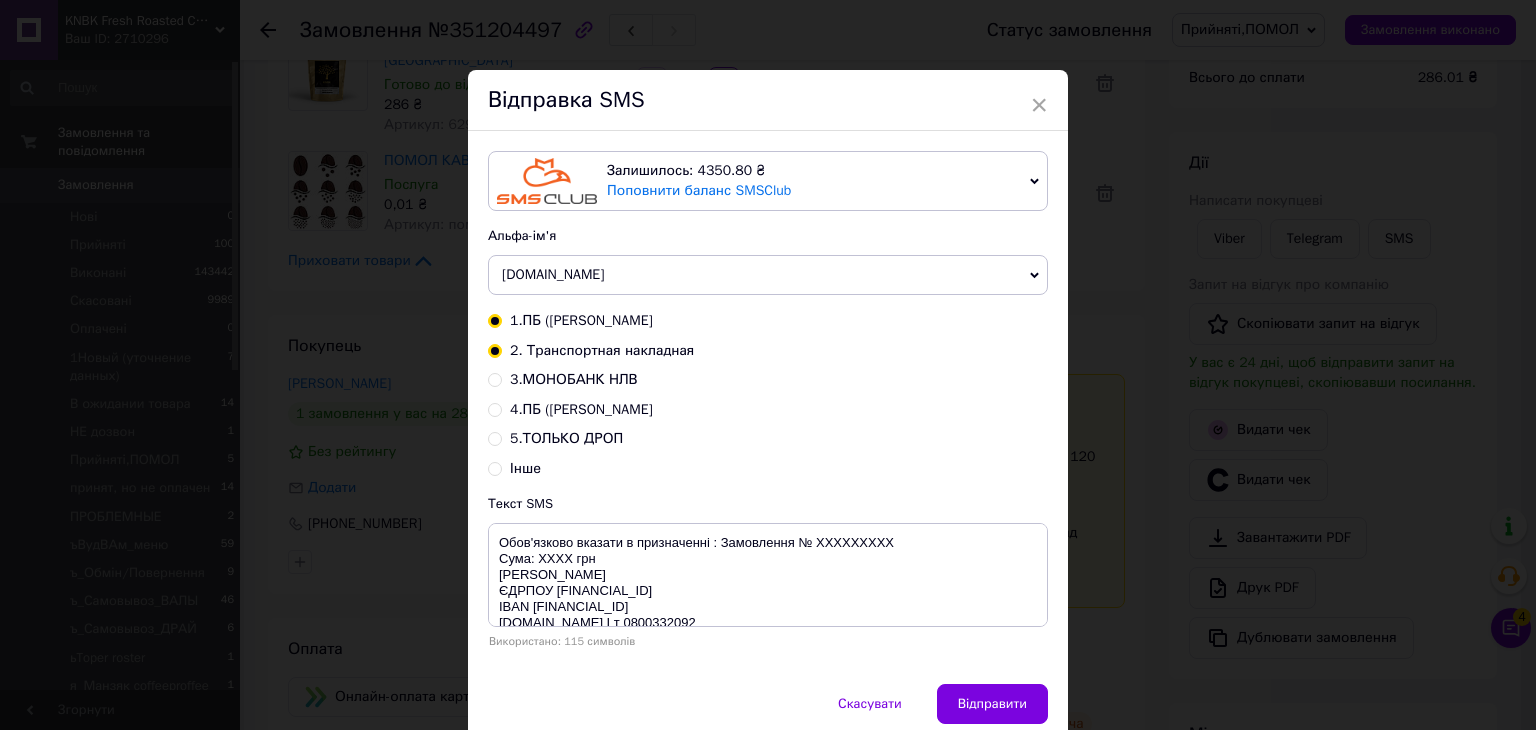 radio on "false" 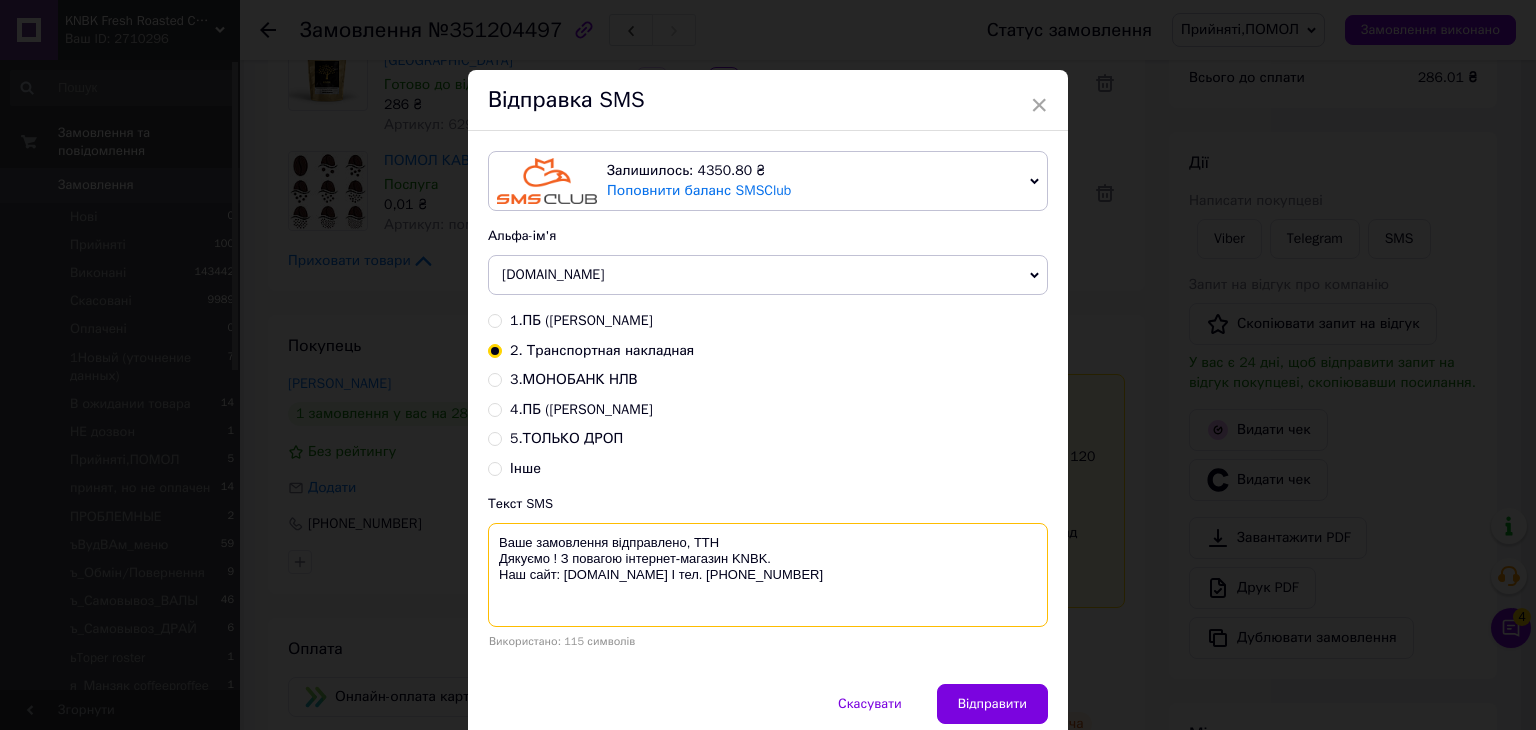 click on "Ваше замовлення відправлено, ТТН
Дякуємо ! З повагою інтернет-магазин KNBK.
Наш сайт: [DOMAIN_NAME] I тел. [PHONE_NUMBER]" at bounding box center (768, 575) 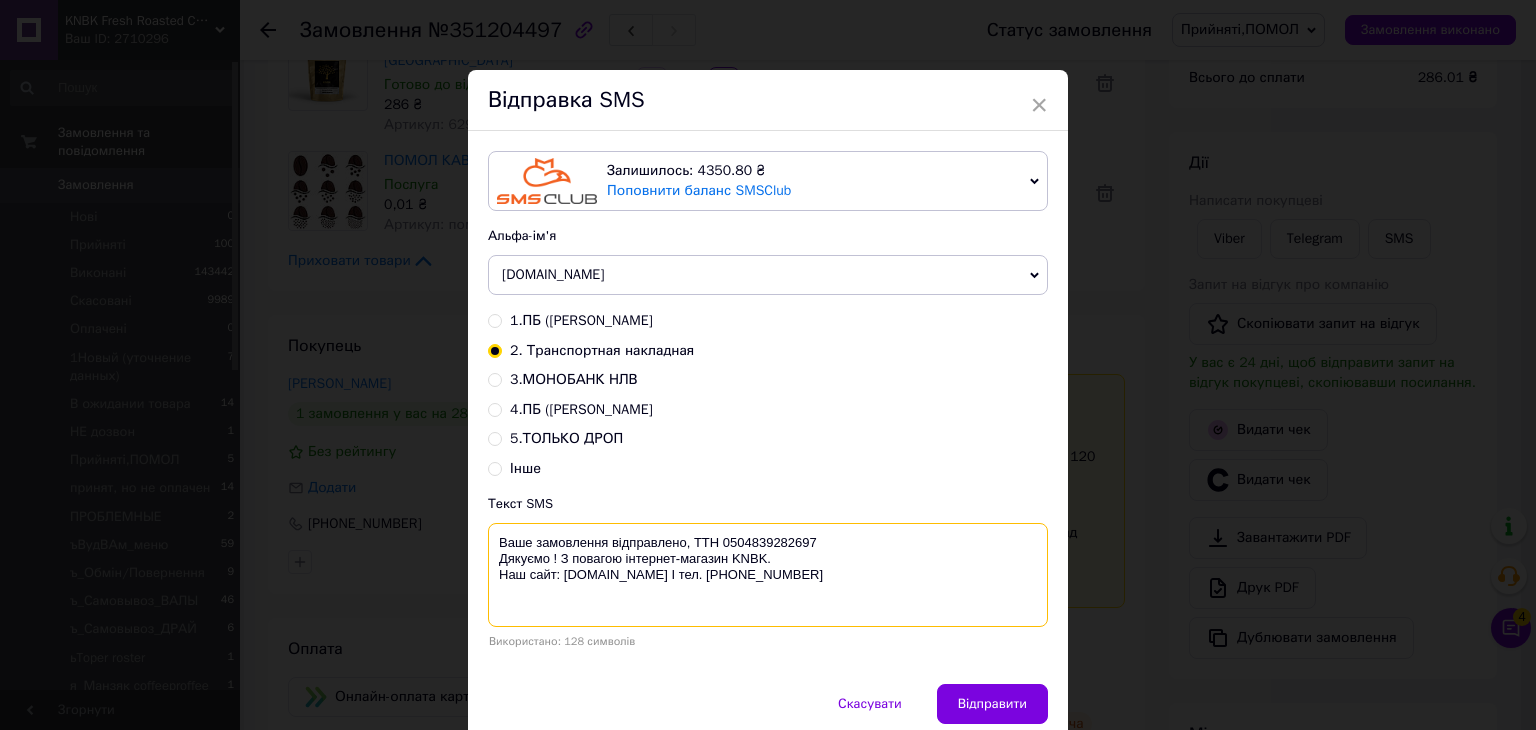 type on "Ваше замовлення відправлено, ТТН 0504839282697
Дякуємо ! З повагою інтернет-магазин KNBK.
Наш сайт: [DOMAIN_NAME] I тел. [PHONE_NUMBER]" 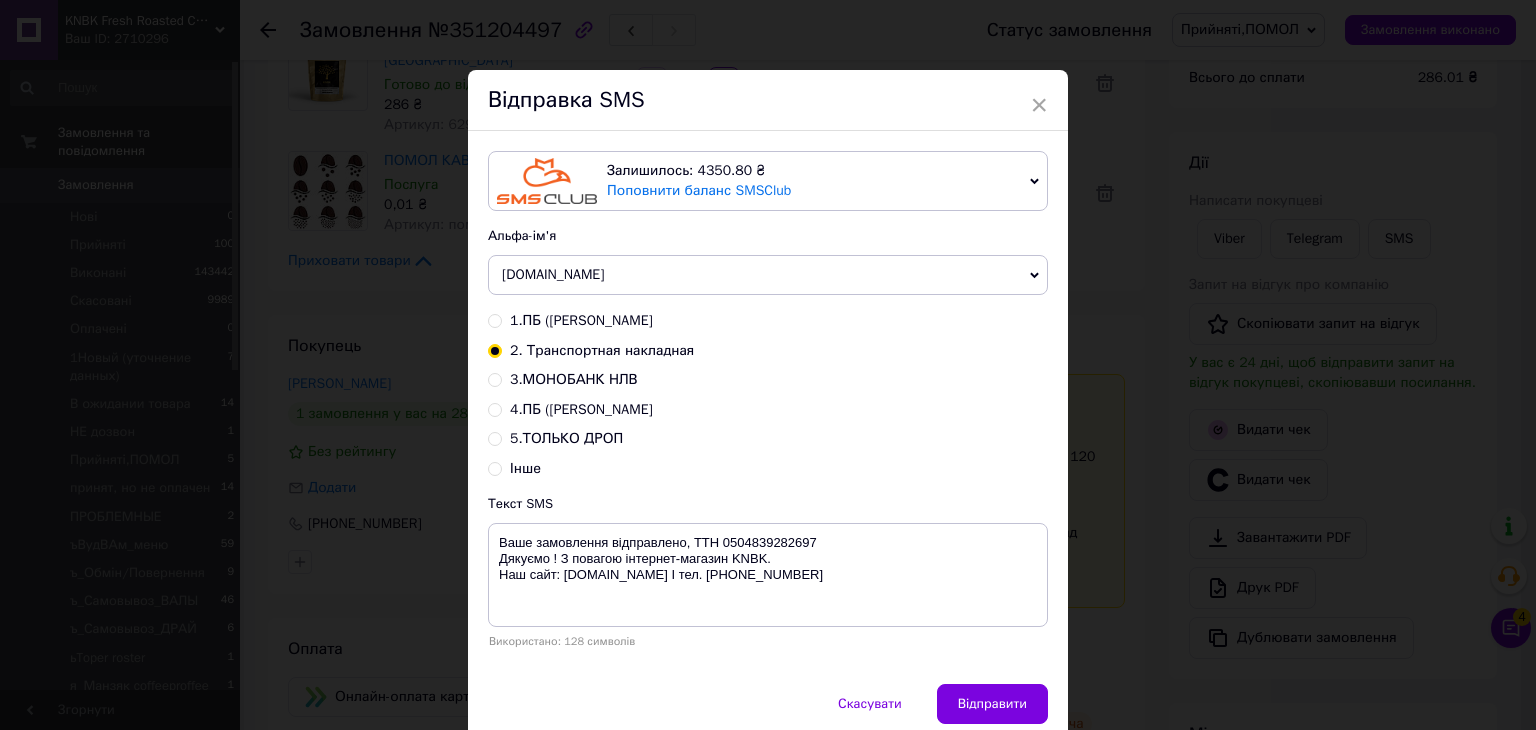 click on "Відправити" 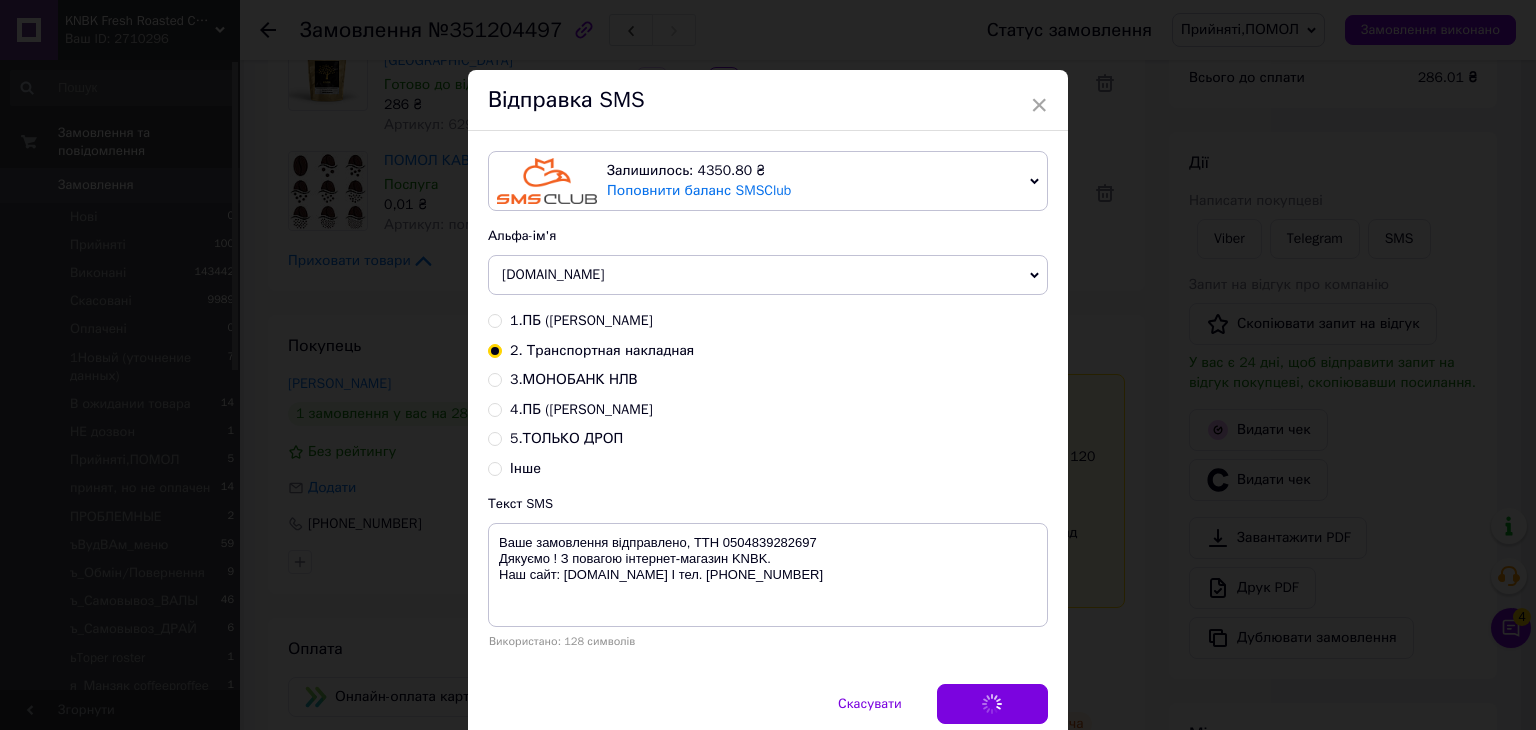 click on "× Відправка SMS Залишилось: 4350.80 ₴ Поповнити баланс SMSClub Підключити LetsAds Альфа-ім'я  [DOMAIN_NAME] Оновити список альфа-імен 1.ПБ ([PERSON_NAME]  2. Транспортная накладная 3.МОНОБАНК  НЛВ 4.ПБ ([PERSON_NAME] 5.ТОЛЬКО ДРОП Інше Текст SMS Ваше замовлення відправлено, ТТН 0504839282697
Дякуємо ! З повагою інтернет-магазин KNBK.
Наш сайт: [DOMAIN_NAME] I тел. [PHONE_NUMBER] Використано: 128 символів Скасувати   Відправити" 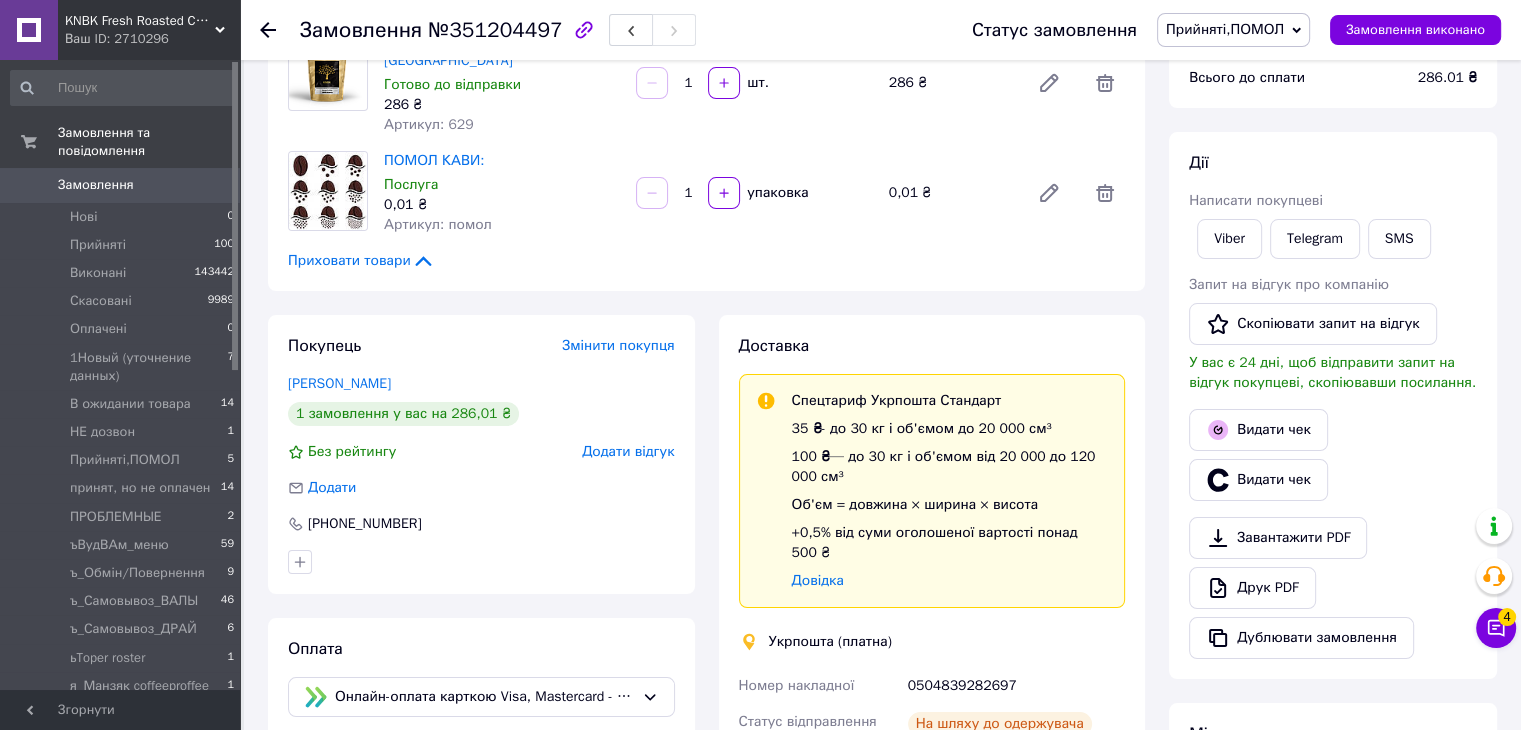 click on "Прийняті,ПОМОЛ" 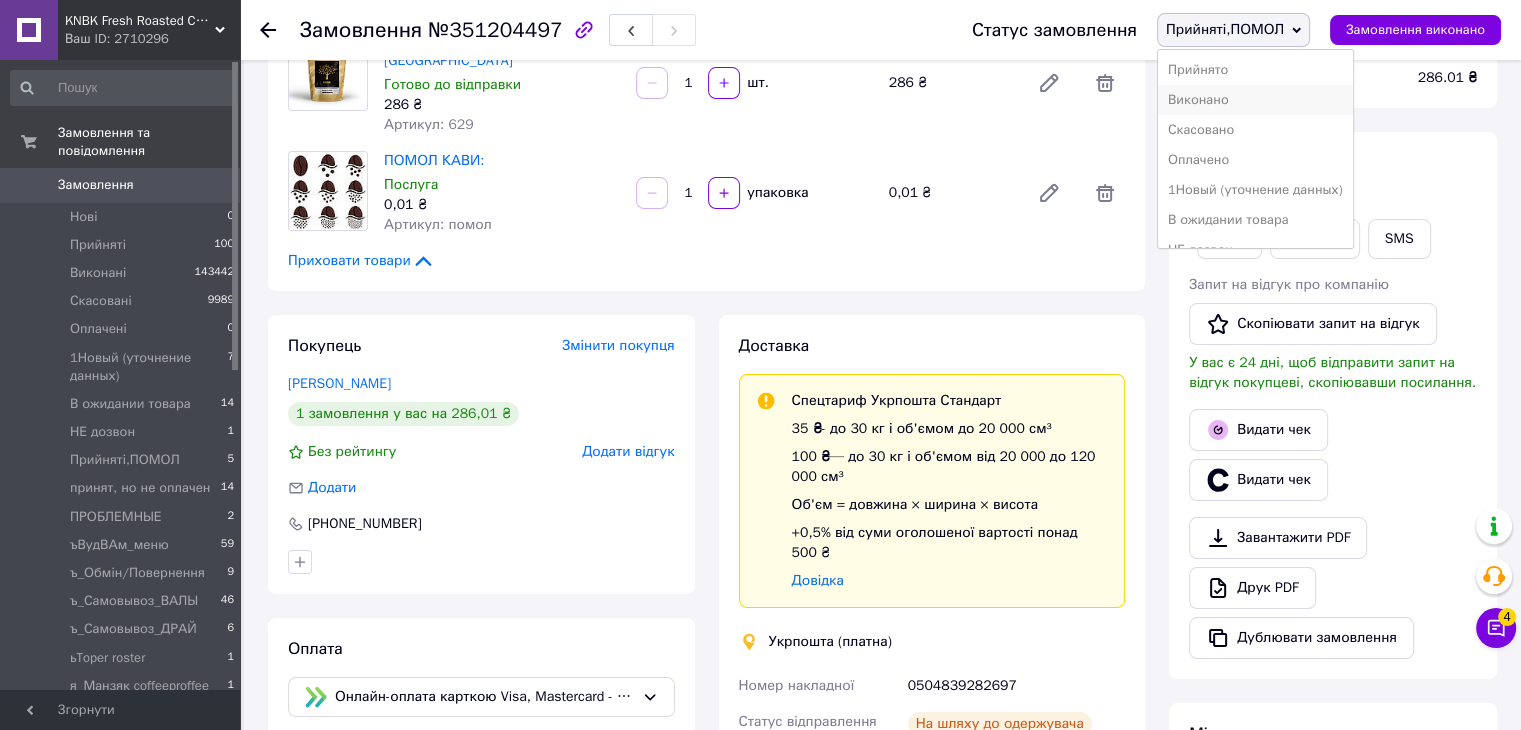 click on "Виконано" 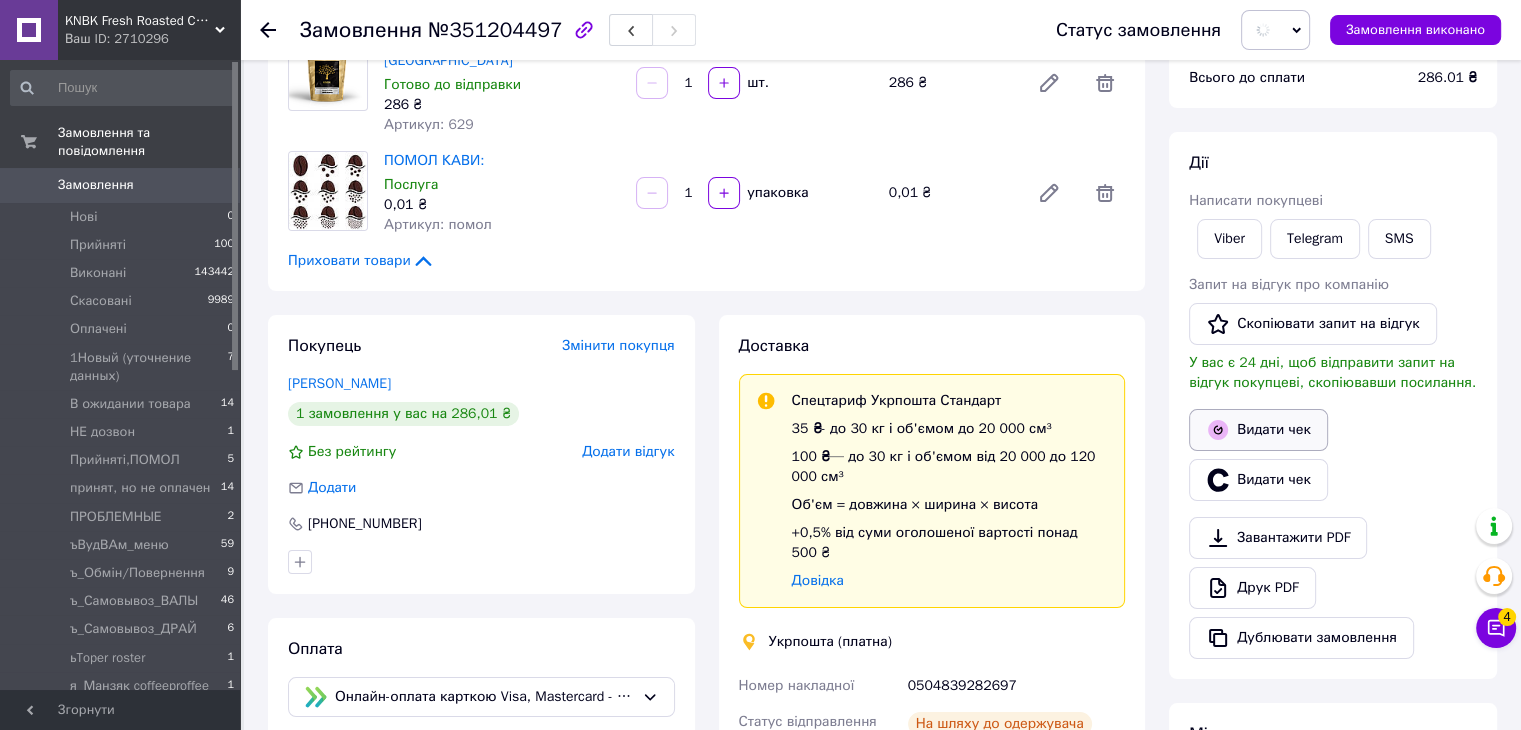 click on "Видати чек" 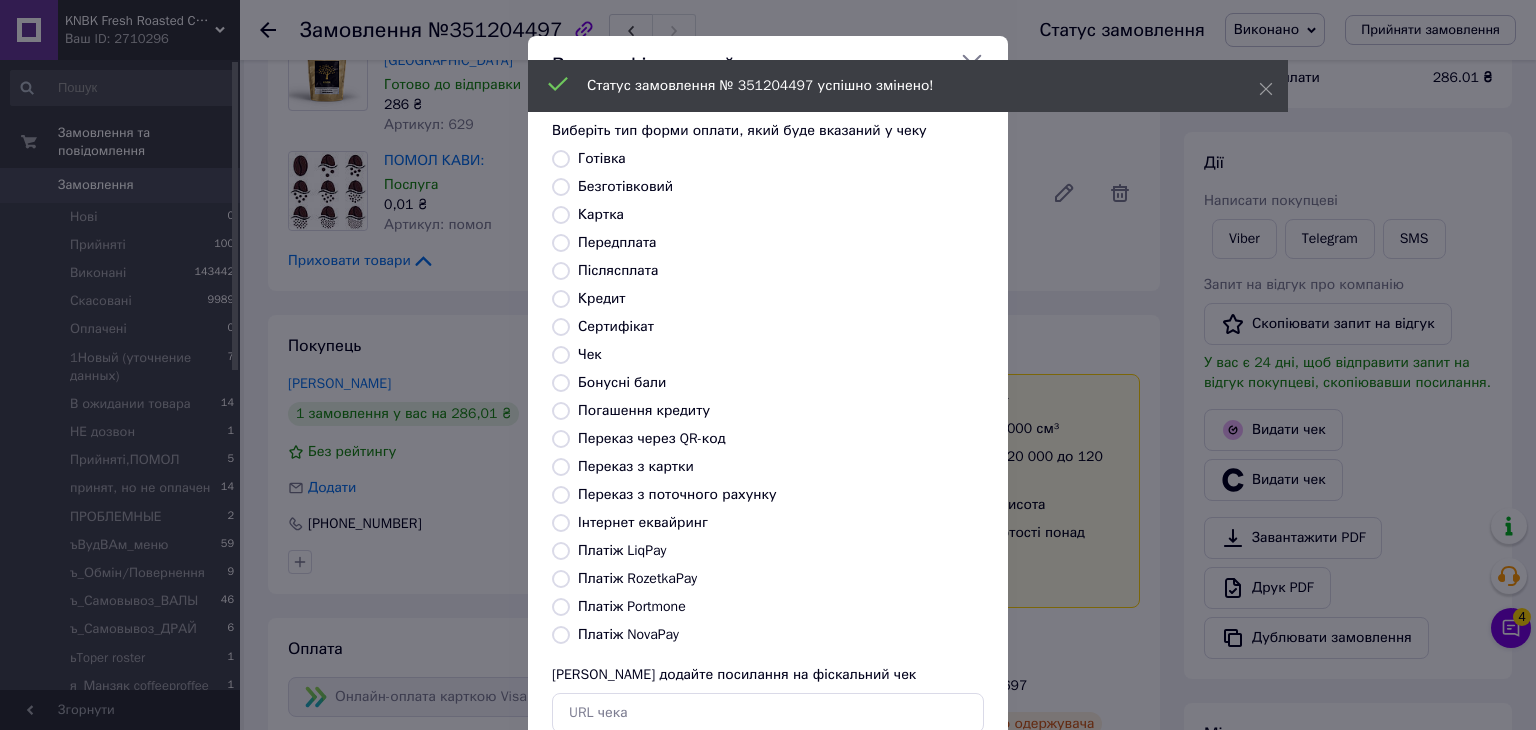 click on "Платіж LiqPay" 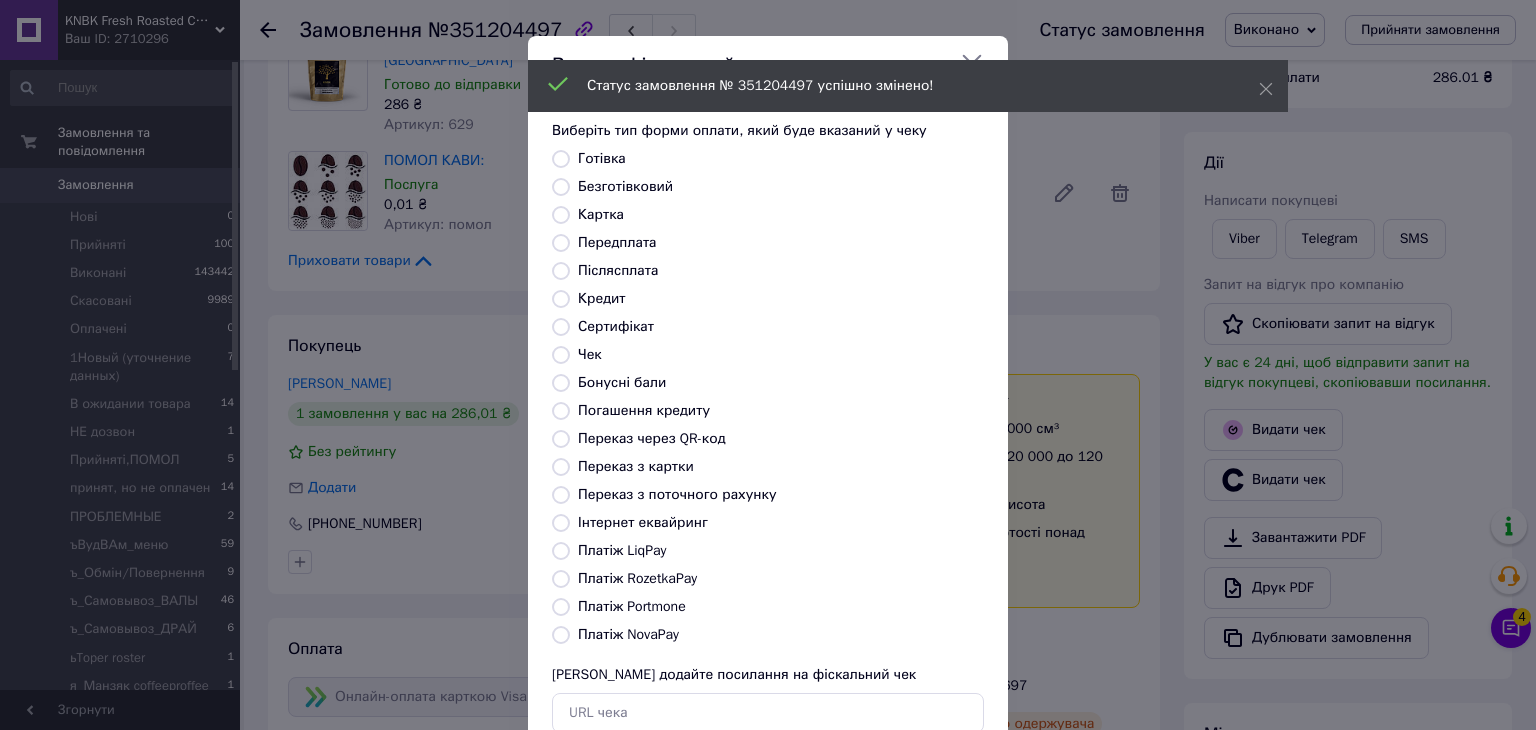 radio on "true" 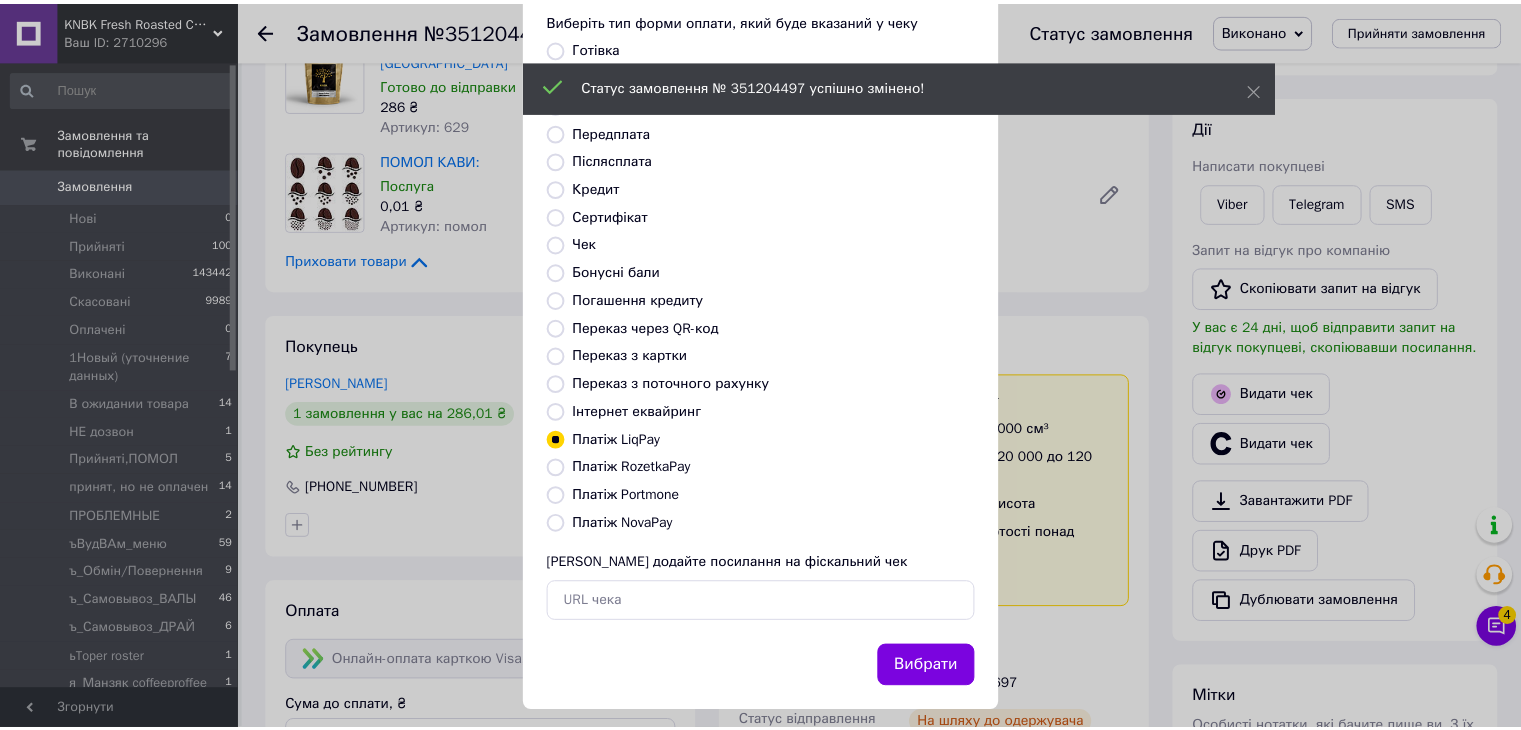 scroll, scrollTop: 128, scrollLeft: 0, axis: vertical 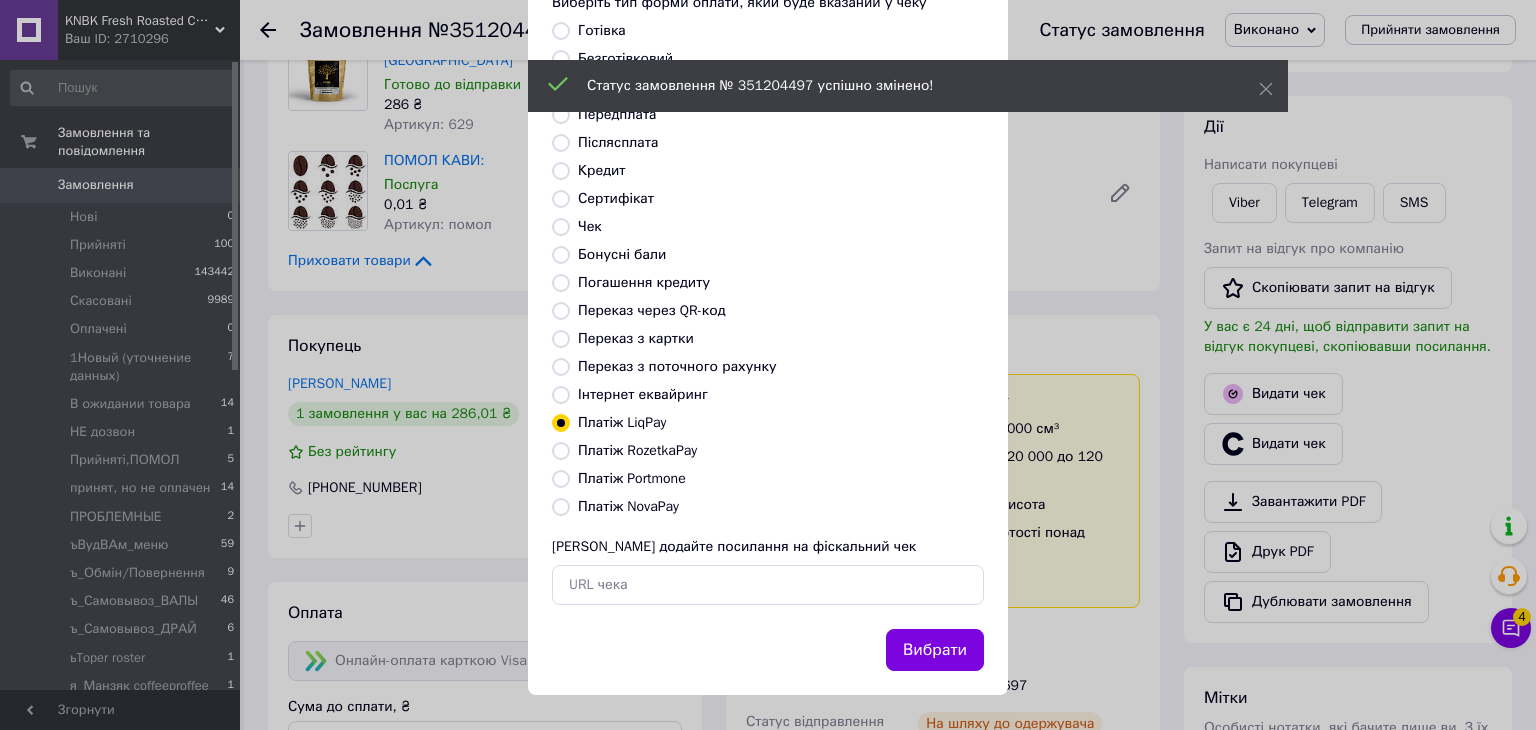 click on "Вибрати" 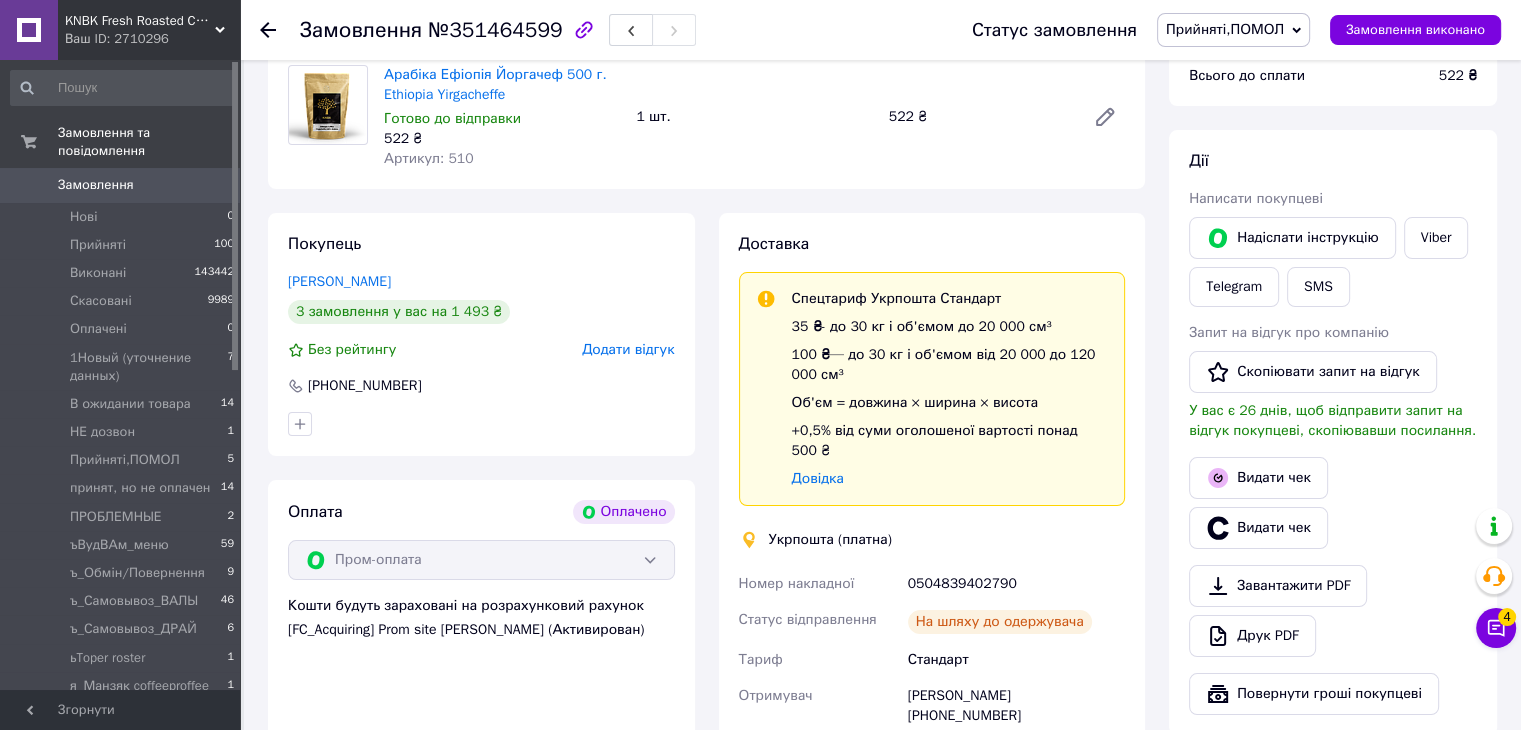 scroll, scrollTop: 300, scrollLeft: 0, axis: vertical 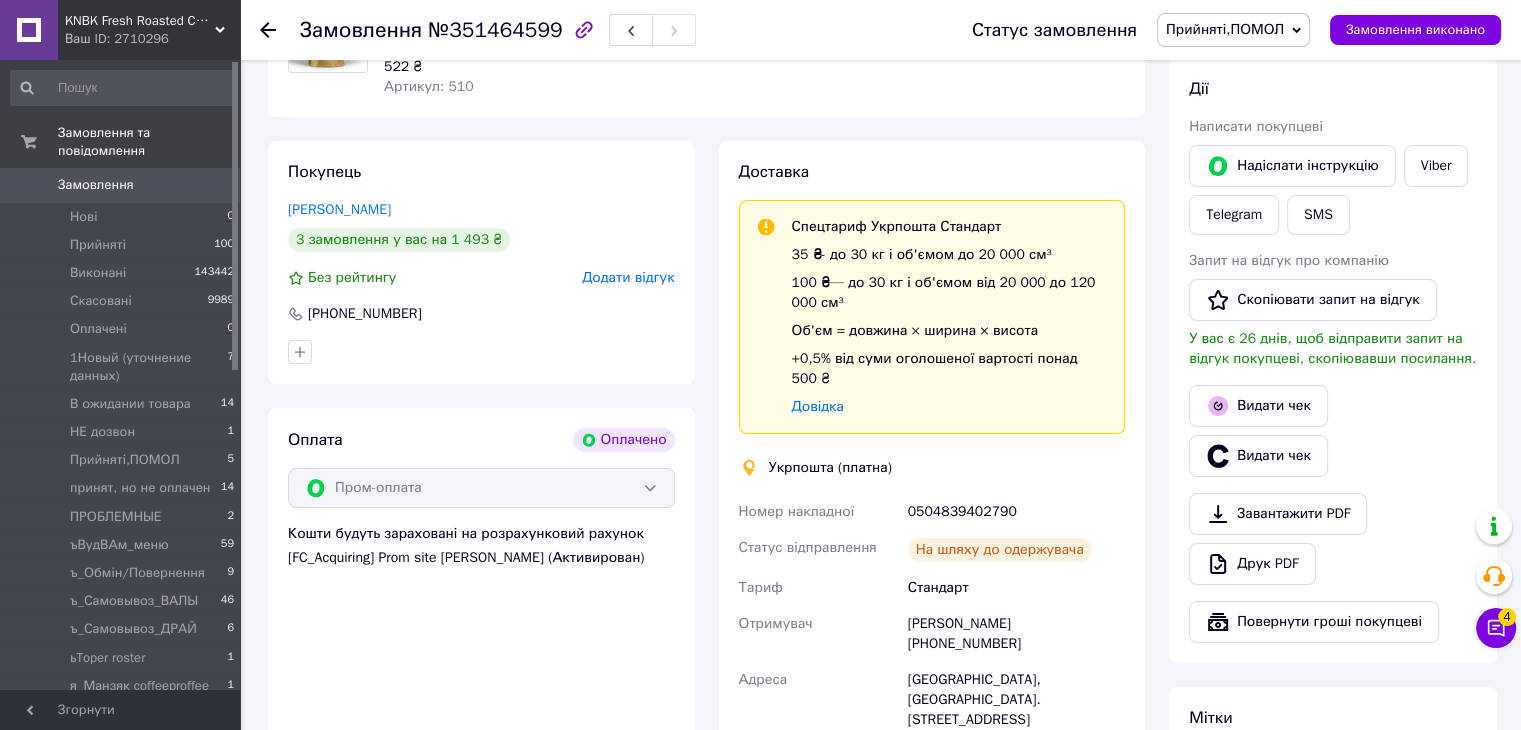 click on "0504839402790" at bounding box center (1016, 512) 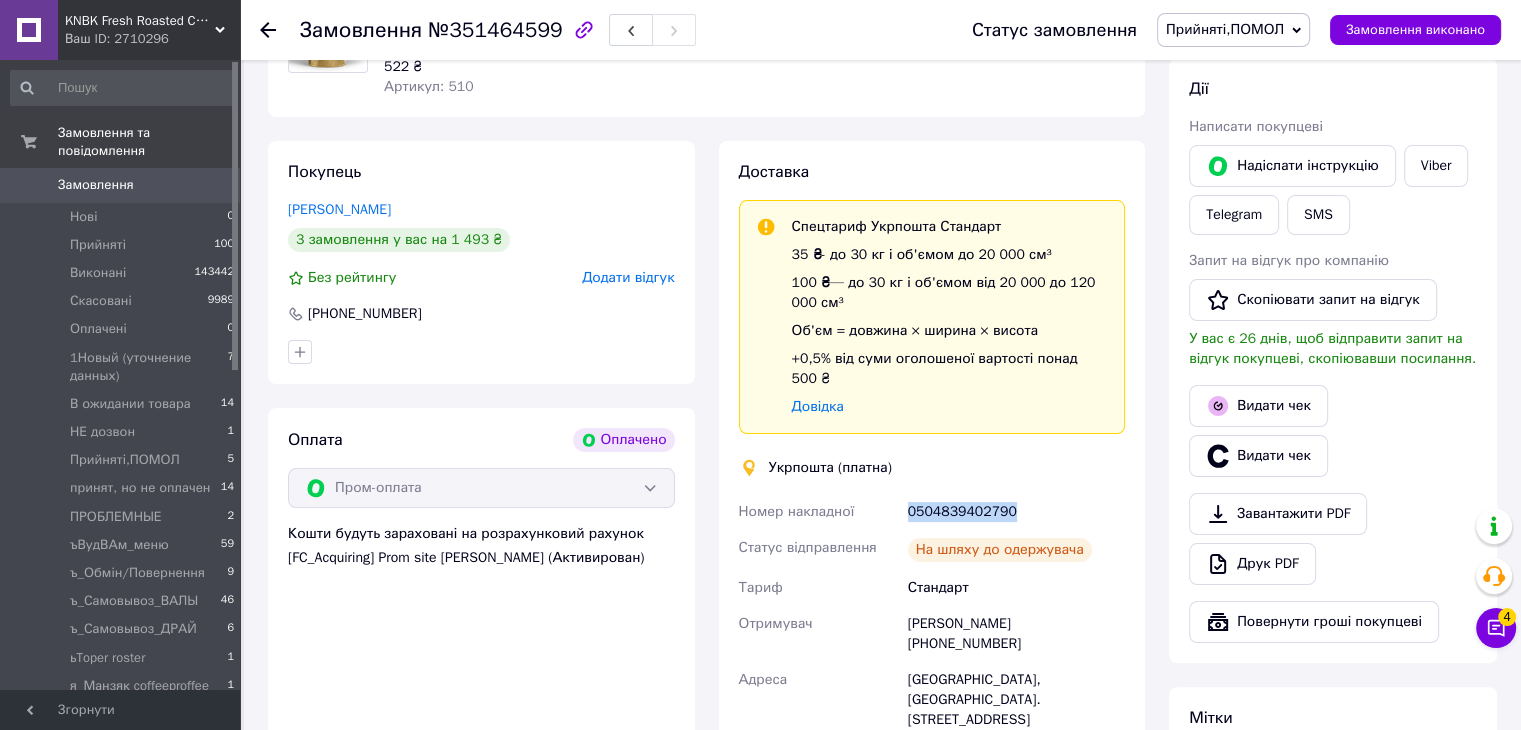 click on "0504839402790" at bounding box center (1016, 512) 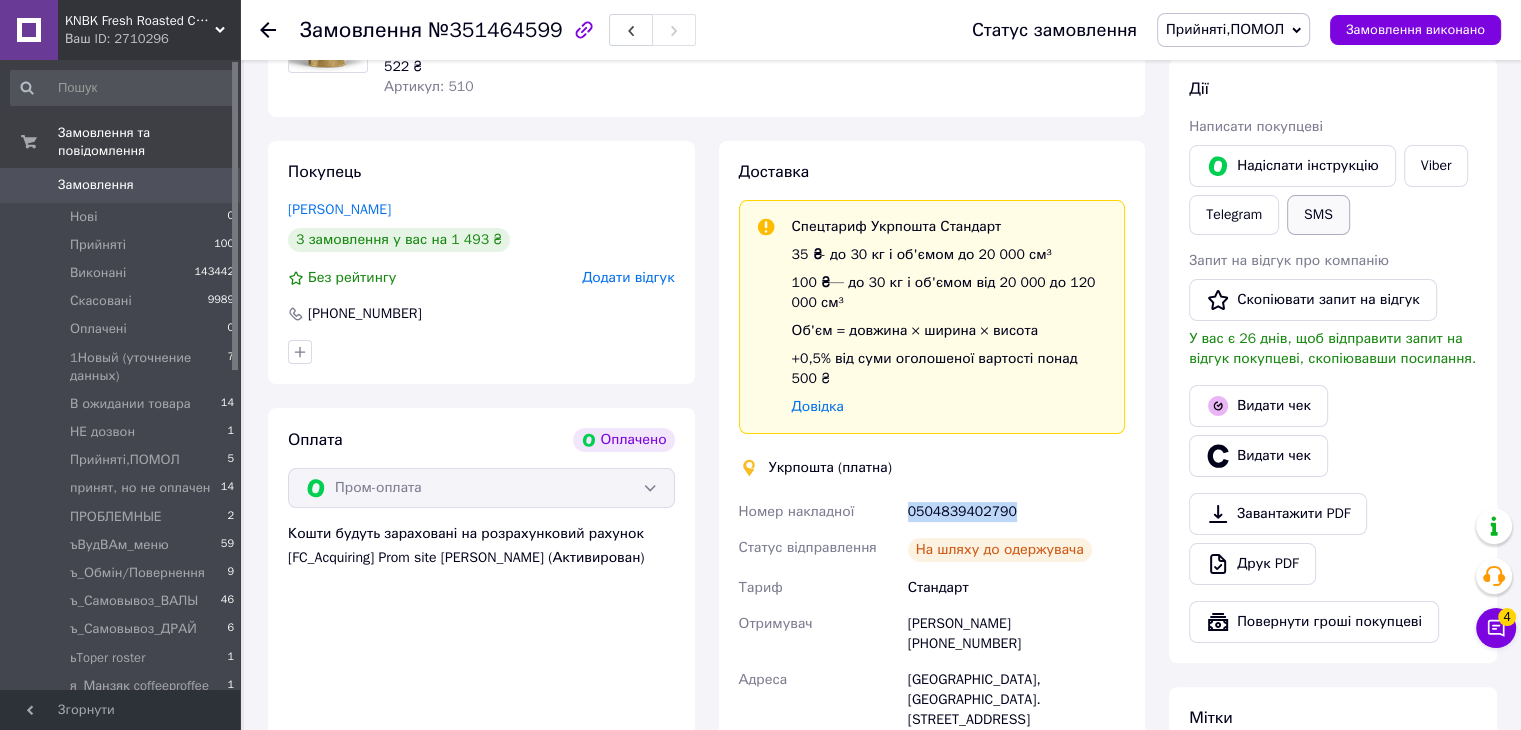 click on "SMS" at bounding box center [1318, 215] 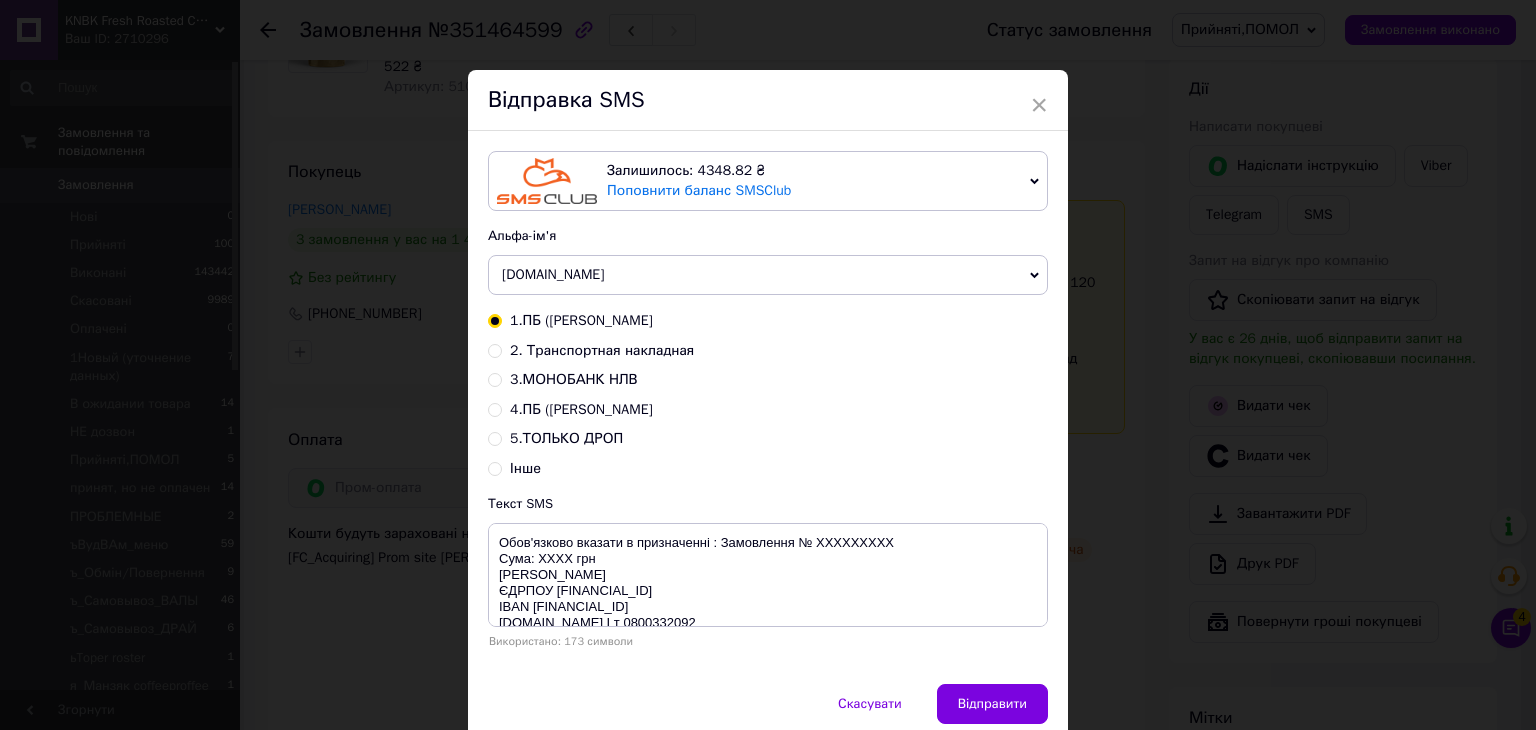 click on "2. Транспортная накладная" at bounding box center (495, 349) 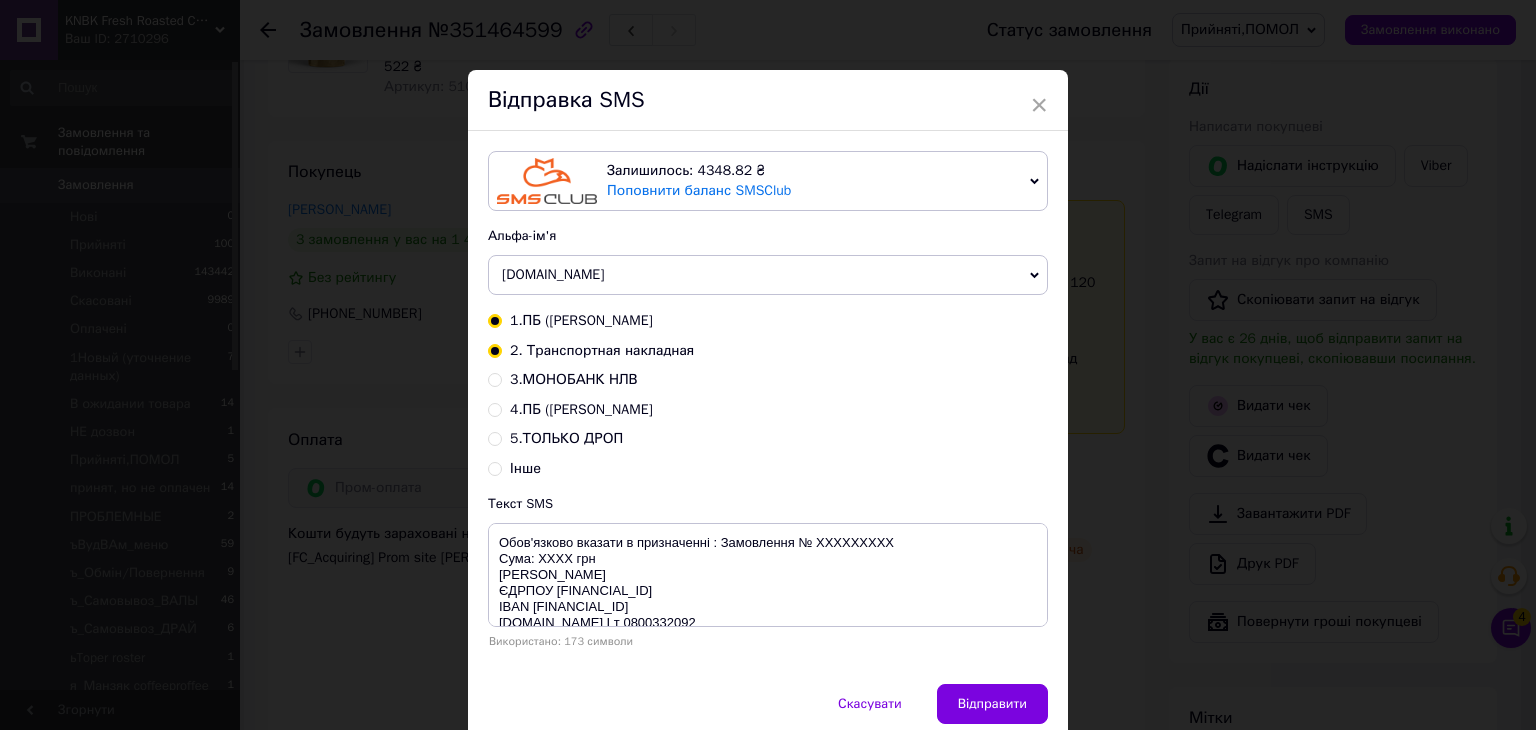 radio on "true" 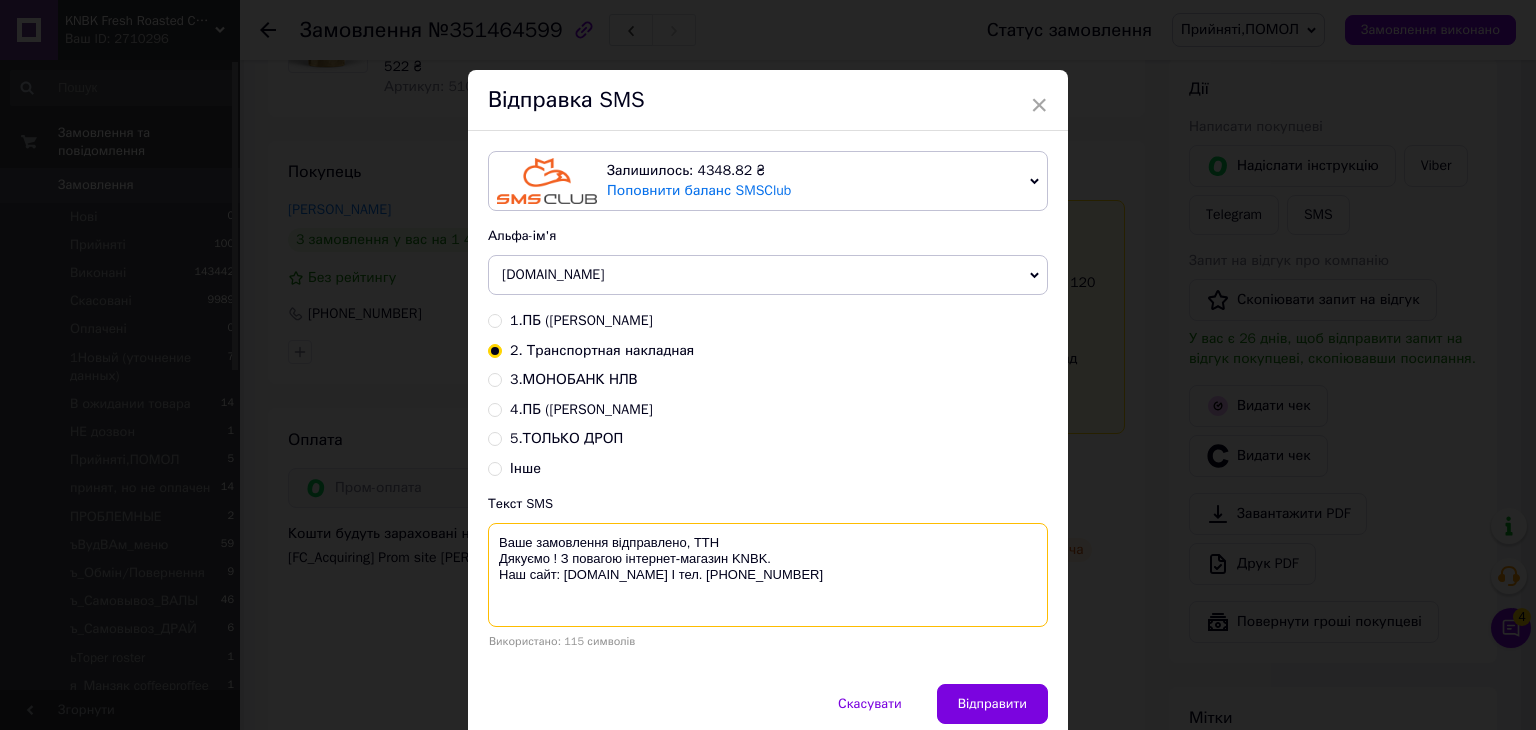 click on "Ваше замовлення відправлено, ТТН
Дякуємо ! З повагою інтернет-магазин KNBK.
Наш сайт: [DOMAIN_NAME] I тел. [PHONE_NUMBER]" at bounding box center (768, 575) 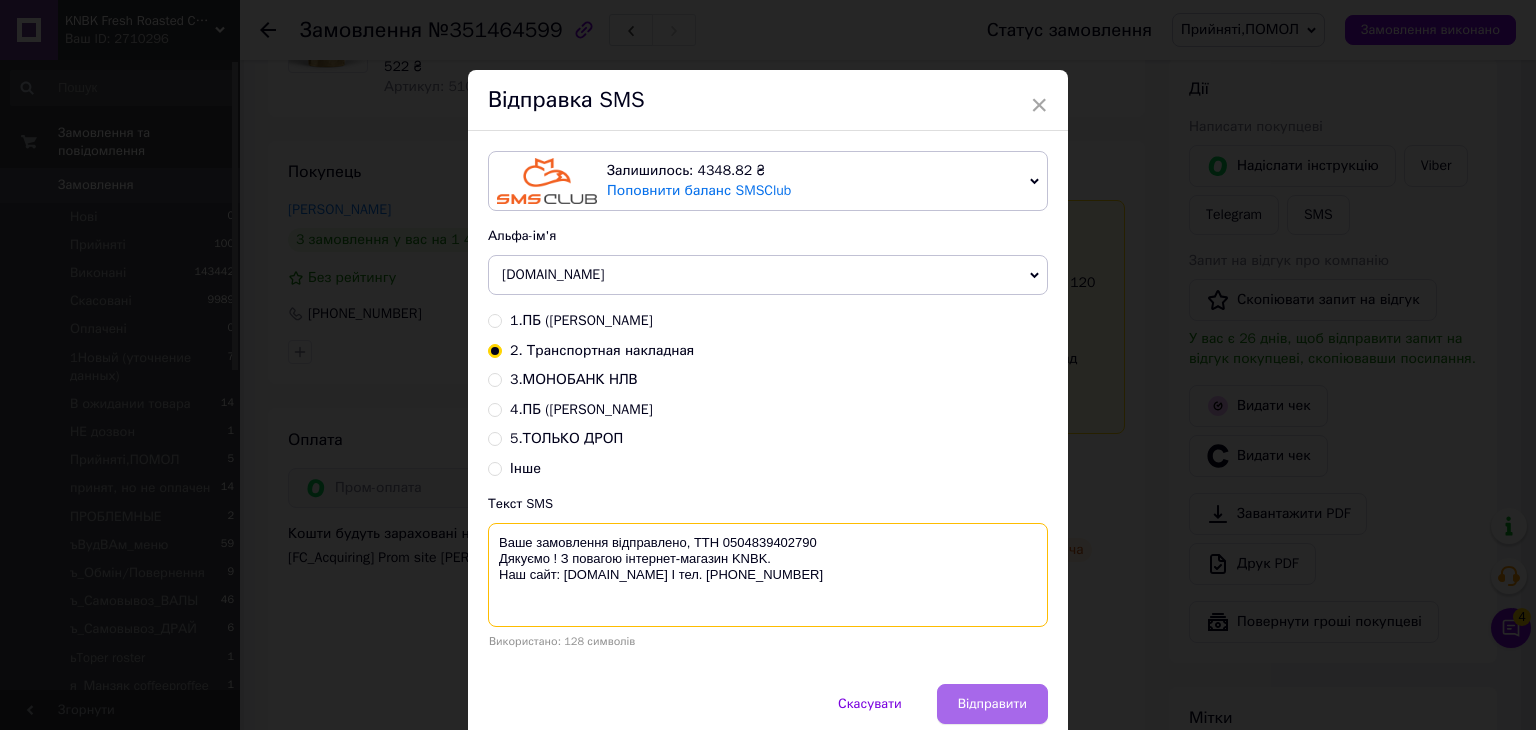 type on "Ваше замовлення відправлено, ТТН 0504839402790
Дякуємо ! З повагою інтернет-магазин KNBK.
Наш сайт: [DOMAIN_NAME] I тел. [PHONE_NUMBER]" 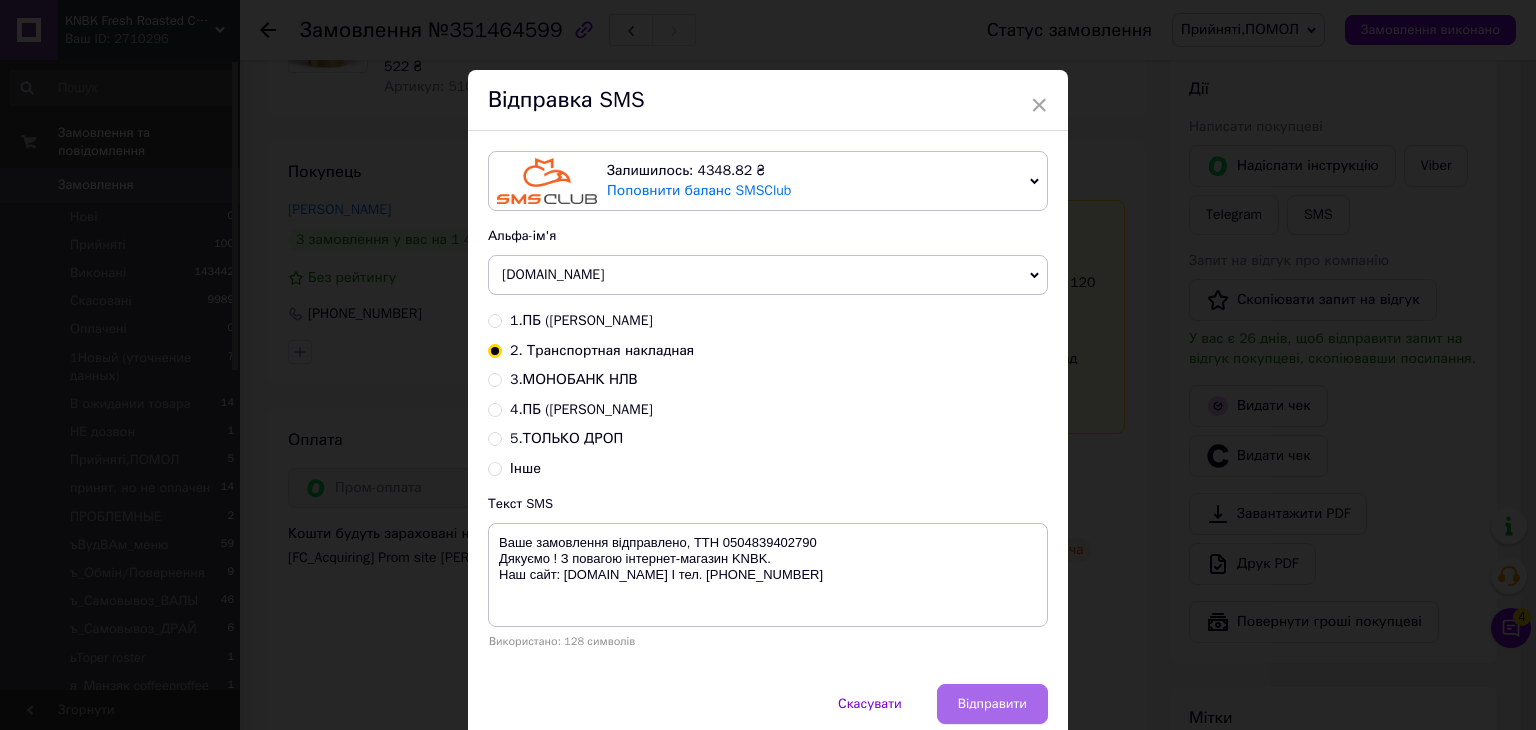 click on "Відправити" at bounding box center (992, 704) 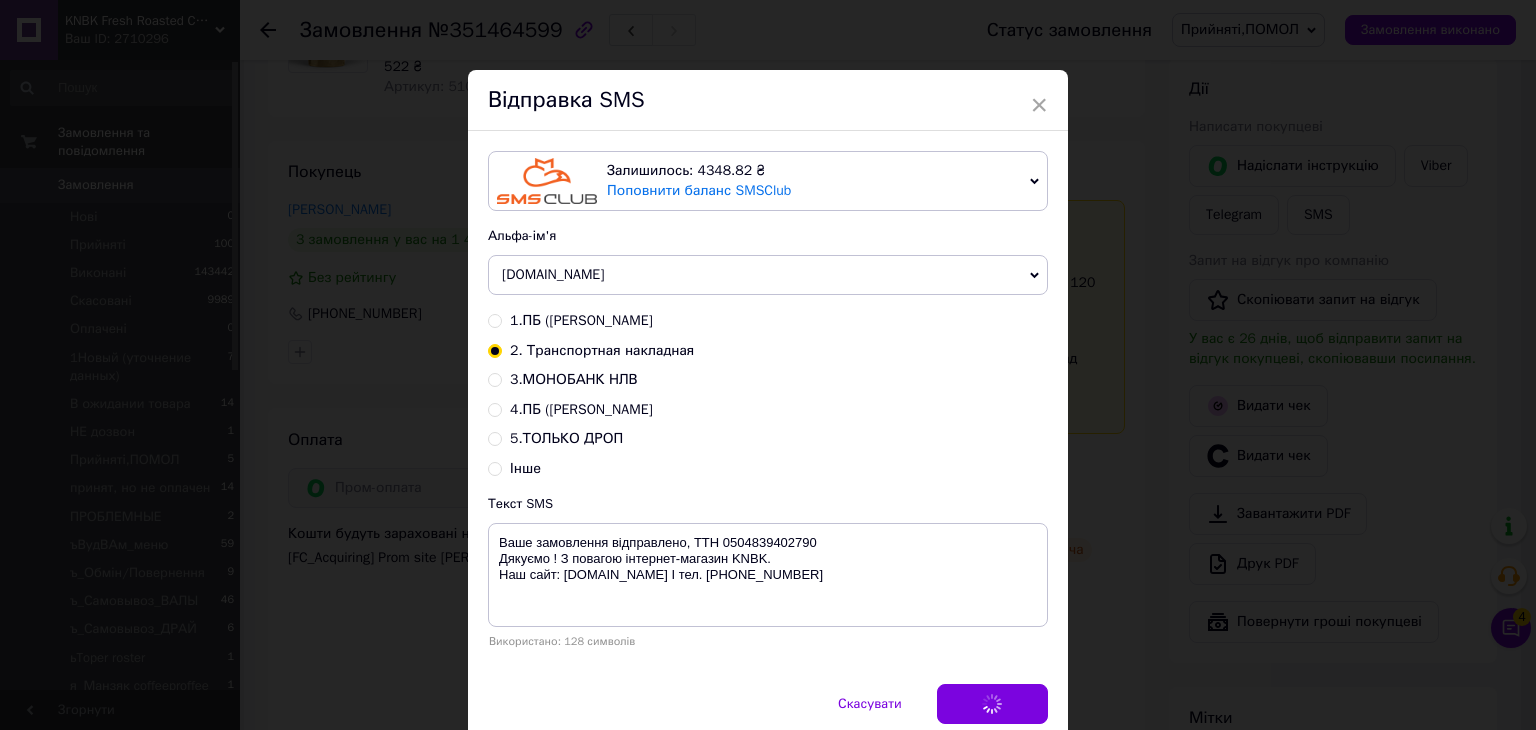 click on "× Відправка SMS Залишилось: 4348.82 ₴ Поповнити баланс SMSClub Підключити LetsAds Альфа-ім'я  KNBK.IN.UA Оновити список альфа-імен 1.ПБ (кава) КРАВЧЕНКО  2. Транспортная накладная 3.МОНОБАНК  НЛВ 4.ПБ (акси) Сущенко 5.ТОЛЬКО ДРОП Інше Текст SMS Ваше замовлення відправлено, ТТН 0504839402790
Дякуємо ! З повагою інтернет-магазин KNBK.
Наш сайт: knbk.in.ua I тел. 0800332092 Використано: 128 символів Скасувати   Відправити" at bounding box center (768, 365) 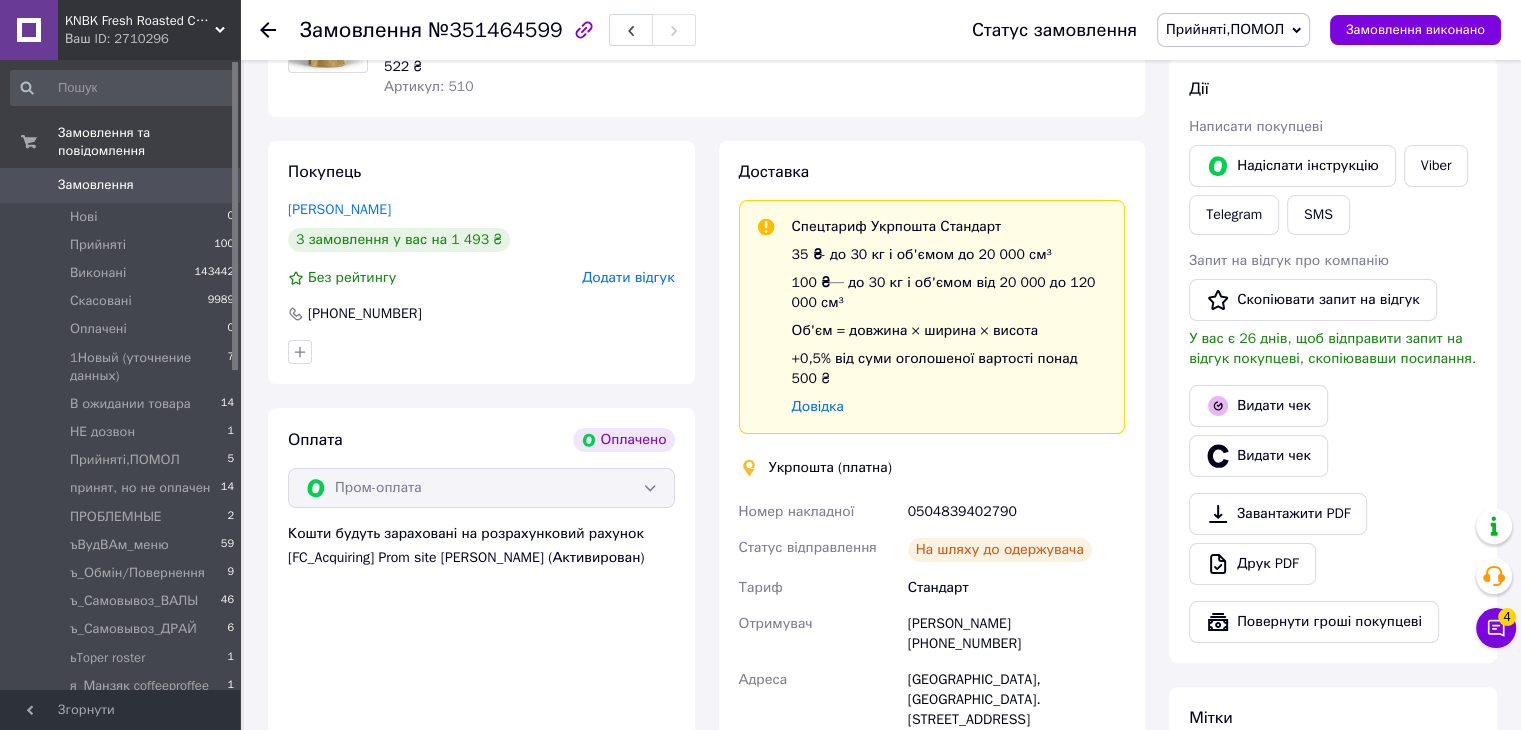 drag, startPoint x: 1274, startPoint y: 25, endPoint x: 1279, endPoint y: 52, distance: 27.45906 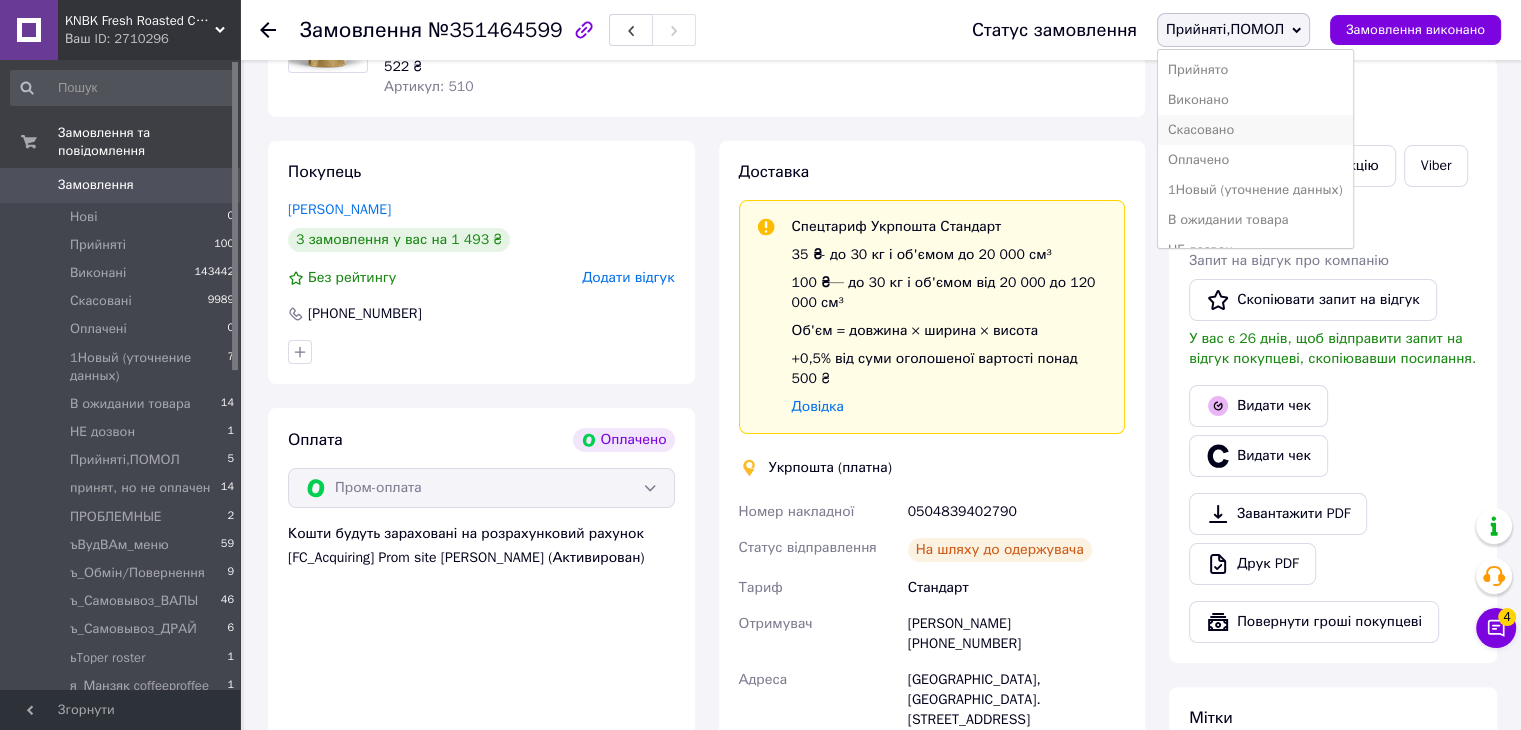 click on "Скасовано" at bounding box center (1255, 130) 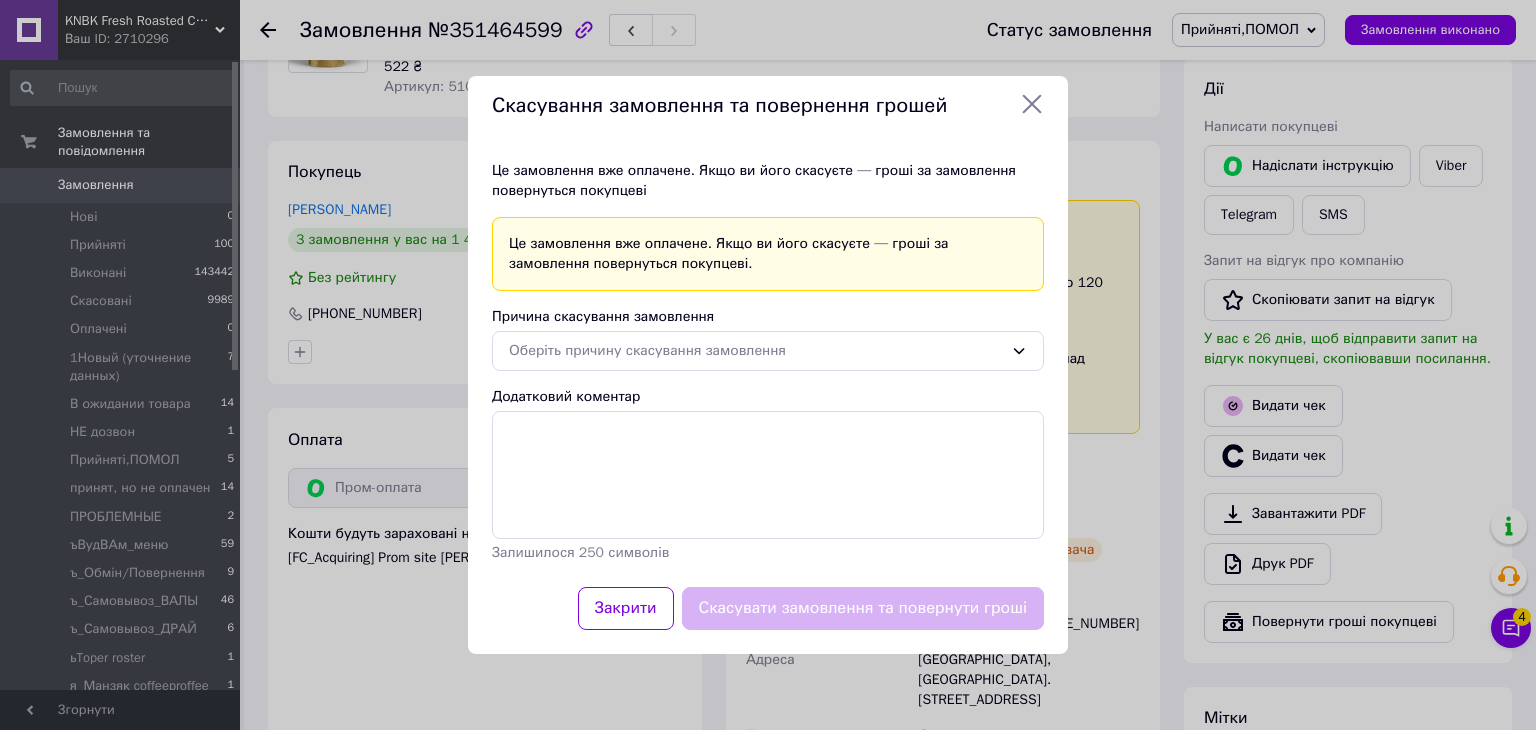click 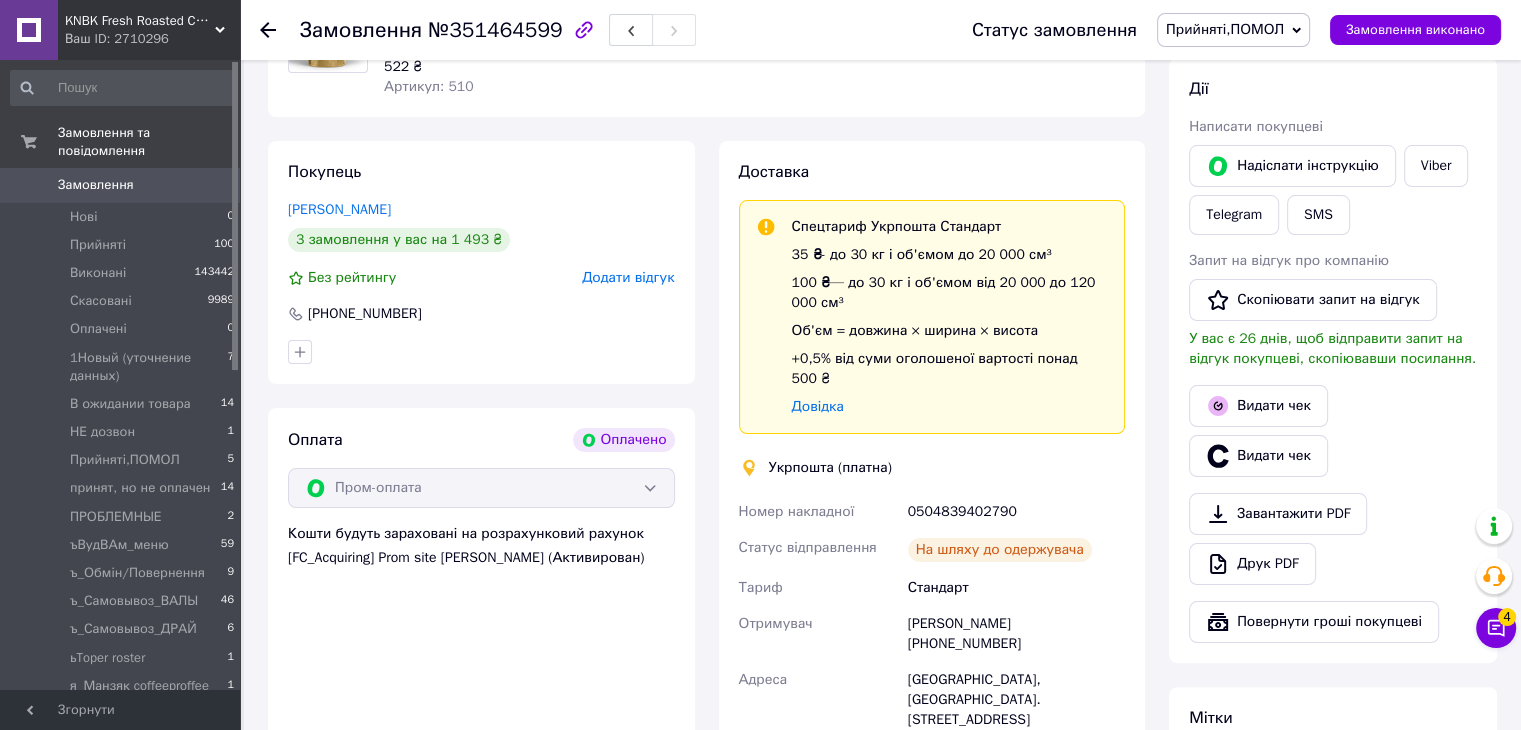 click on "Прийняті,ПОМОЛ" at bounding box center [1233, 30] 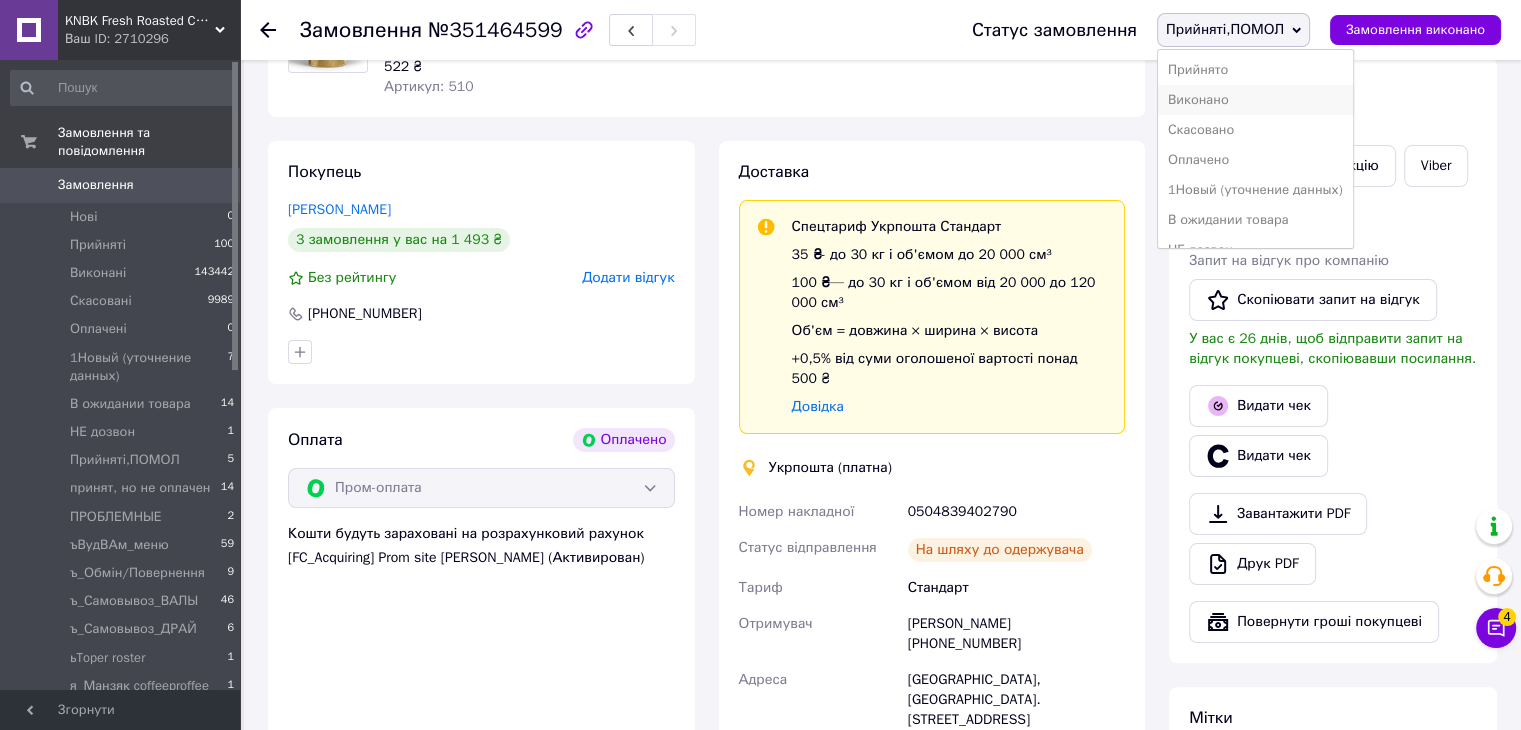 click on "Виконано" at bounding box center (1255, 100) 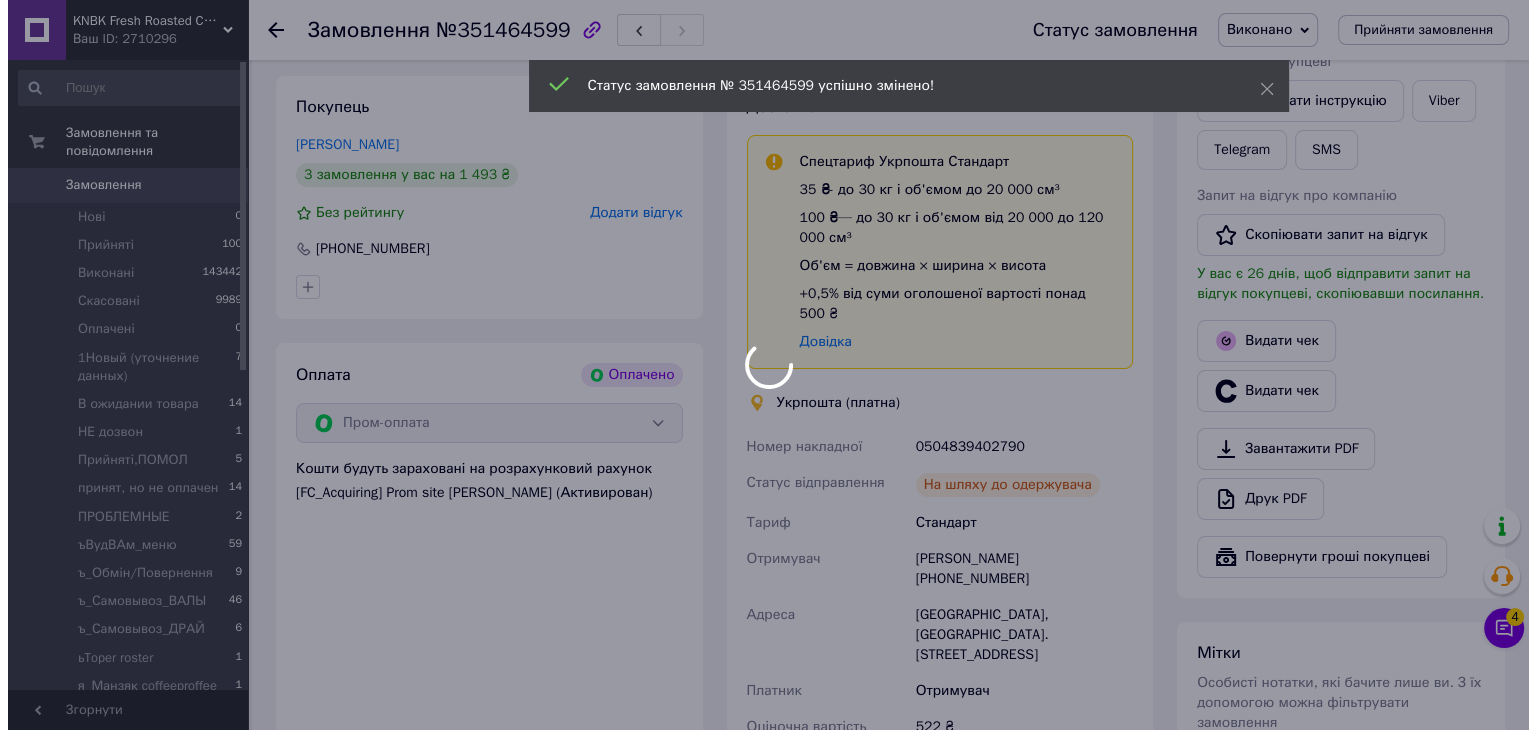 scroll, scrollTop: 400, scrollLeft: 0, axis: vertical 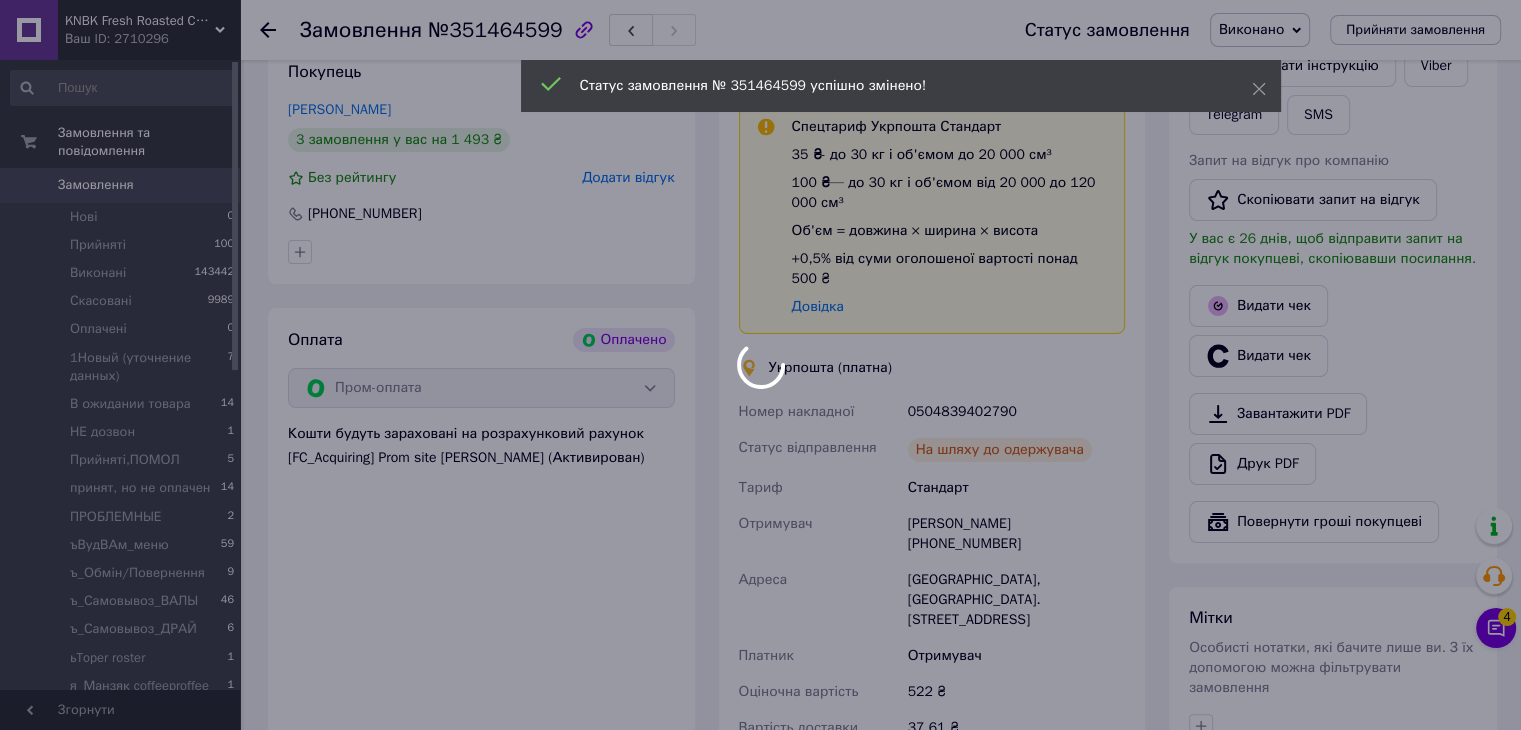 click at bounding box center (760, 365) 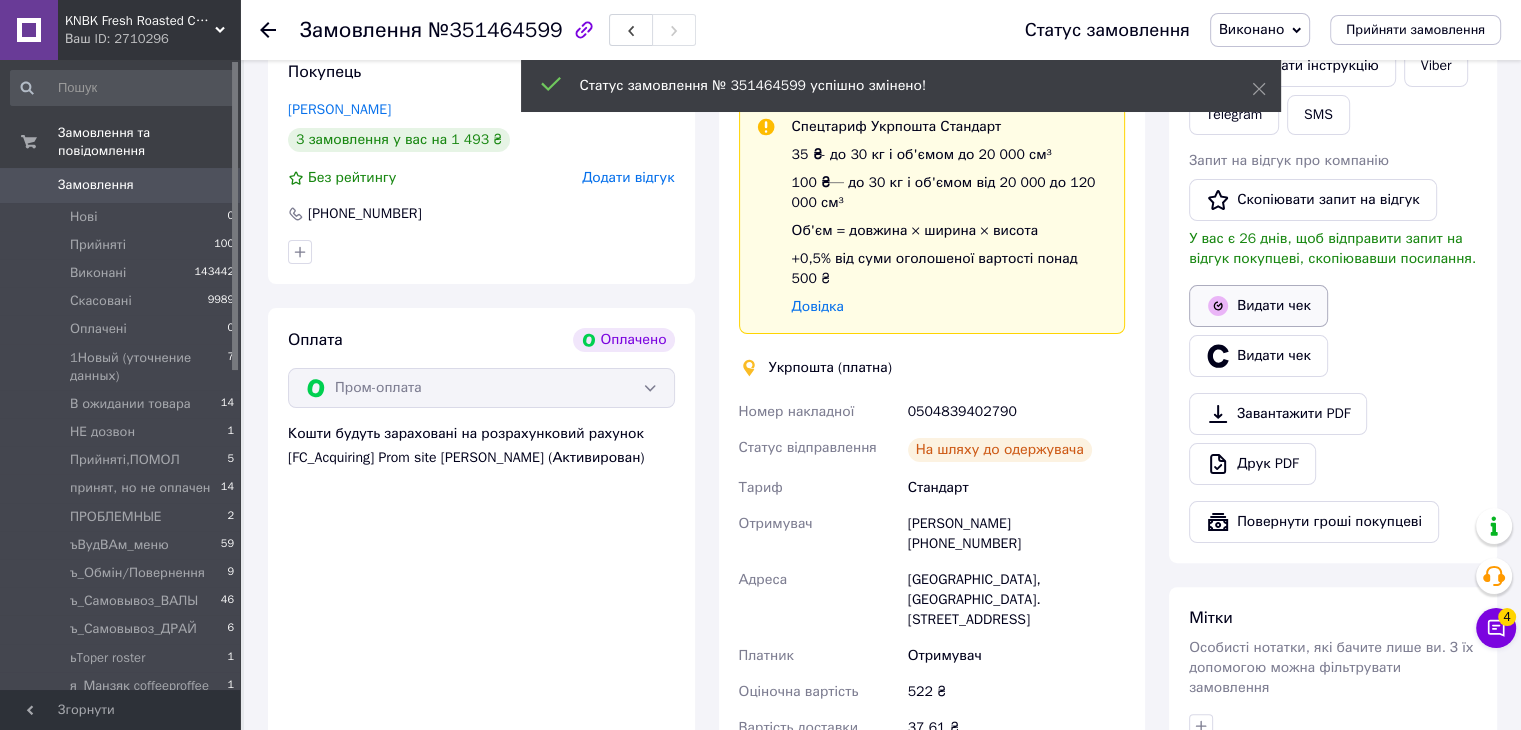 click on "Видати чек" at bounding box center (1258, 306) 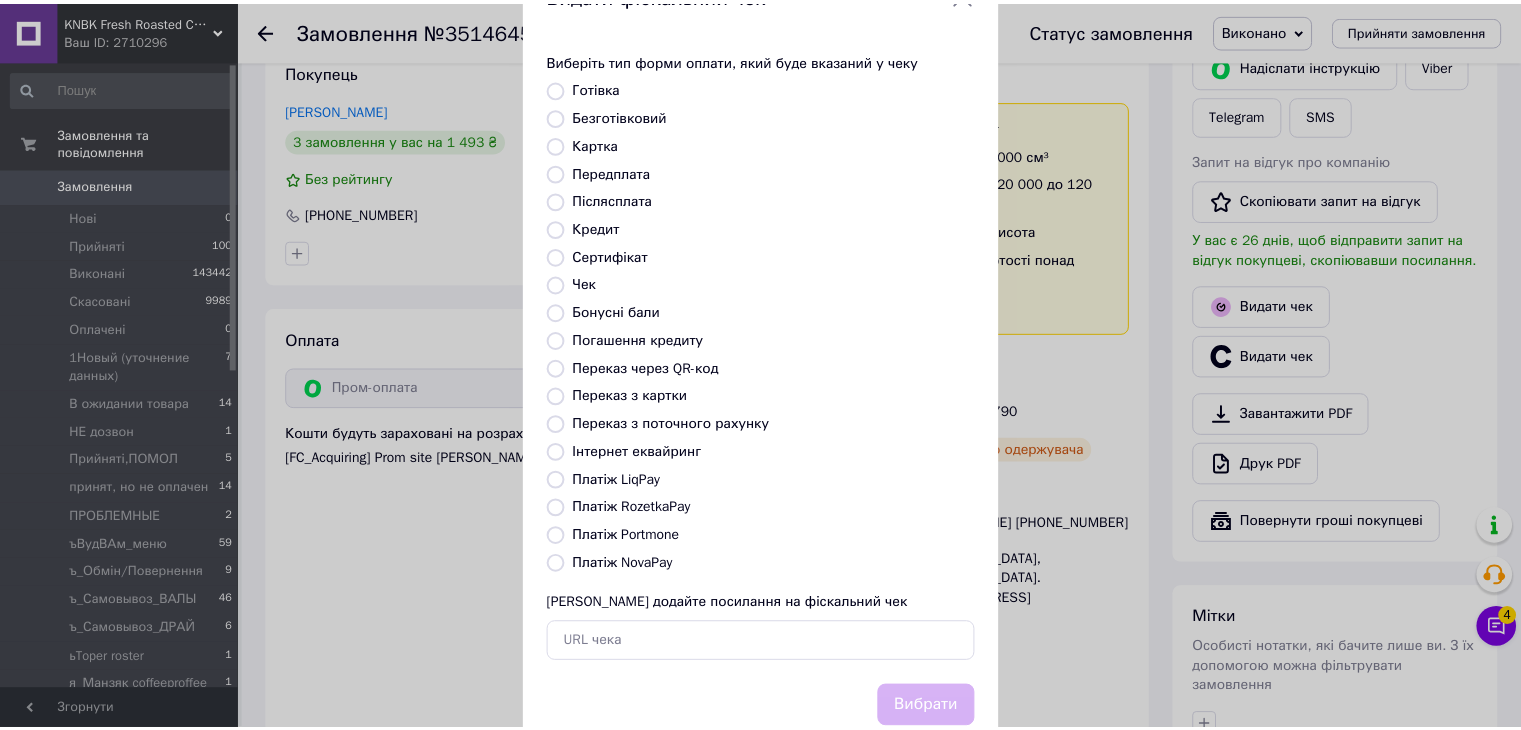scroll, scrollTop: 128, scrollLeft: 0, axis: vertical 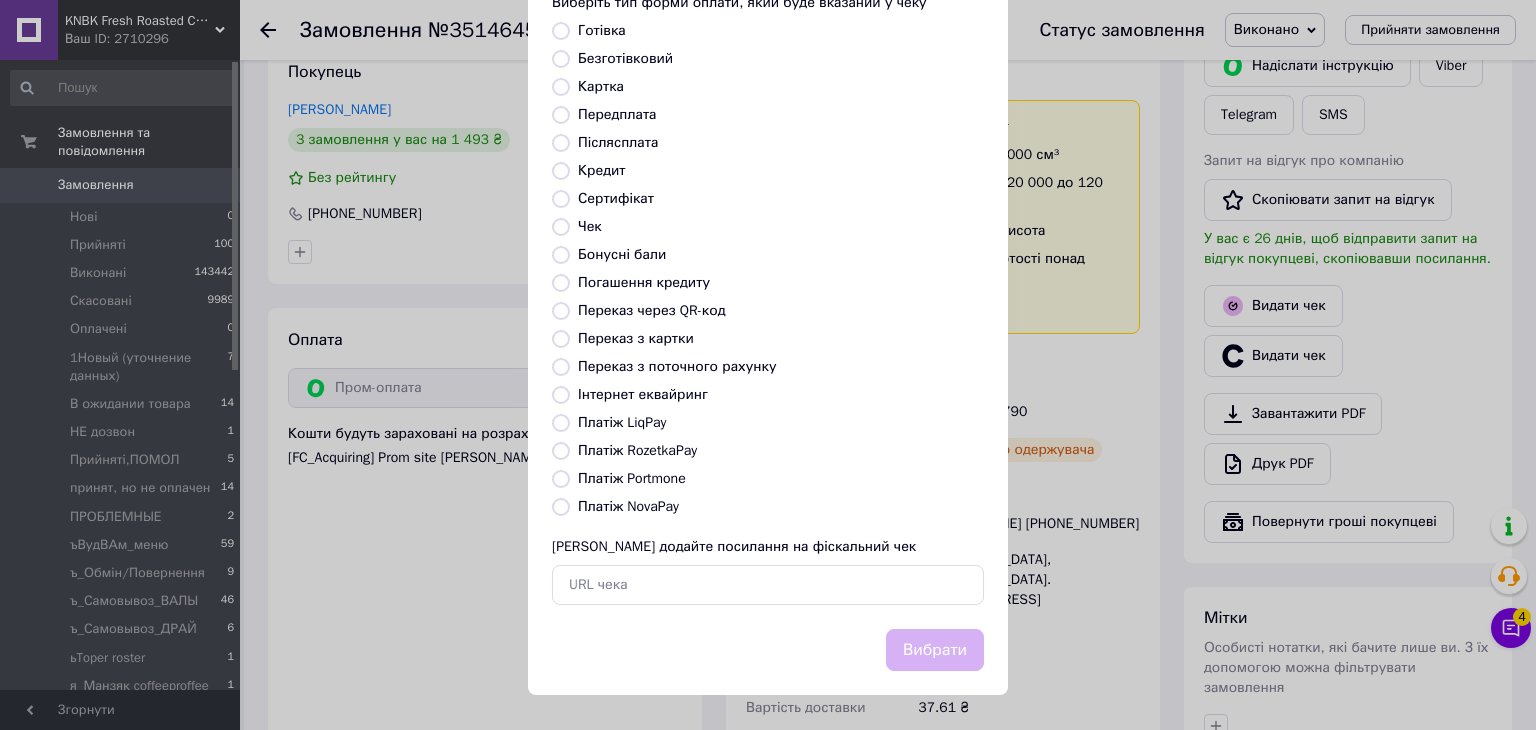 click on "Платіж RozetkaPay" at bounding box center (561, 451) 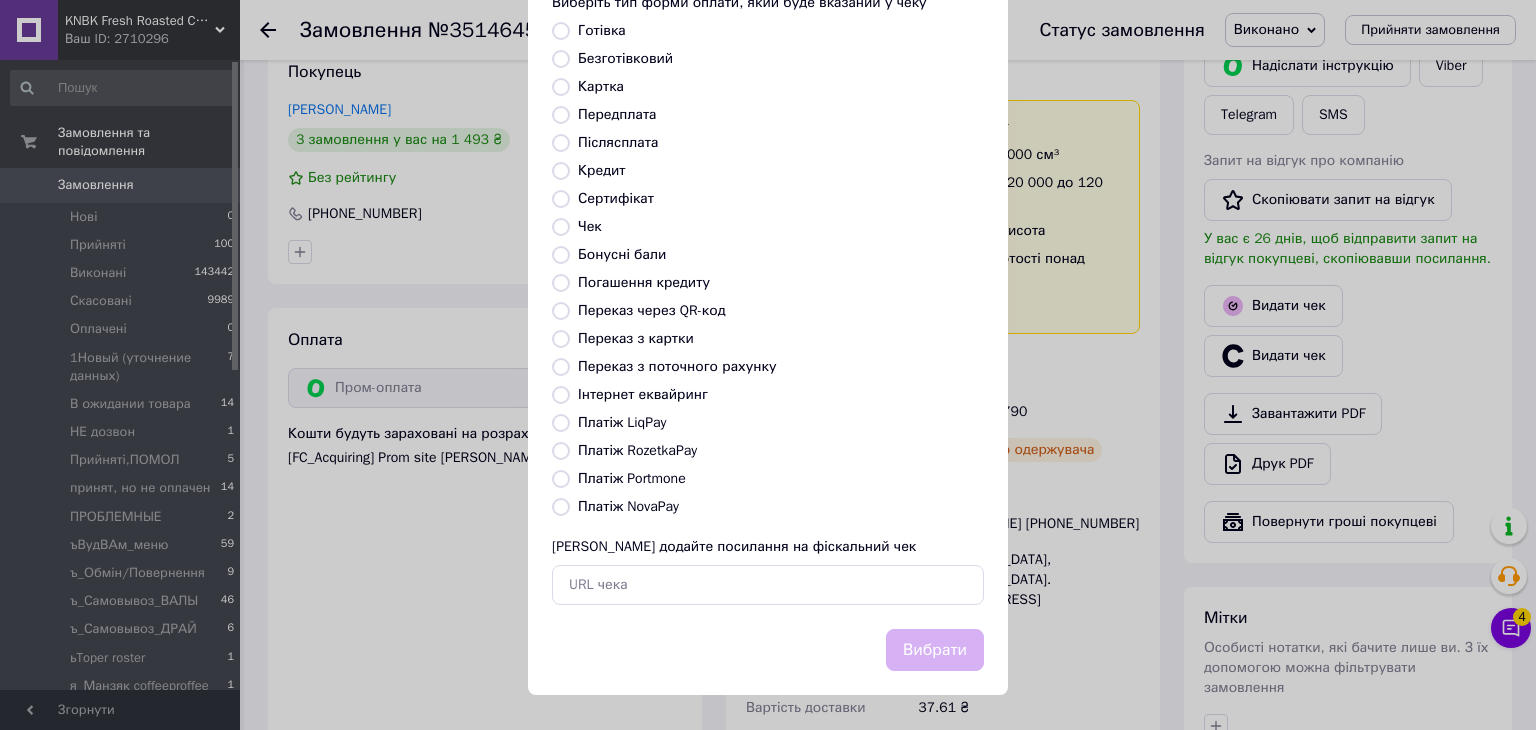 radio on "true" 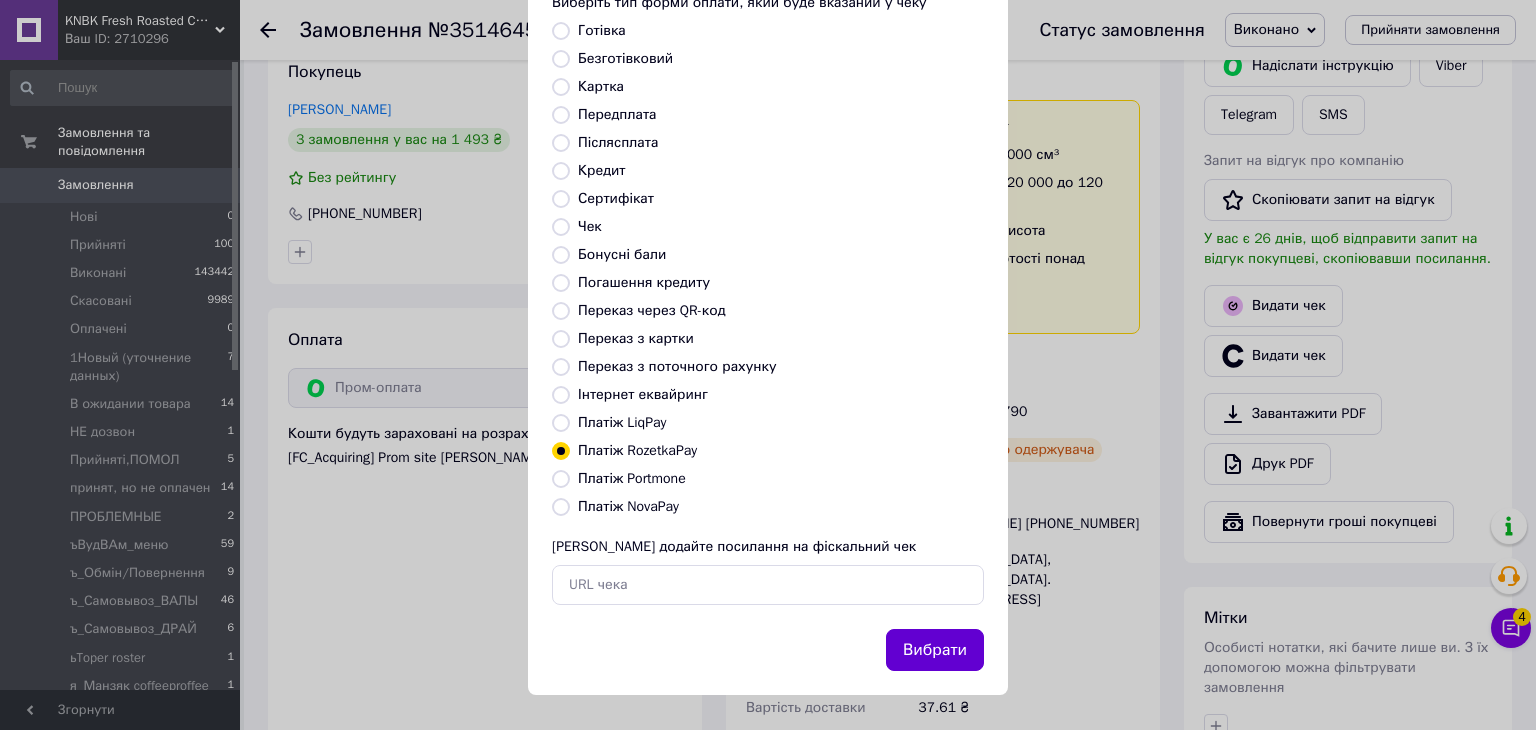 click on "Вибрати" at bounding box center [935, 650] 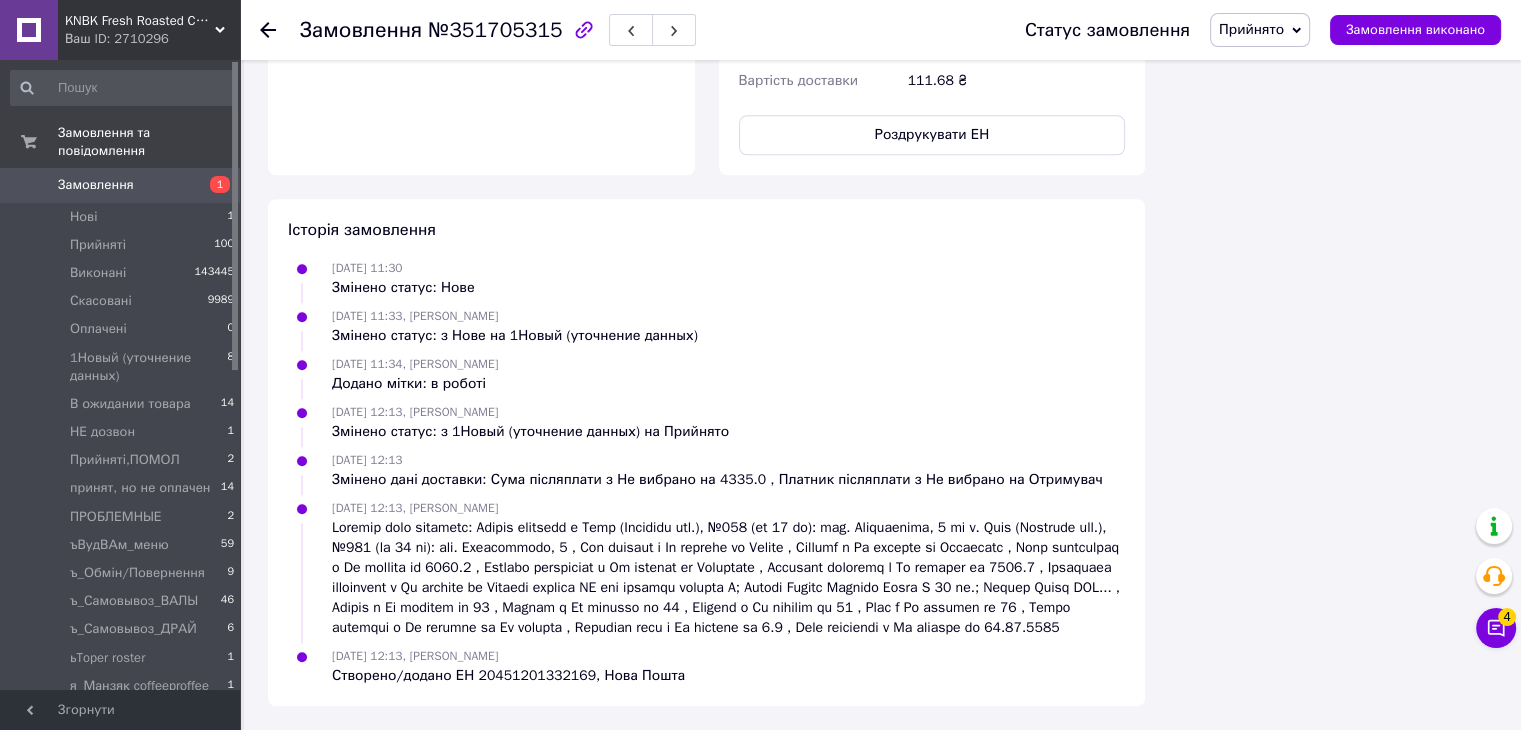 scroll, scrollTop: 1376, scrollLeft: 0, axis: vertical 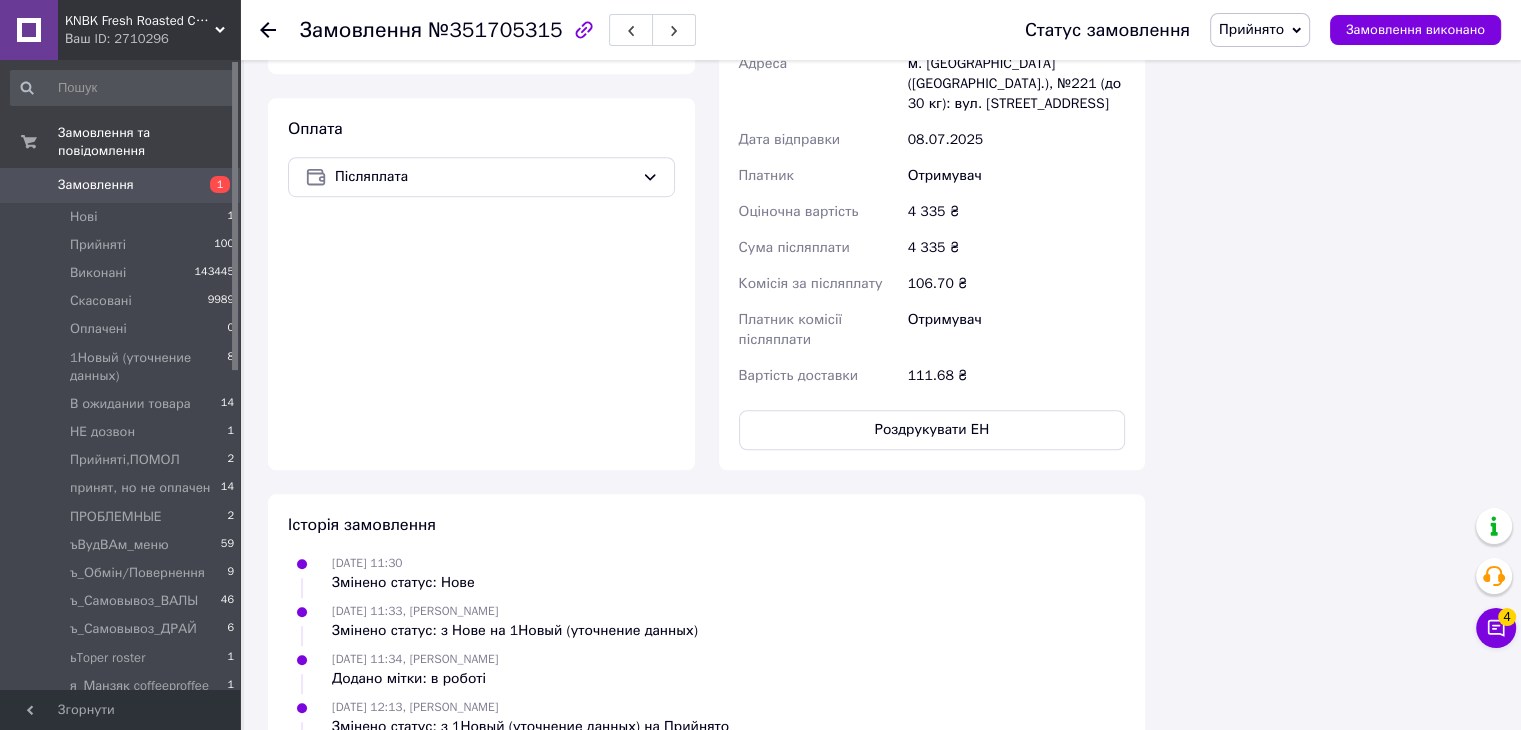 click on "№351705315" at bounding box center (495, 30) 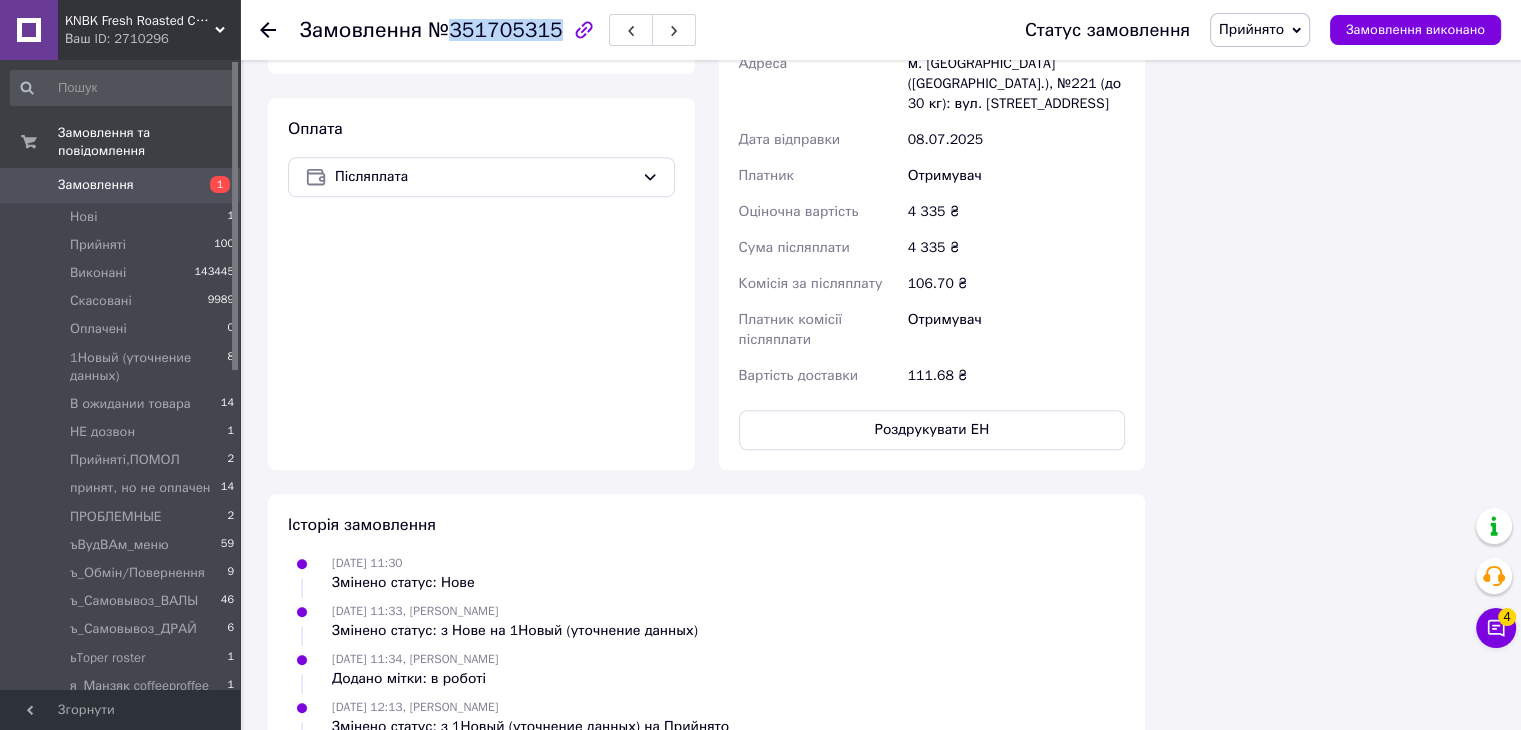click on "№351705315" at bounding box center (495, 30) 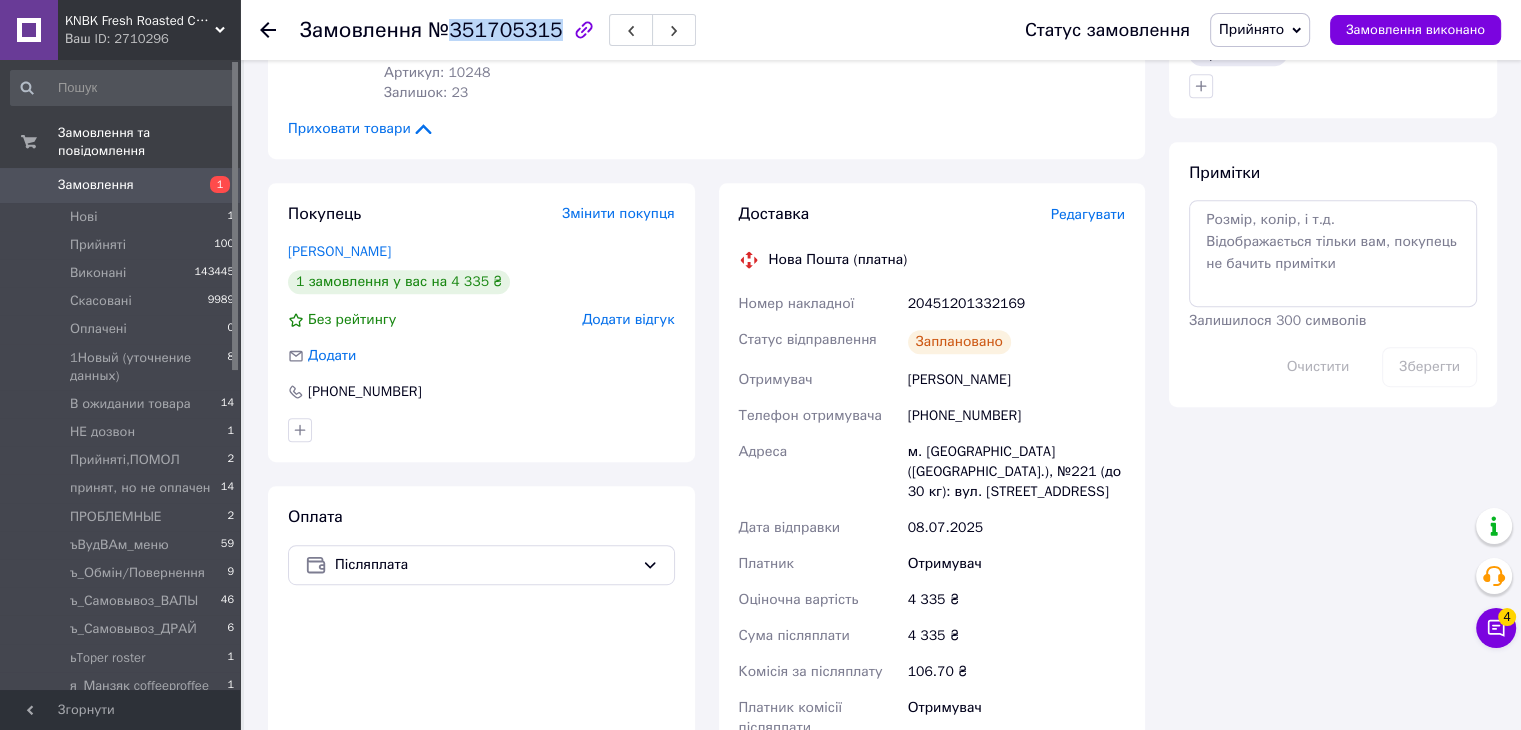 scroll, scrollTop: 1100, scrollLeft: 0, axis: vertical 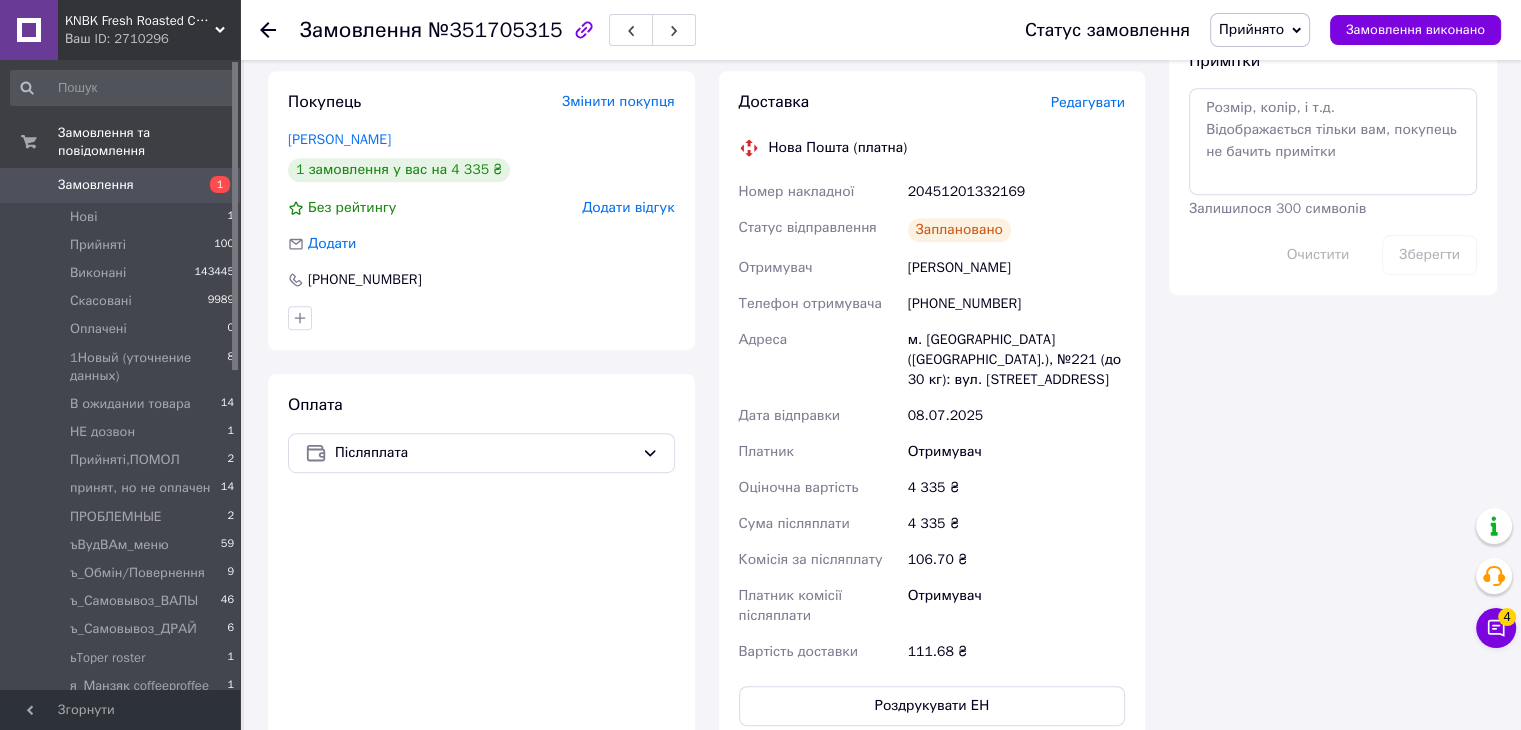 click on "20451201332169" at bounding box center [1016, 192] 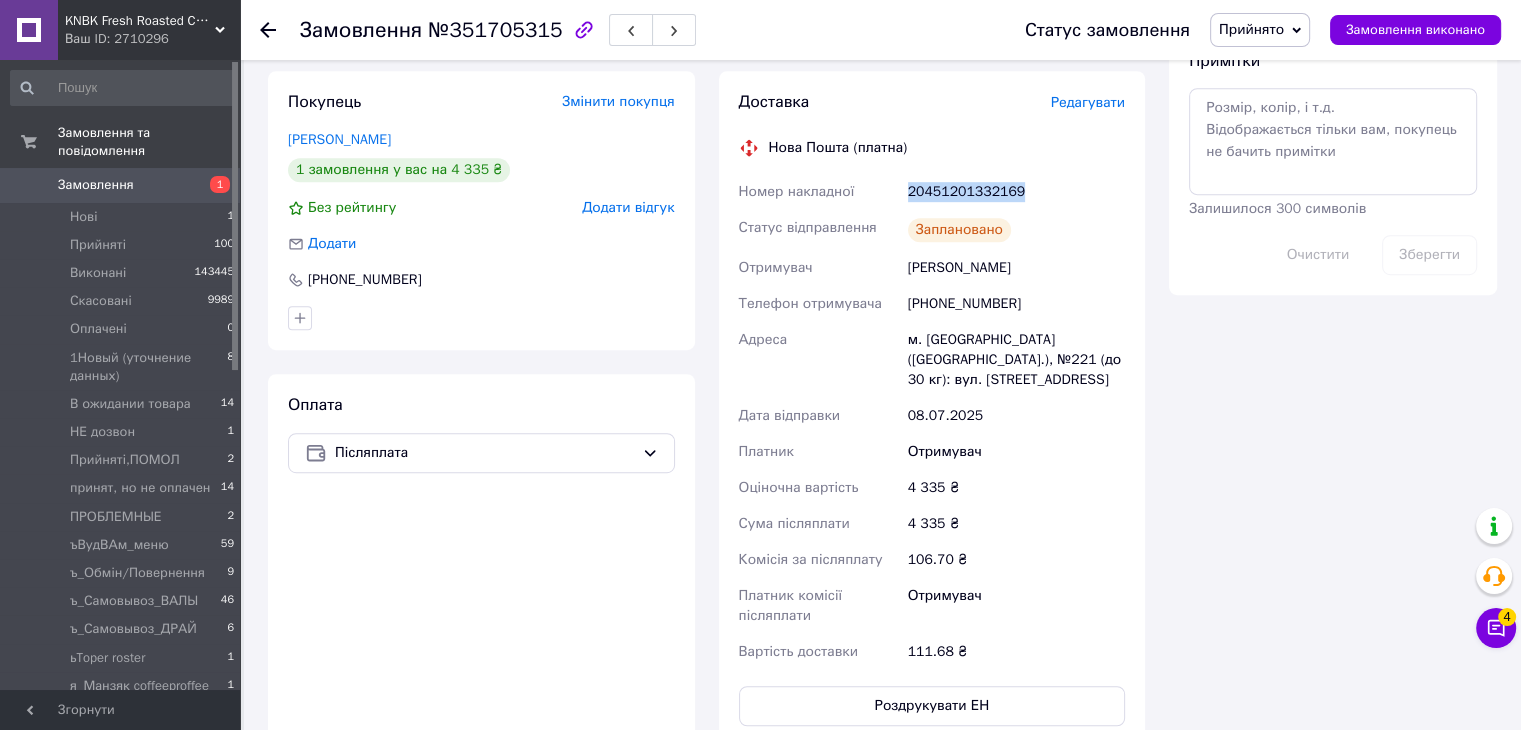 click on "20451201332169" at bounding box center [1016, 192] 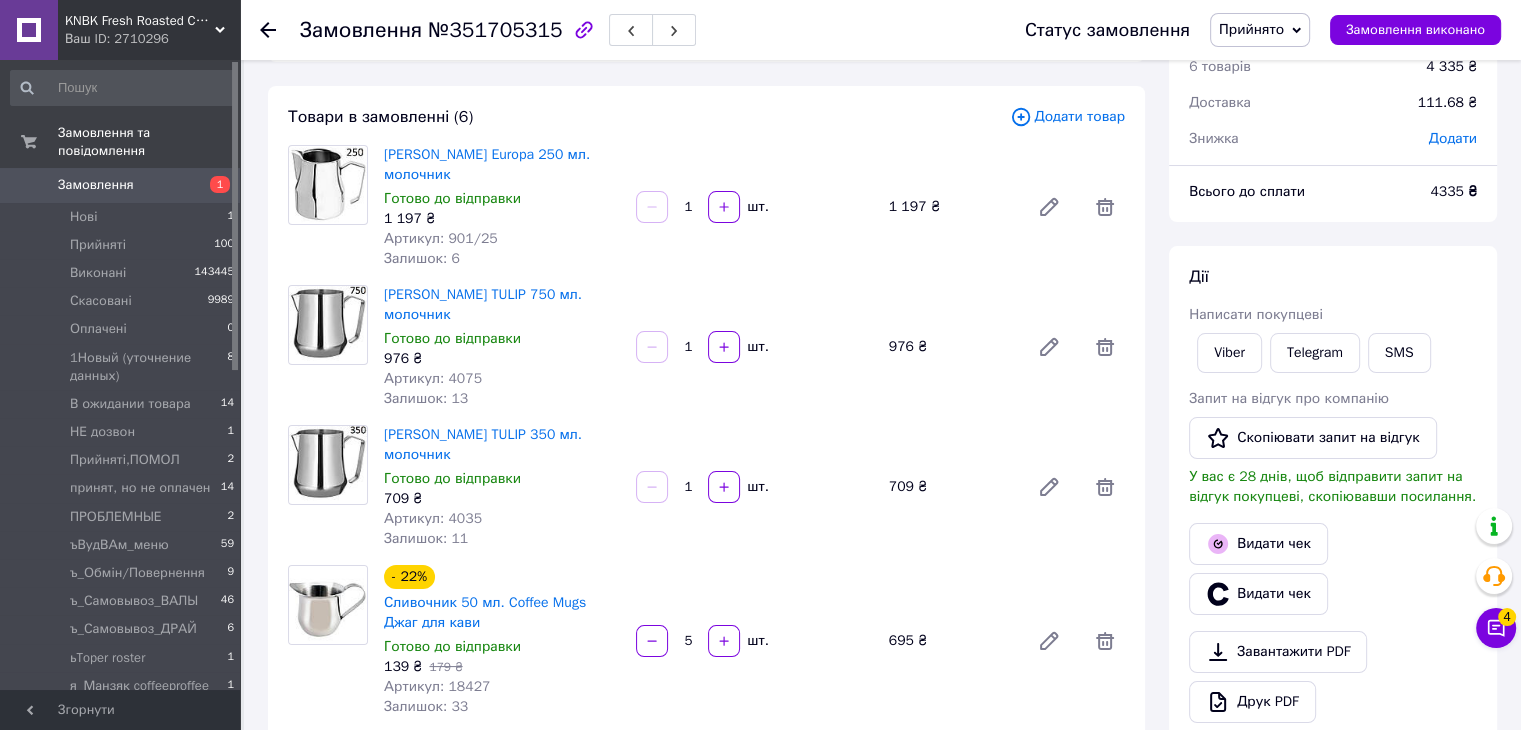 scroll, scrollTop: 76, scrollLeft: 0, axis: vertical 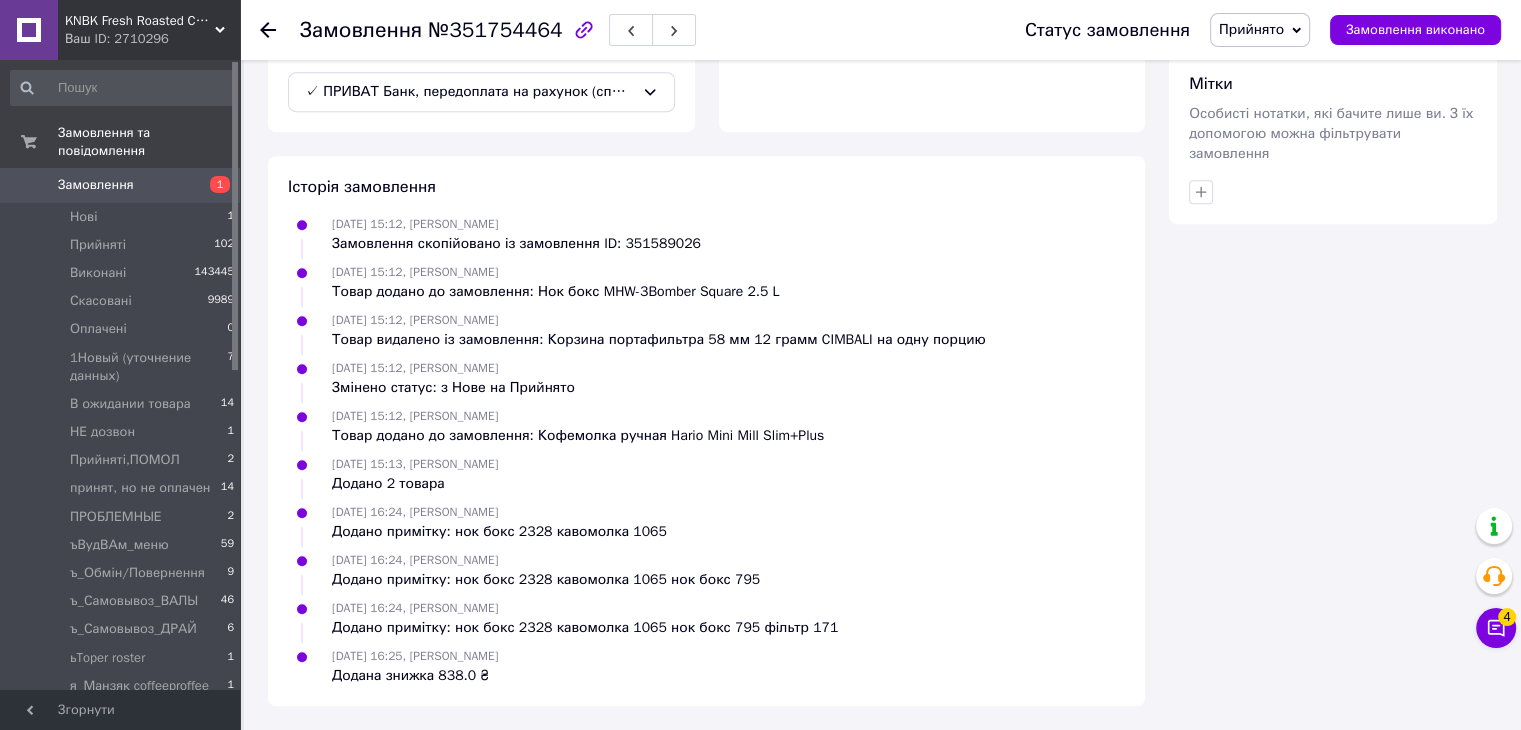 click on "№351754464" at bounding box center (495, 30) 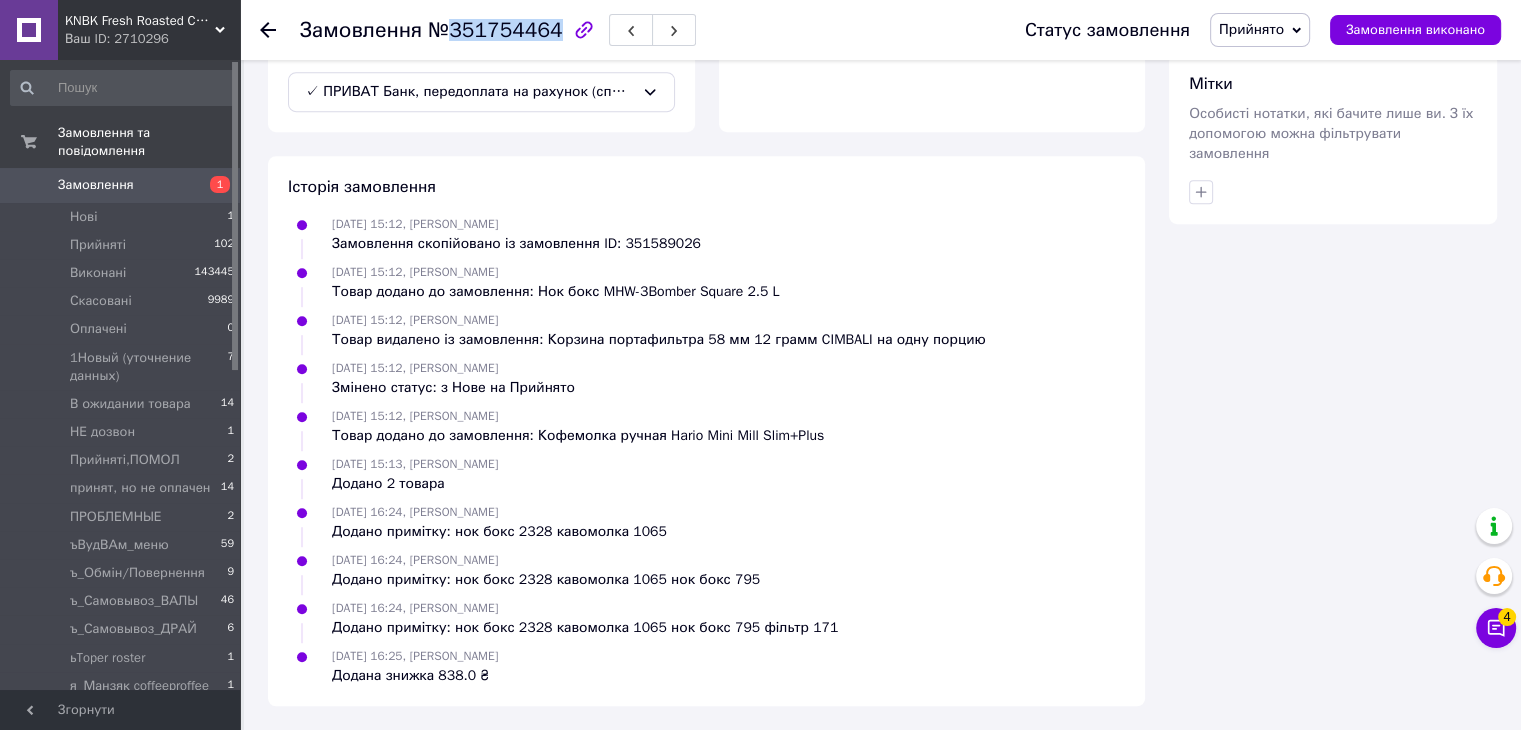 click on "№351754464" at bounding box center [495, 30] 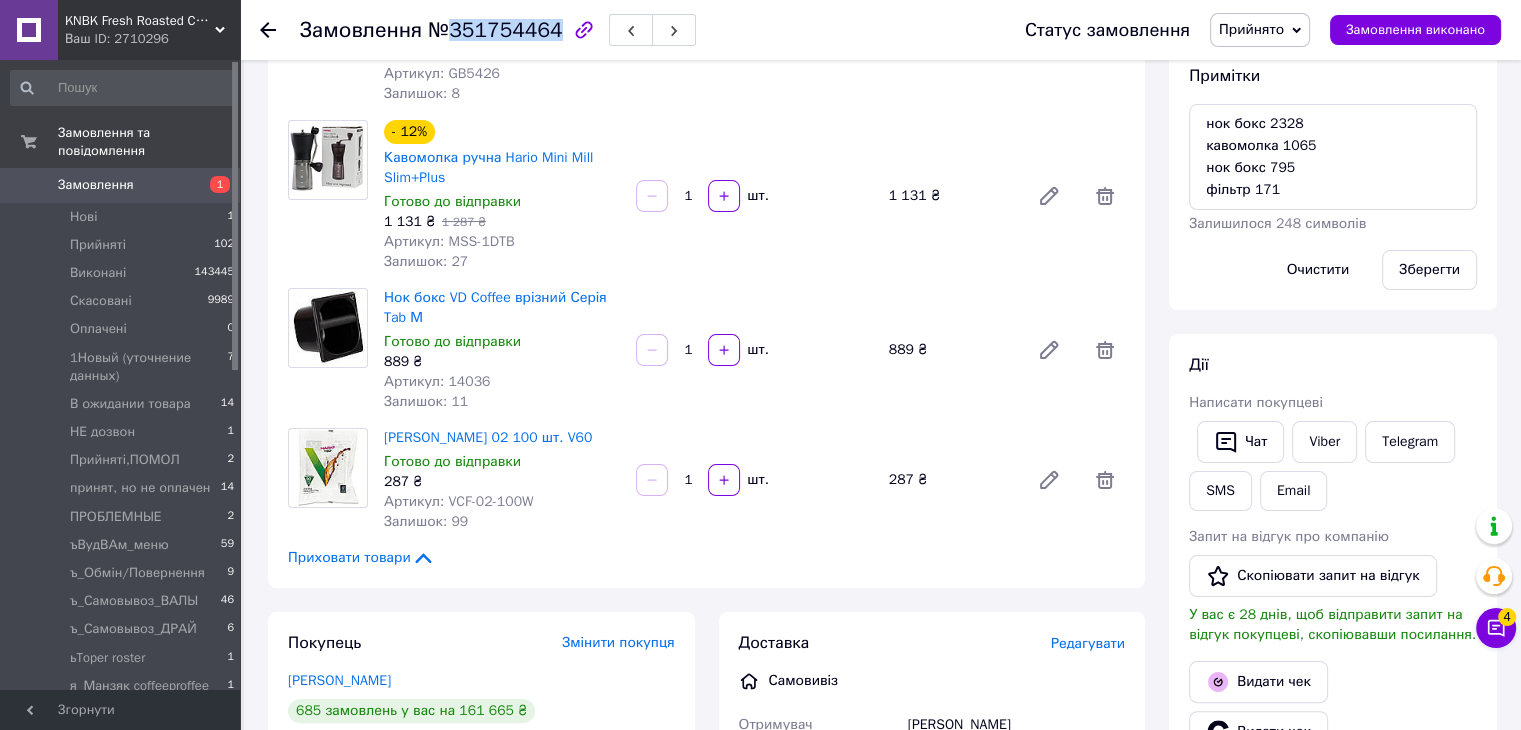 scroll, scrollTop: 59, scrollLeft: 0, axis: vertical 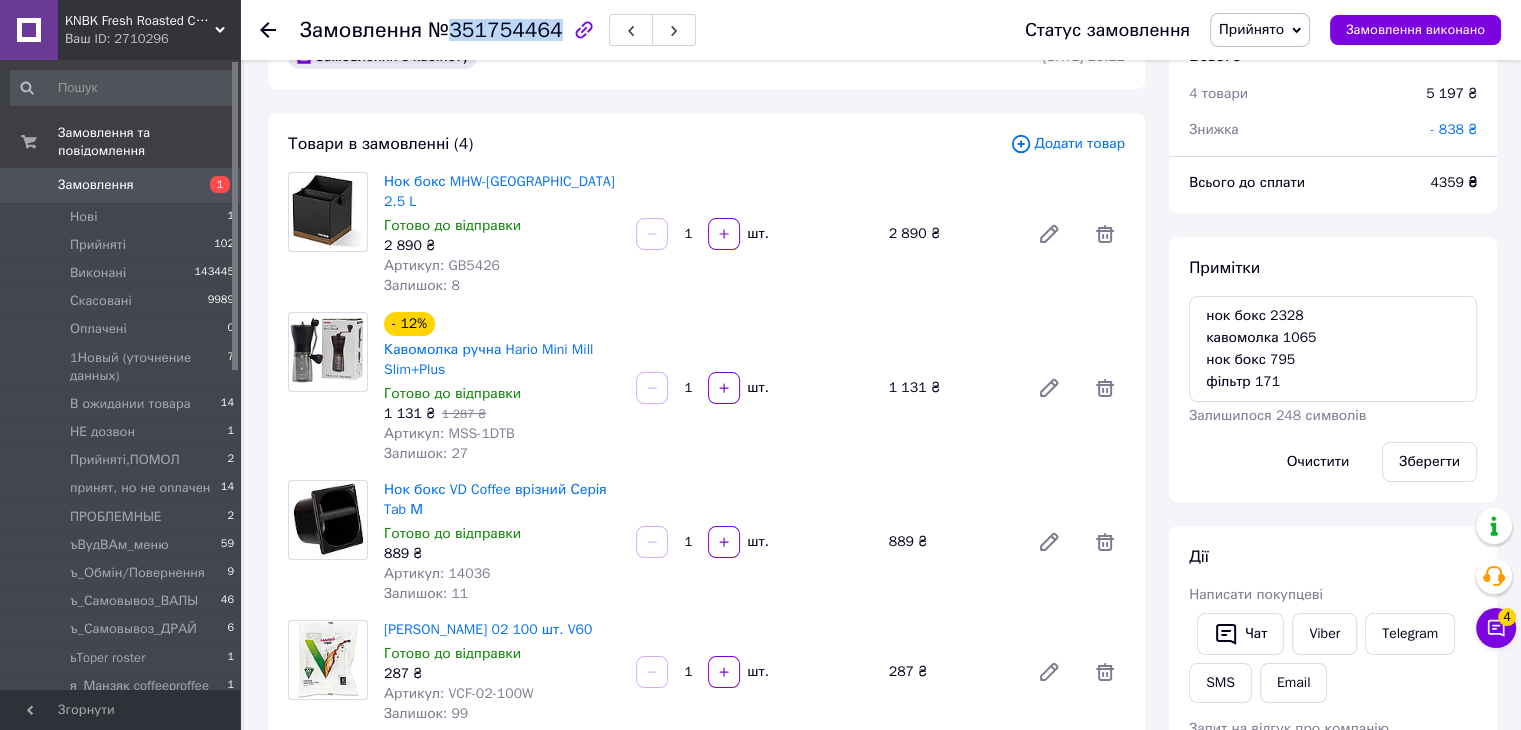 copy on "351754464" 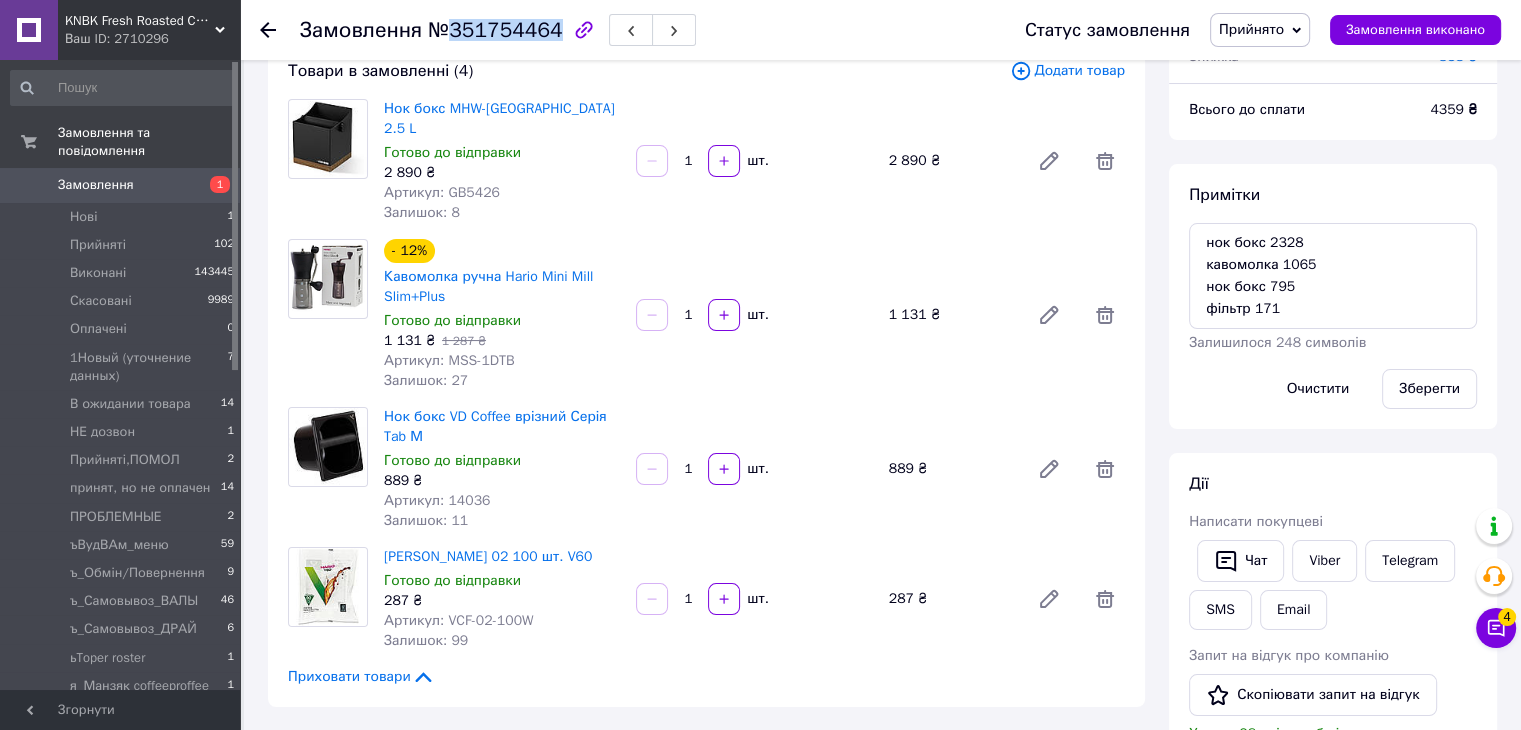 scroll, scrollTop: 0, scrollLeft: 0, axis: both 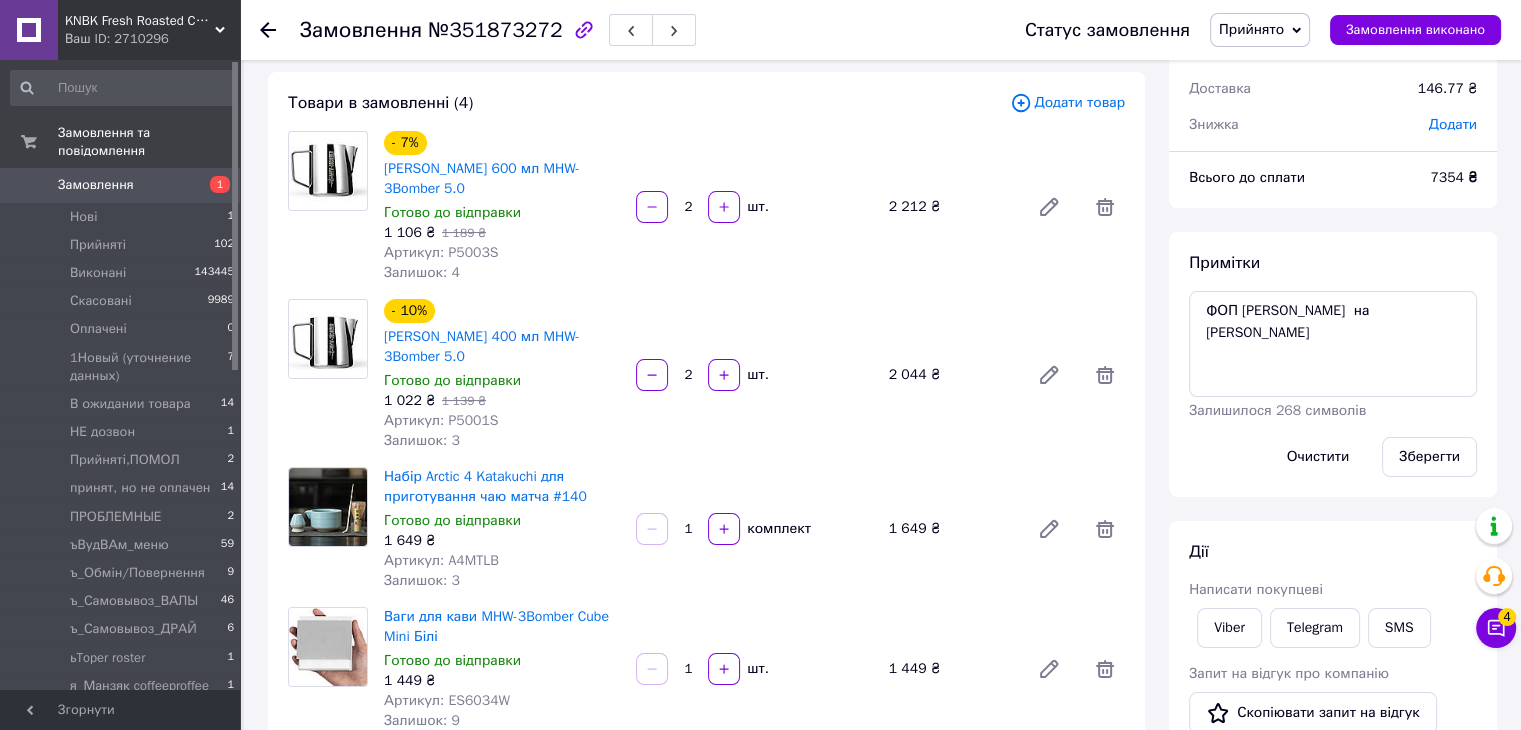 click on "Прийнято" at bounding box center [1251, 29] 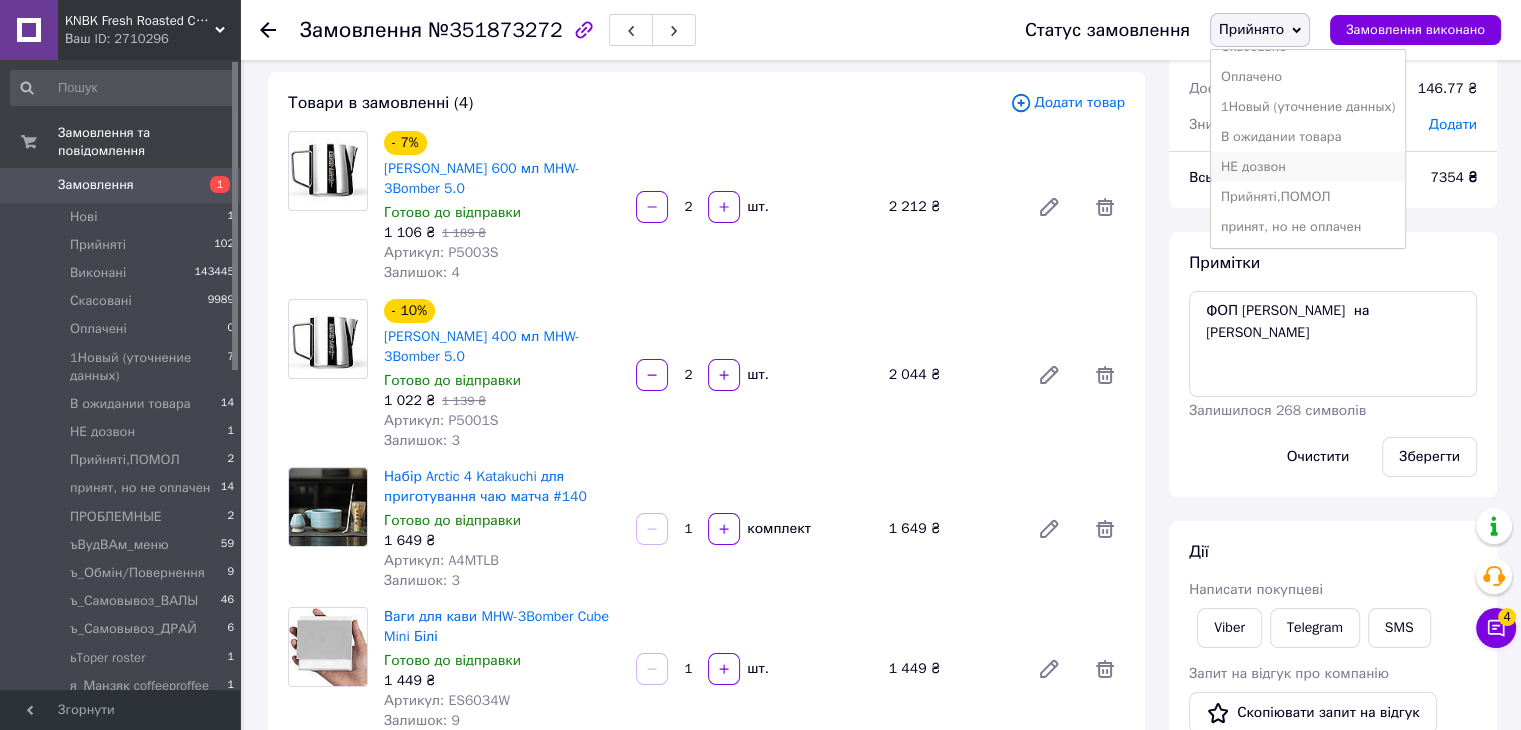 scroll, scrollTop: 100, scrollLeft: 0, axis: vertical 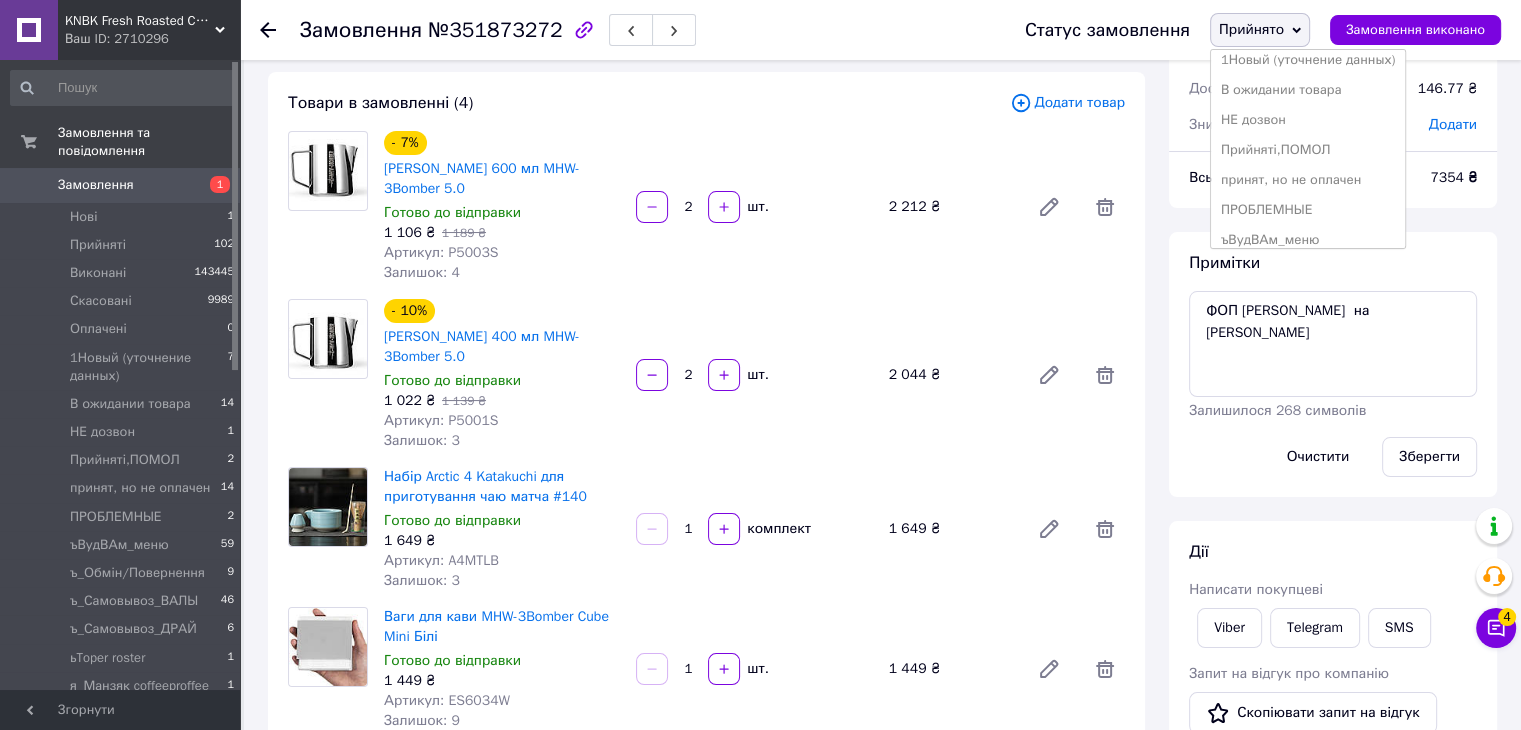 click on "принят, но не оплачен" at bounding box center [1308, 180] 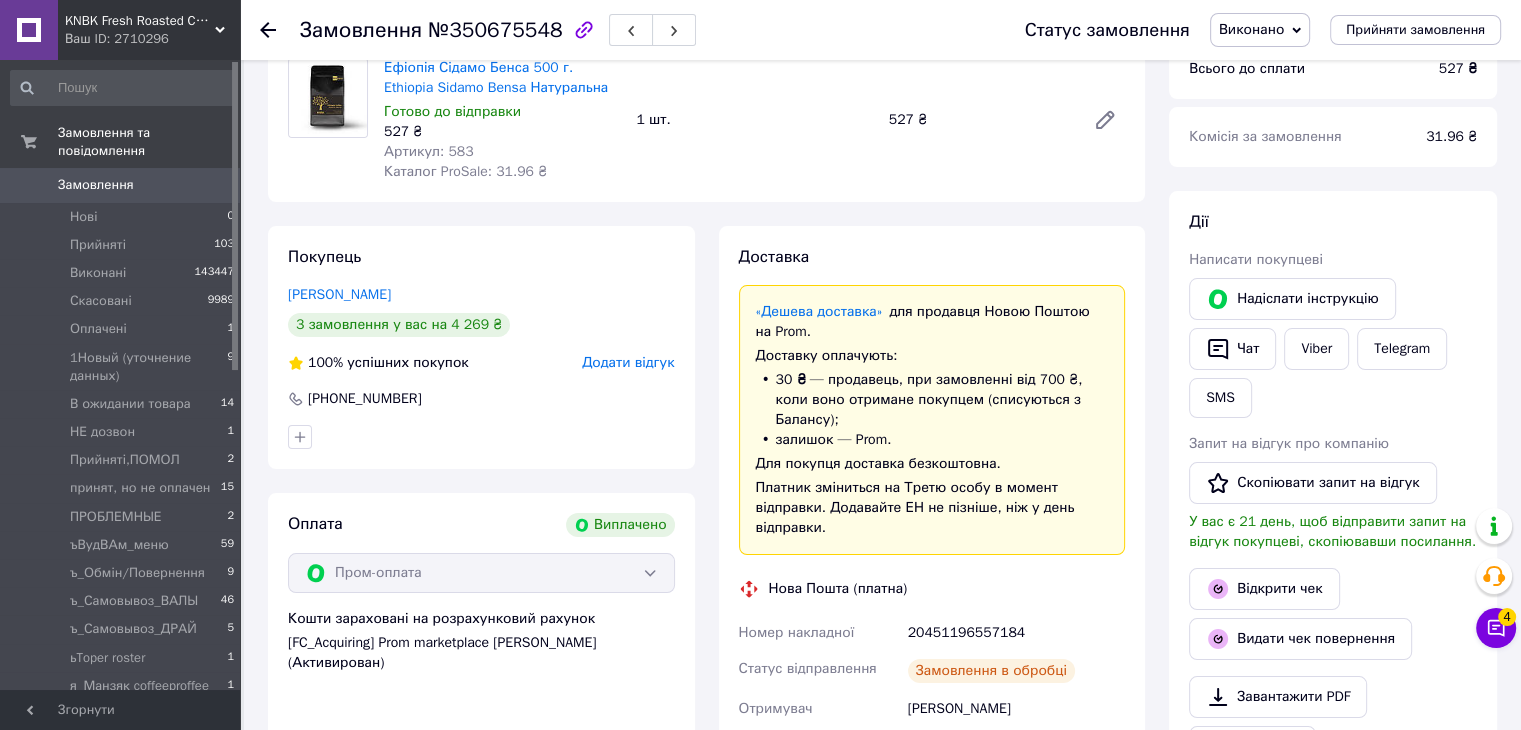scroll, scrollTop: 200, scrollLeft: 0, axis: vertical 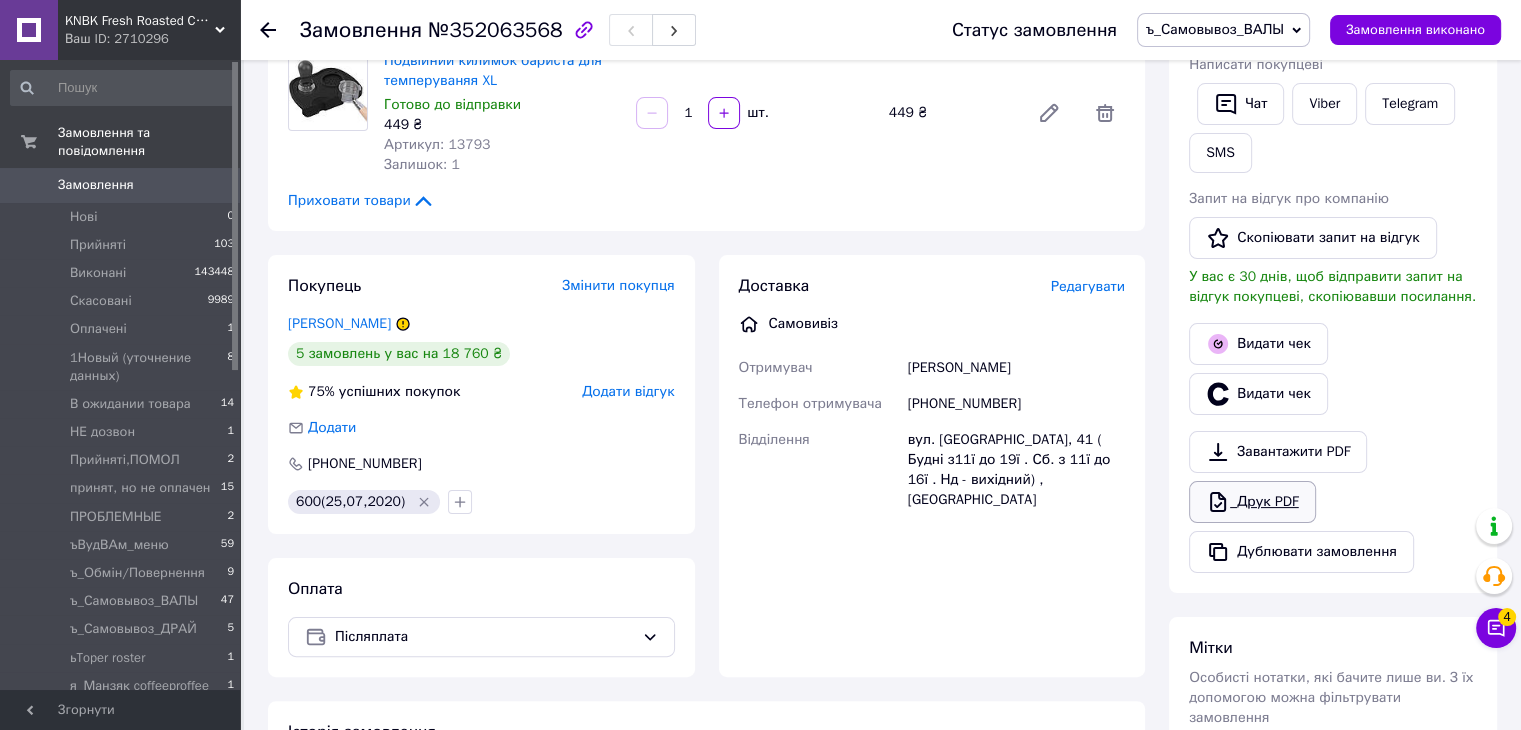 click on "Друк PDF" at bounding box center [1252, 502] 